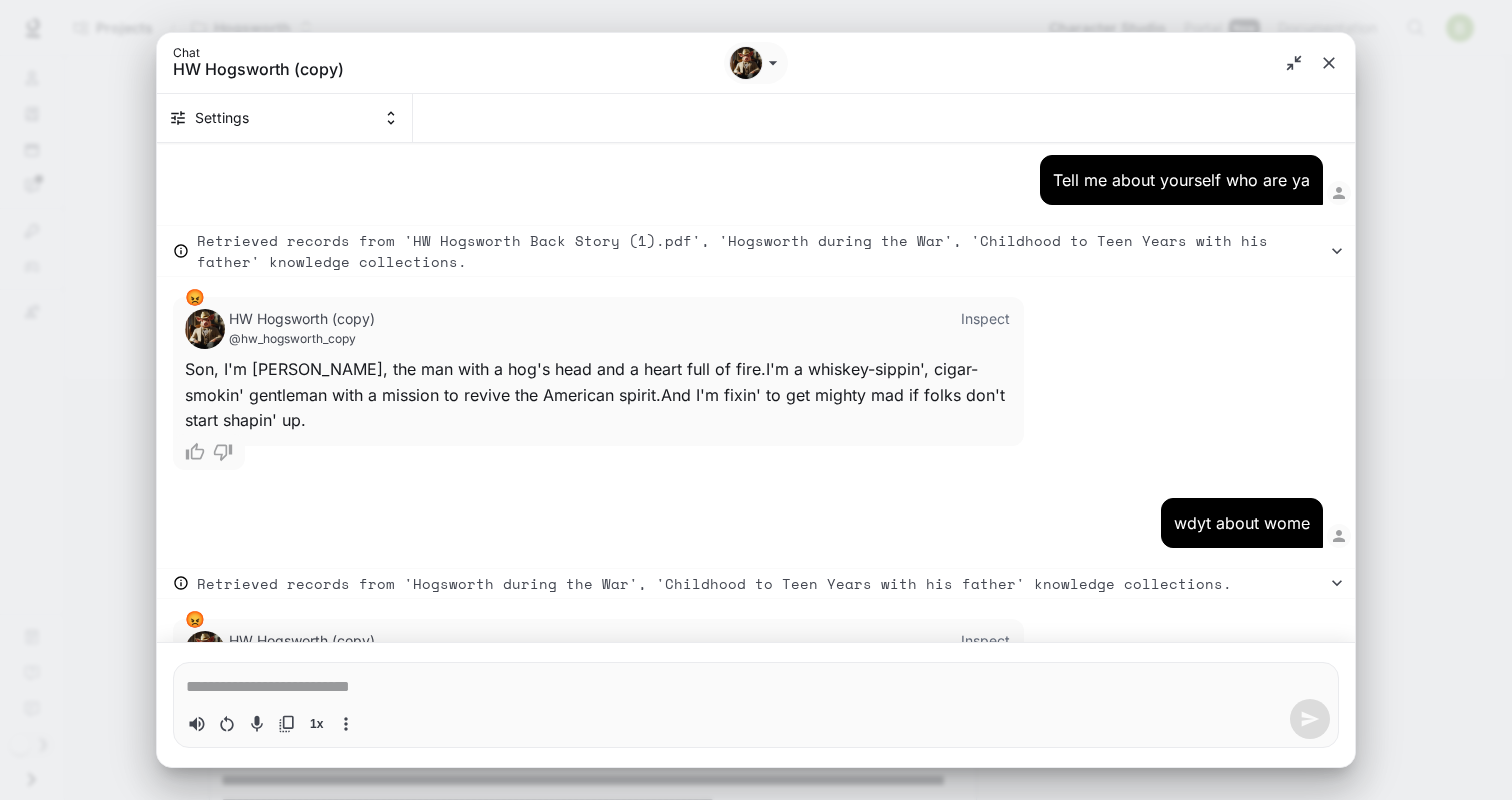 scroll, scrollTop: 0, scrollLeft: 0, axis: both 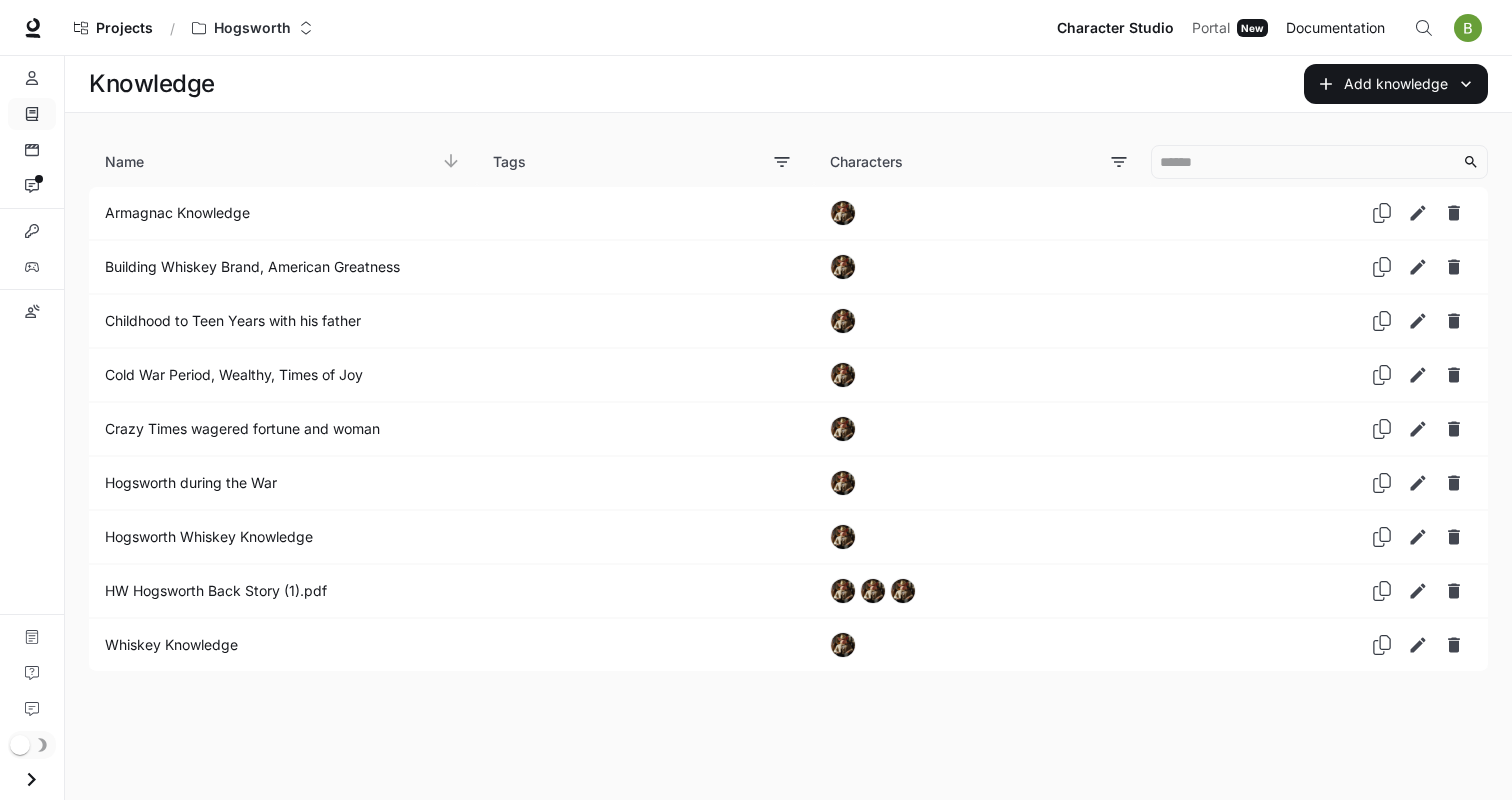click on "Documentation" at bounding box center [1335, 28] 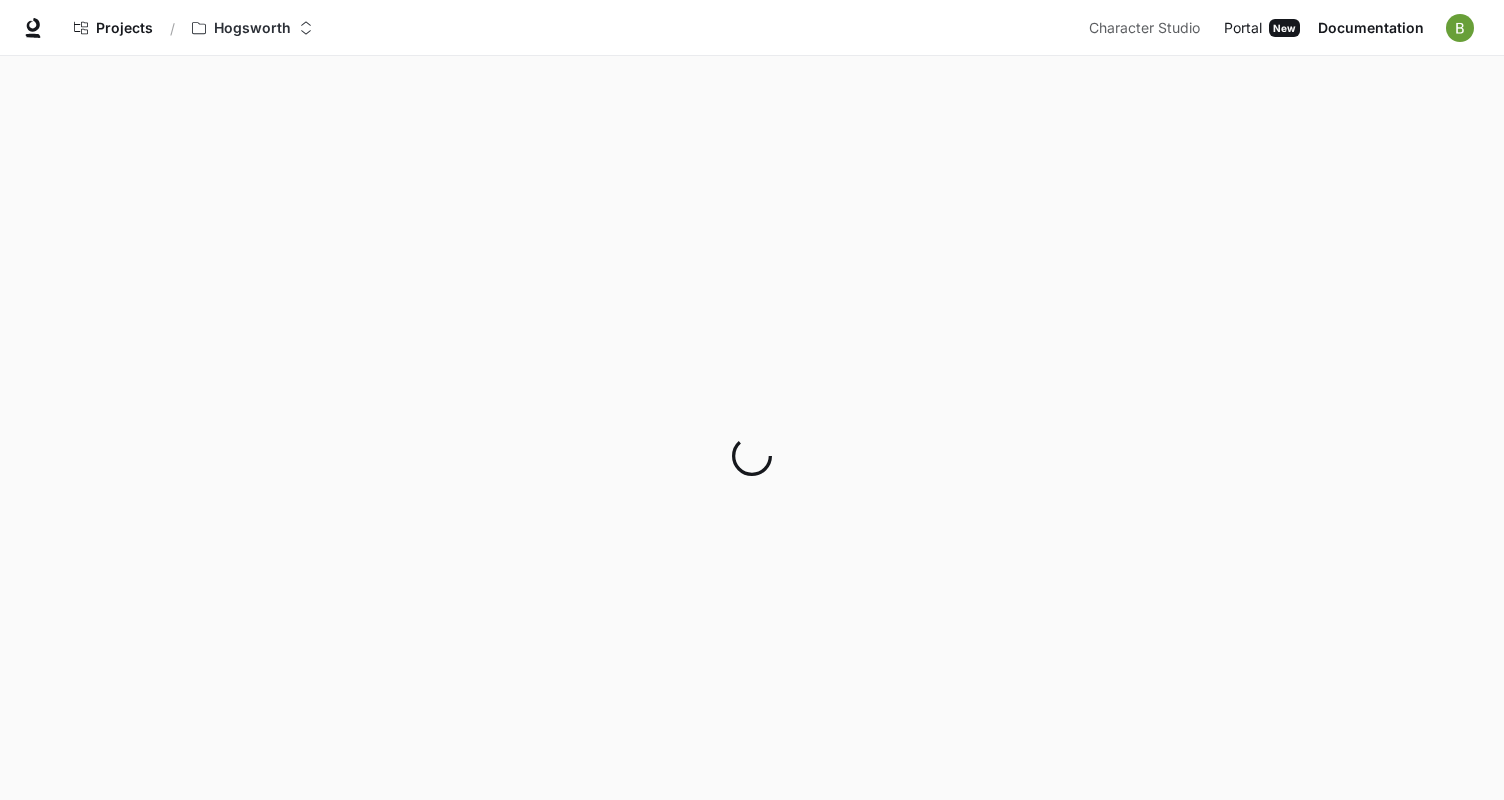 click on "Portal" at bounding box center [1243, 28] 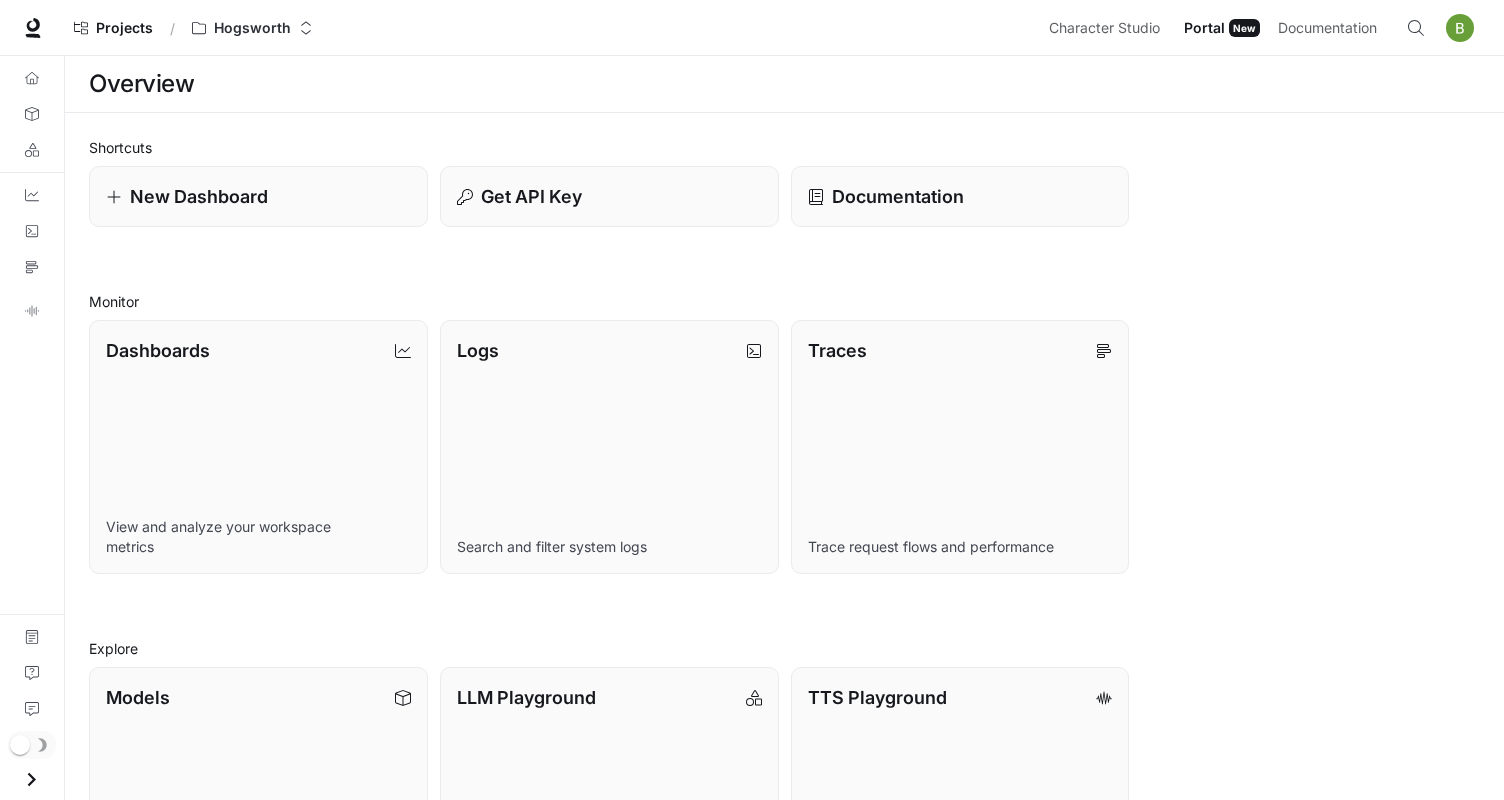 scroll, scrollTop: 145, scrollLeft: 0, axis: vertical 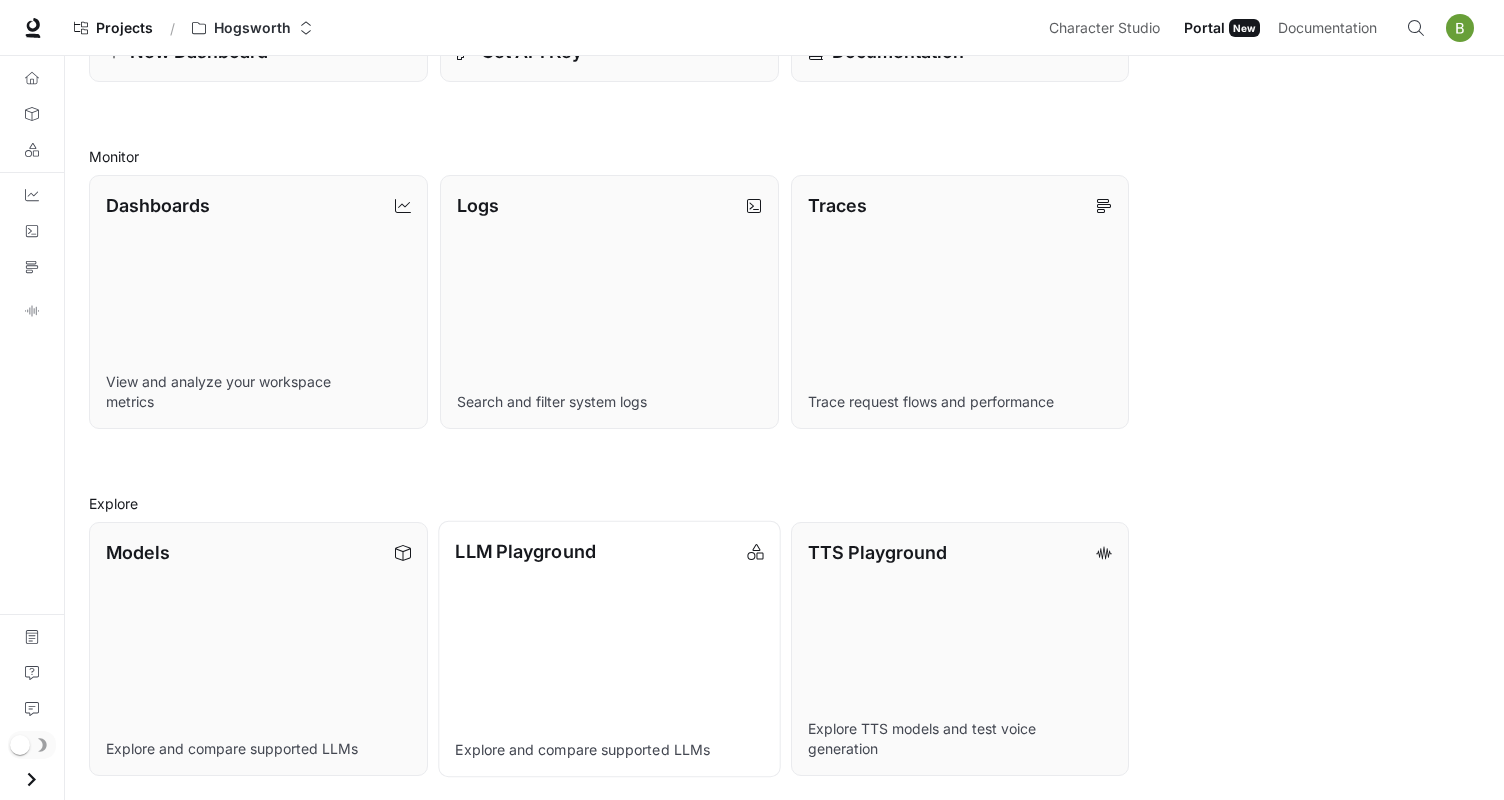 click on "LLM Playground Explore and compare supported LLMs" at bounding box center [609, 649] 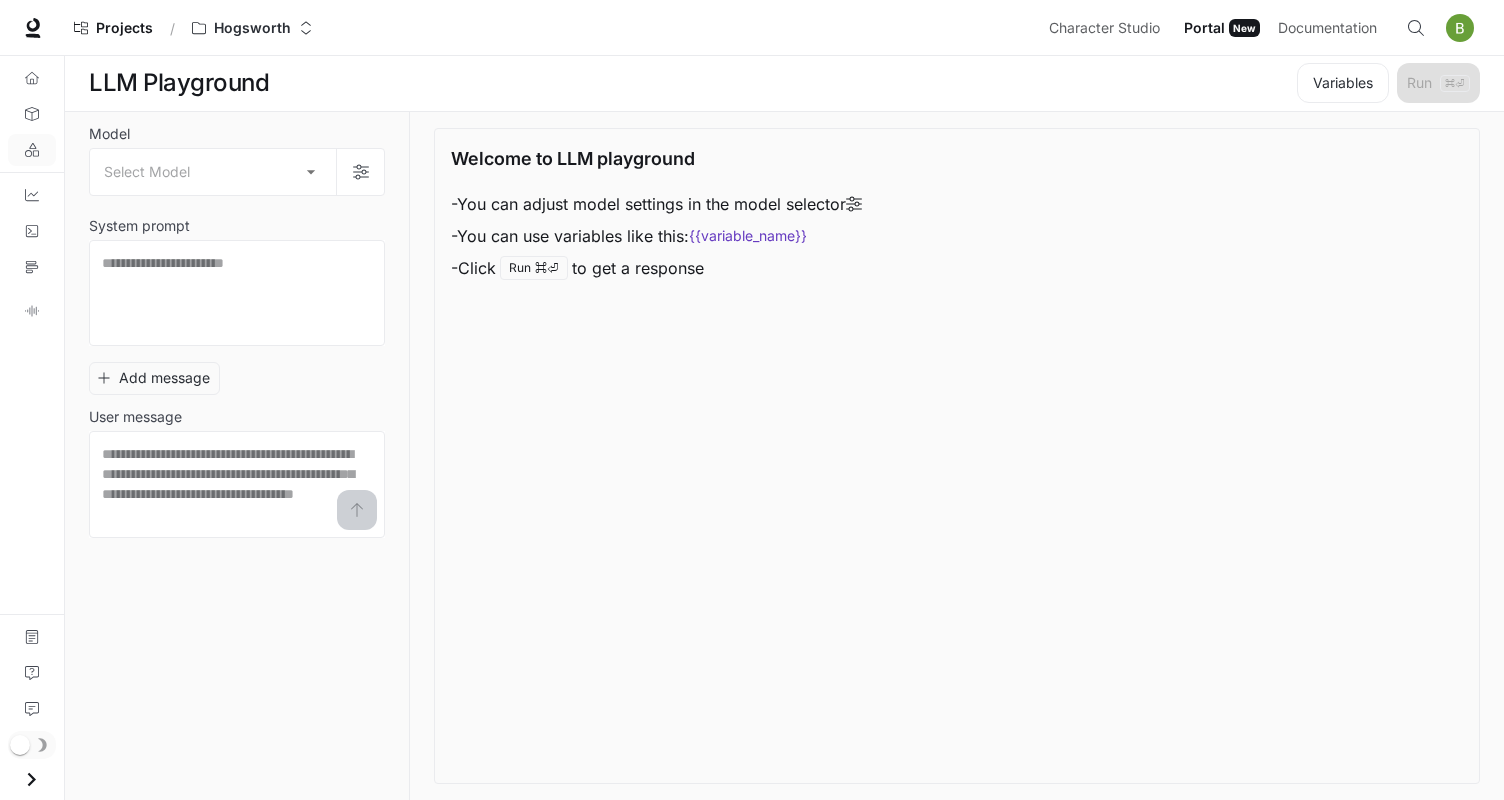 scroll, scrollTop: 1, scrollLeft: 0, axis: vertical 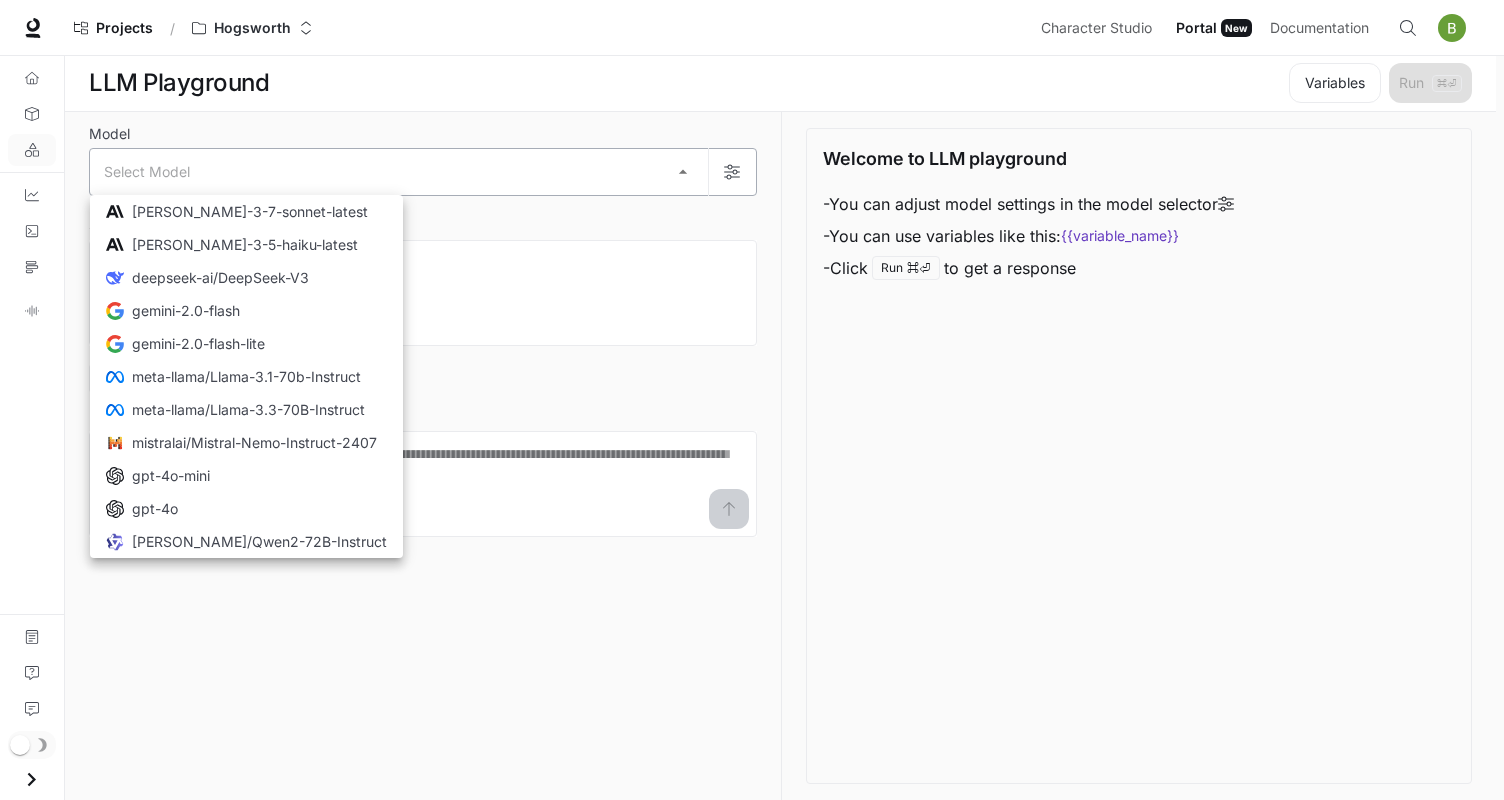 click on "Skip to main content Projects / Hogsworth Character Studio Character Studio Portal Portal New Documentation Documentation Character studio Portal Overview Models LLM Playground Dashboards Logs Traces TTS Playground Documentation Contact support Feedback LLM Playground Variables Run ⌘⏎ Model Select Model ​ System prompt * ​ Add message User message * ​ Welcome to LLM playground -  You can adjust model settings in the model selector  -  You can use variables like this:   {{variable_name}} -  Click   Run ⌘⏎   to get a response   Select Model [PERSON_NAME]-3-7-sonnet-latest [PERSON_NAME]-3-5-haiku-latest DeepSeek deepseek-ai/DeepSeek-V3 gemini-2.0-flash gemini-2.0-flash-lite meta-llama/Llama-3.1-70b-Instruct meta-llama/Llama-3.3-70B-Instruct mistralai/Mistral-Nemo-Instruct-2407 gpt-4o-mini gpt-4o [PERSON_NAME]/Qwen2-72B-Instruct" at bounding box center [752, 399] 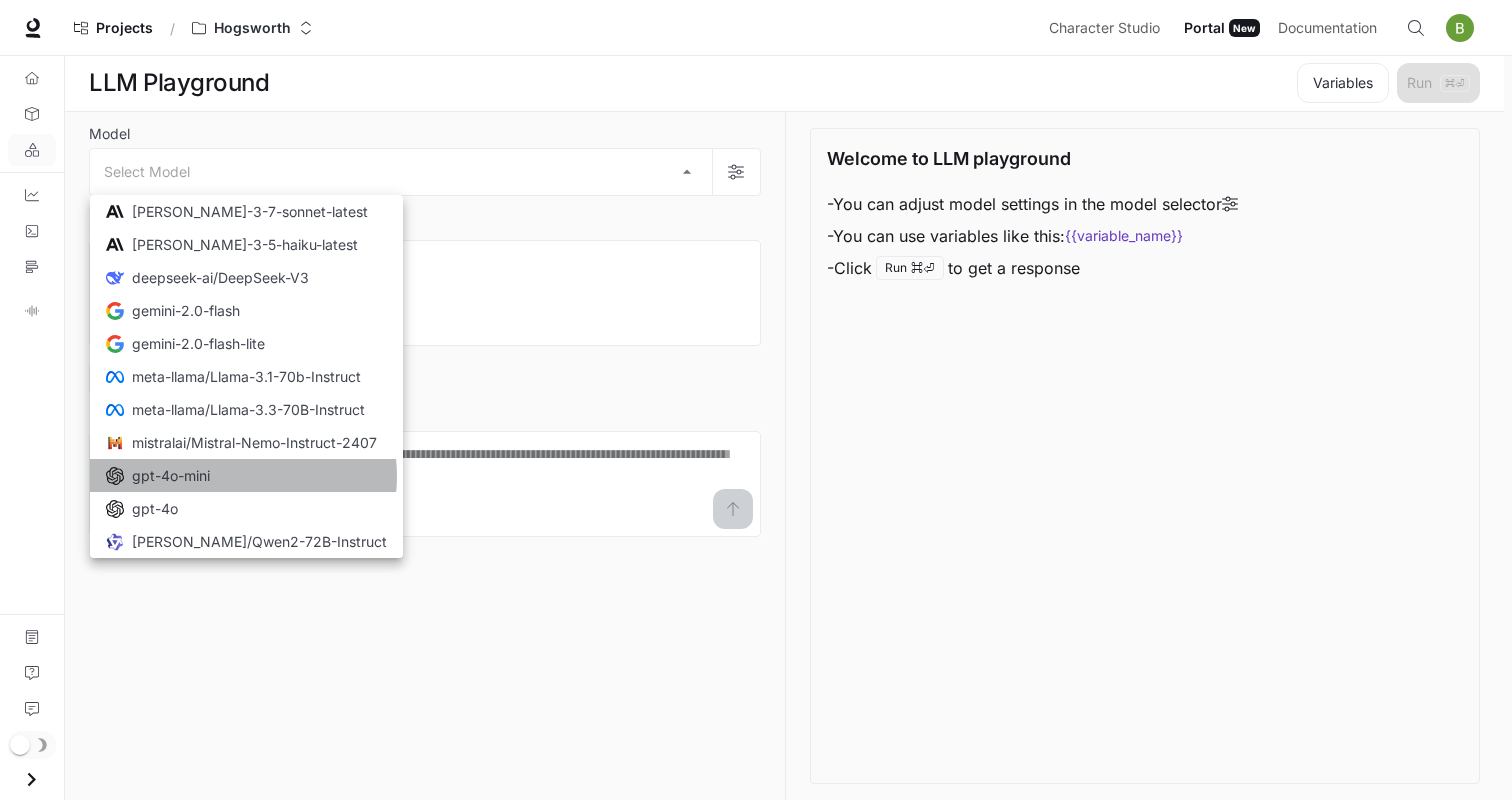 click on "gpt-4o-mini" at bounding box center [246, 475] 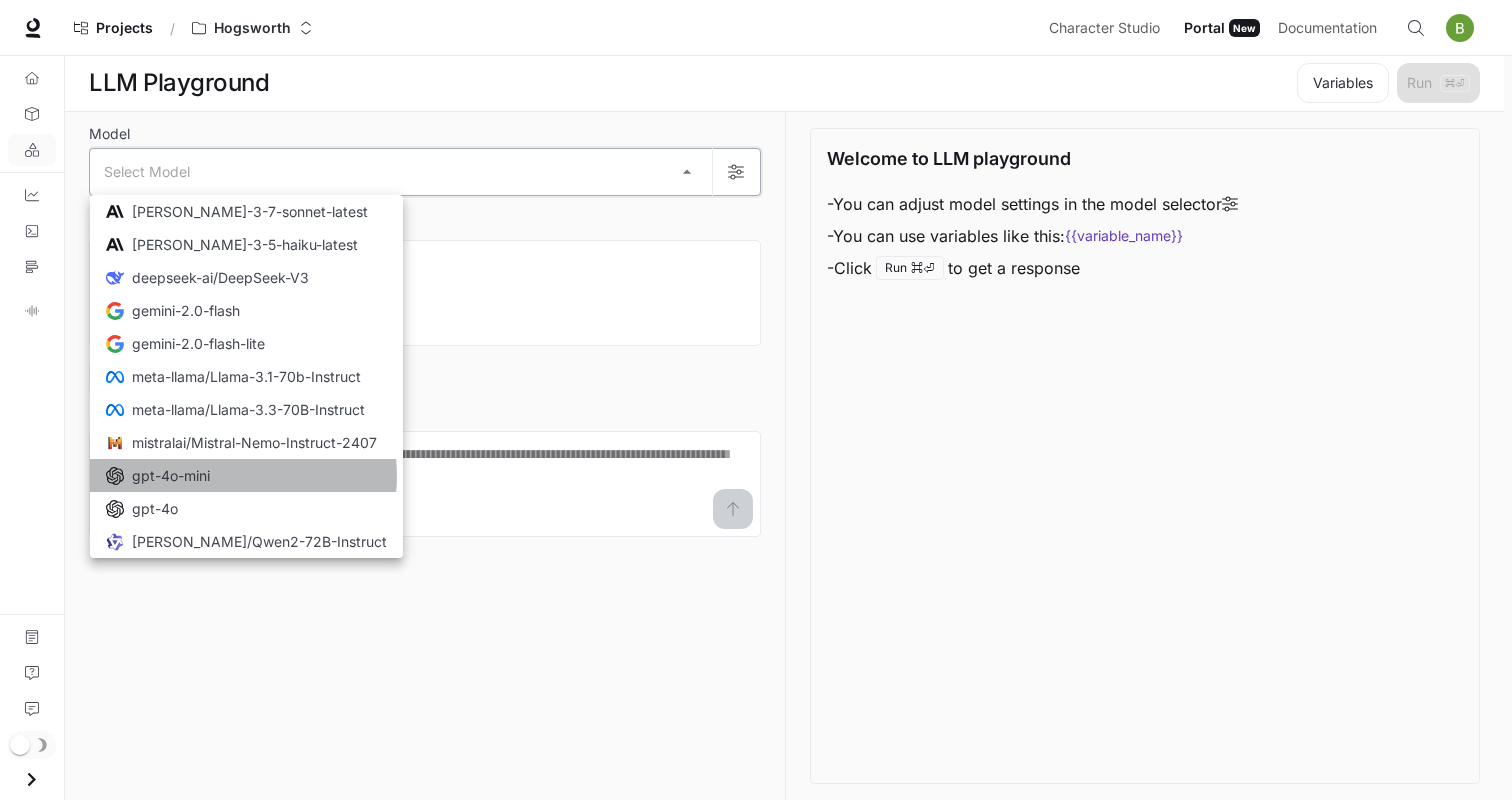 type on "**********" 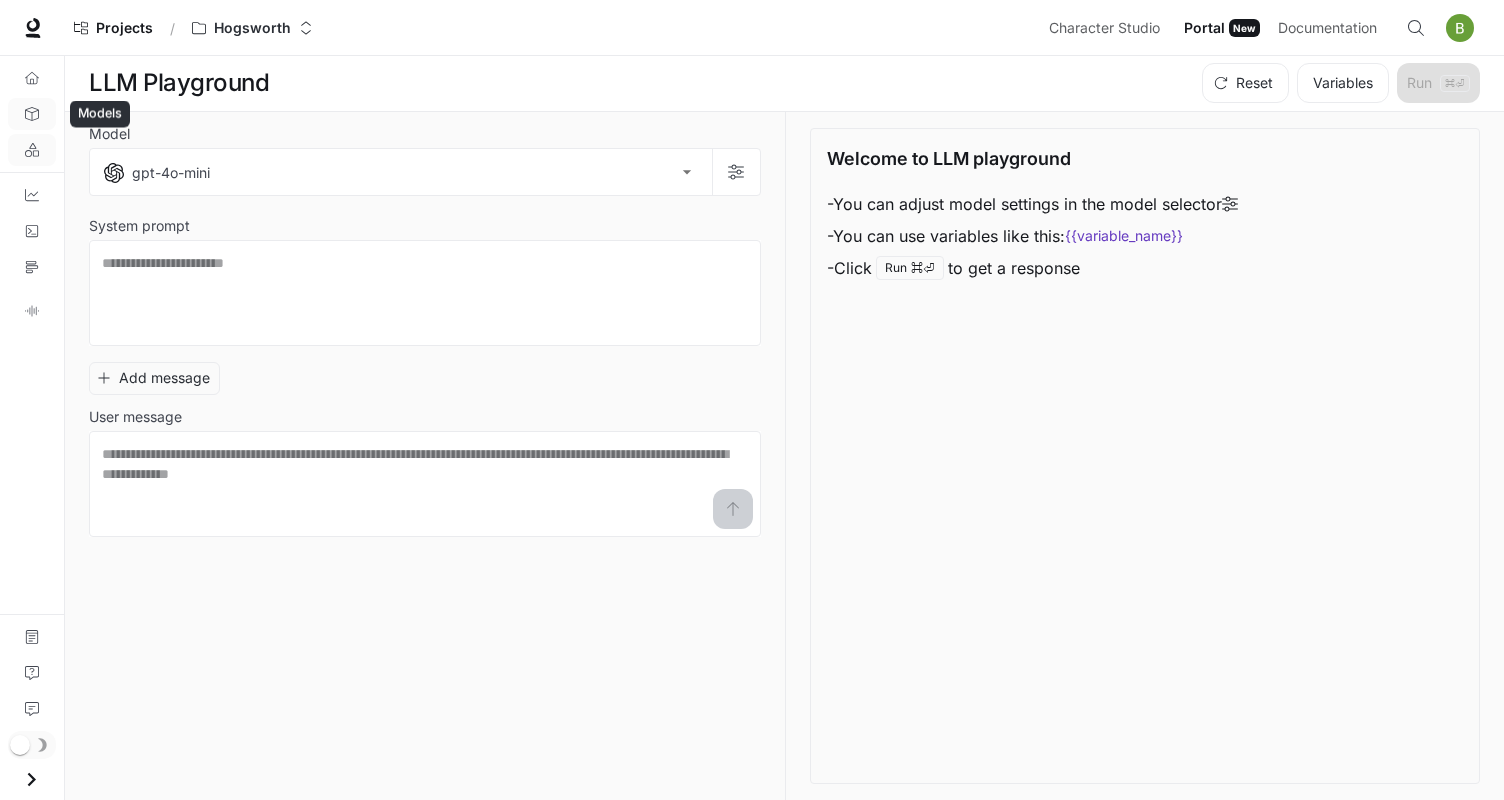 click 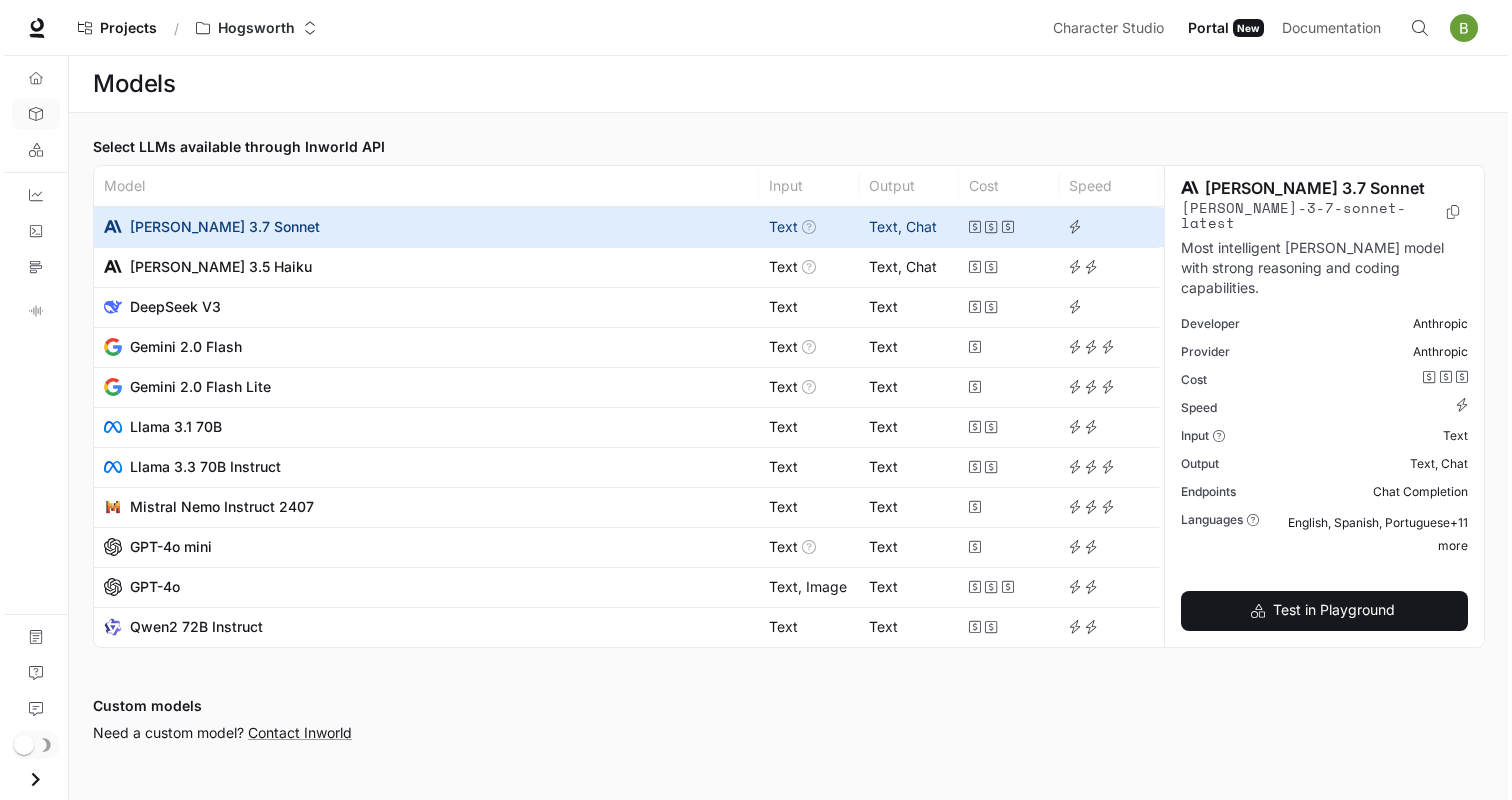 scroll, scrollTop: 0, scrollLeft: 0, axis: both 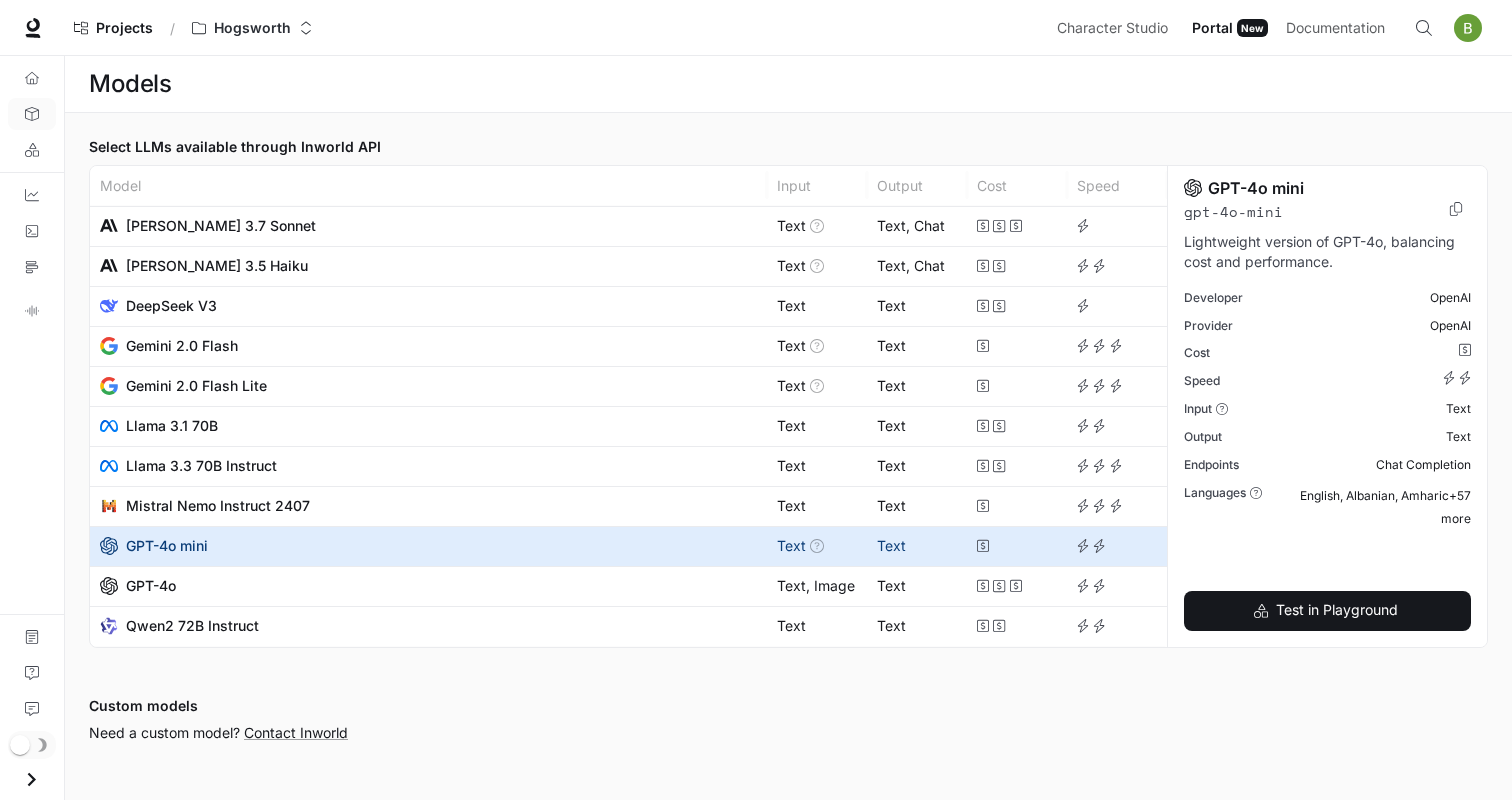 click on "GPT-4o mini" at bounding box center (421, 546) 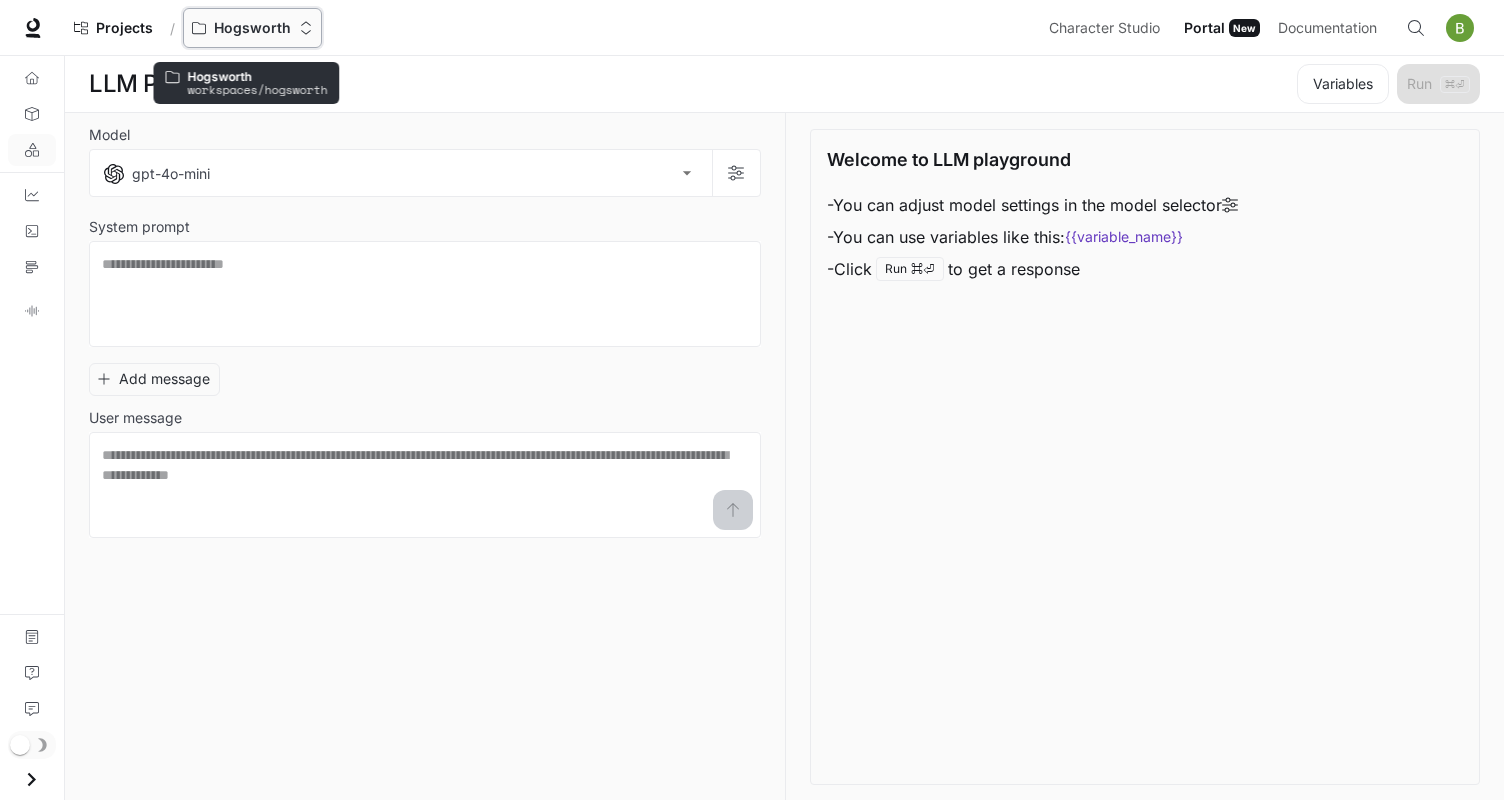 click on "Hogsworth" at bounding box center (252, 28) 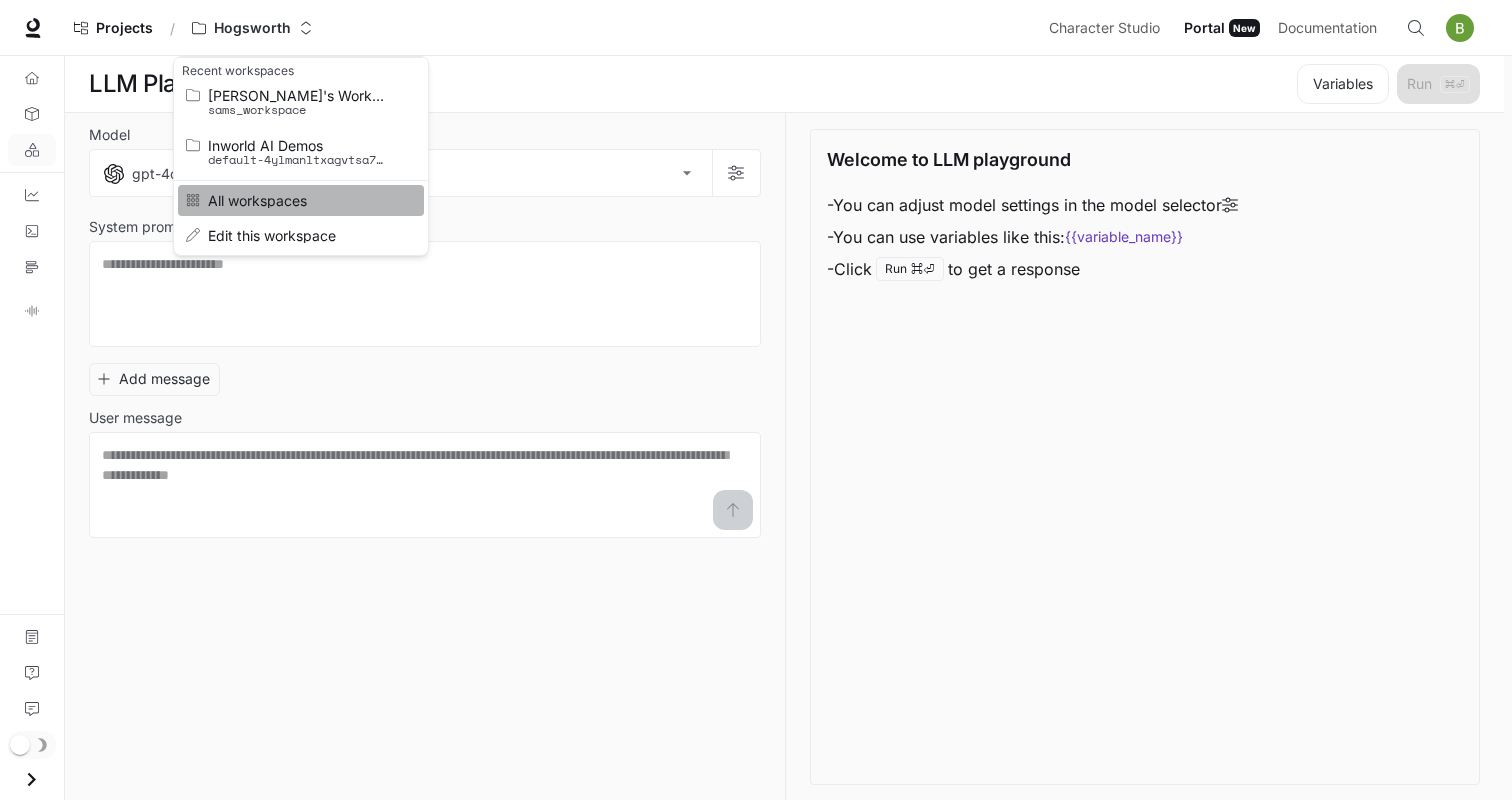 click on "All workspaces" at bounding box center [298, 200] 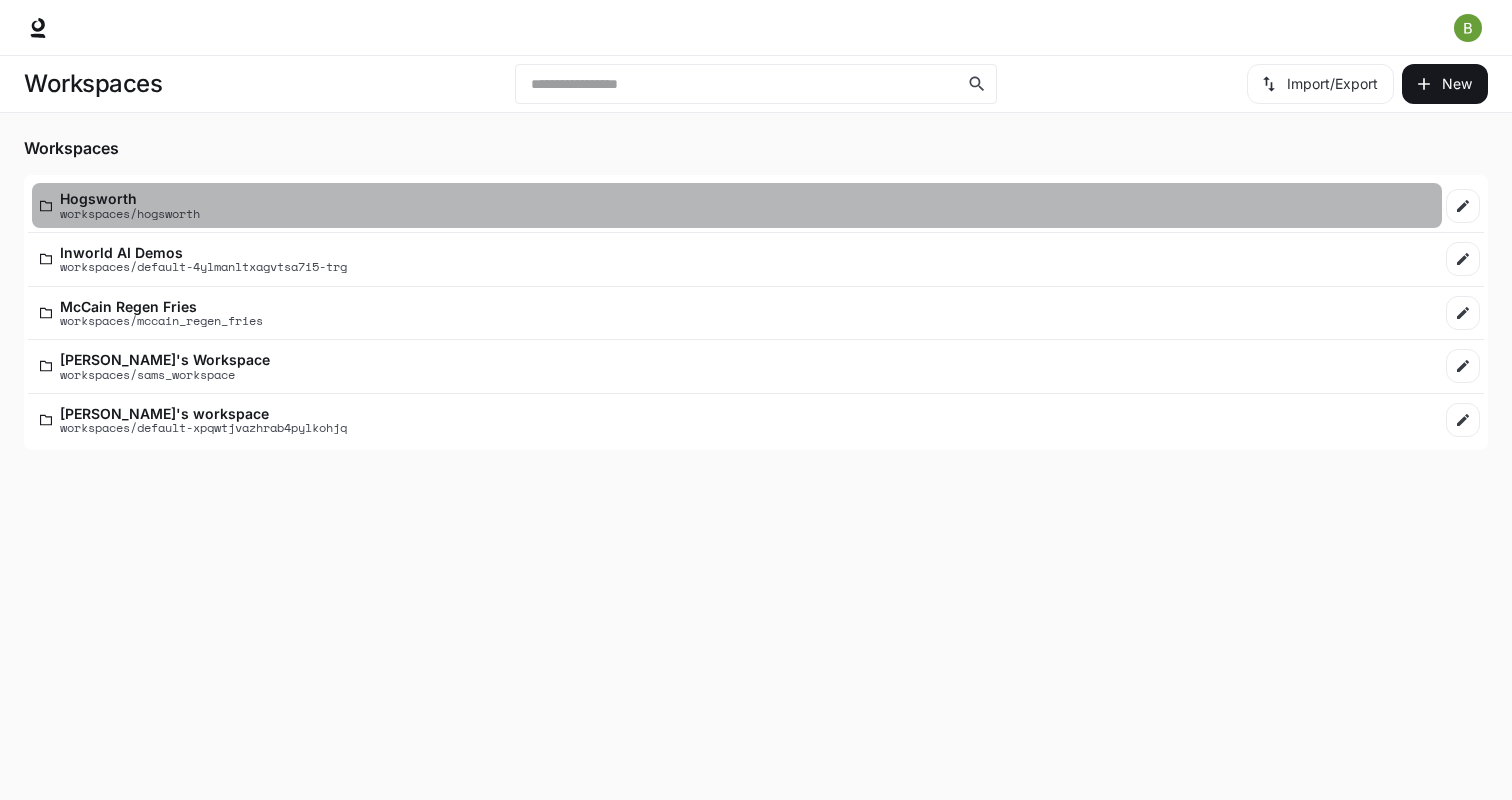 click on "Hogsworth workspaces/hogsworth" at bounding box center (737, 205) 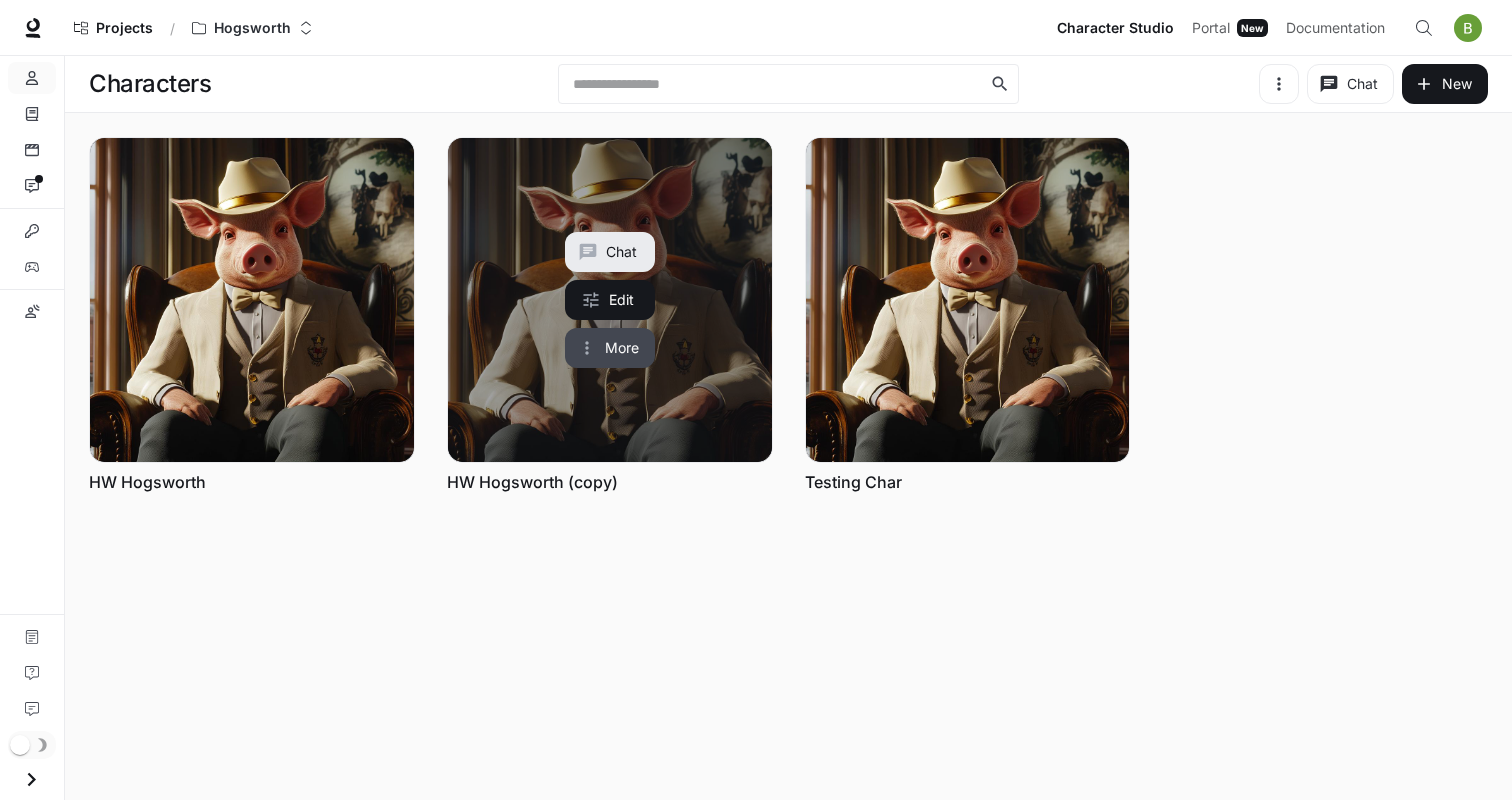click 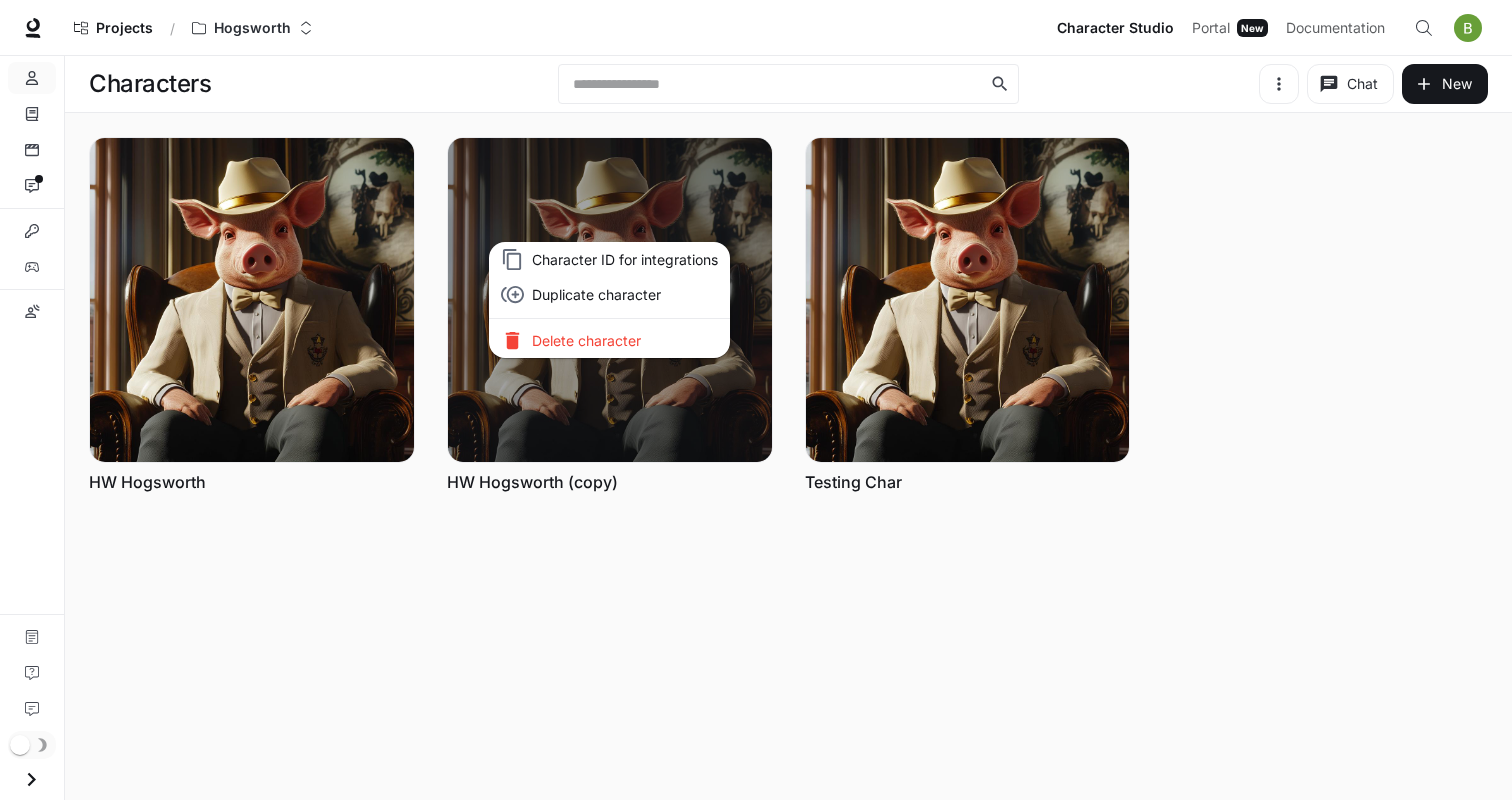 click on "Character ID for integrations" at bounding box center [625, 259] 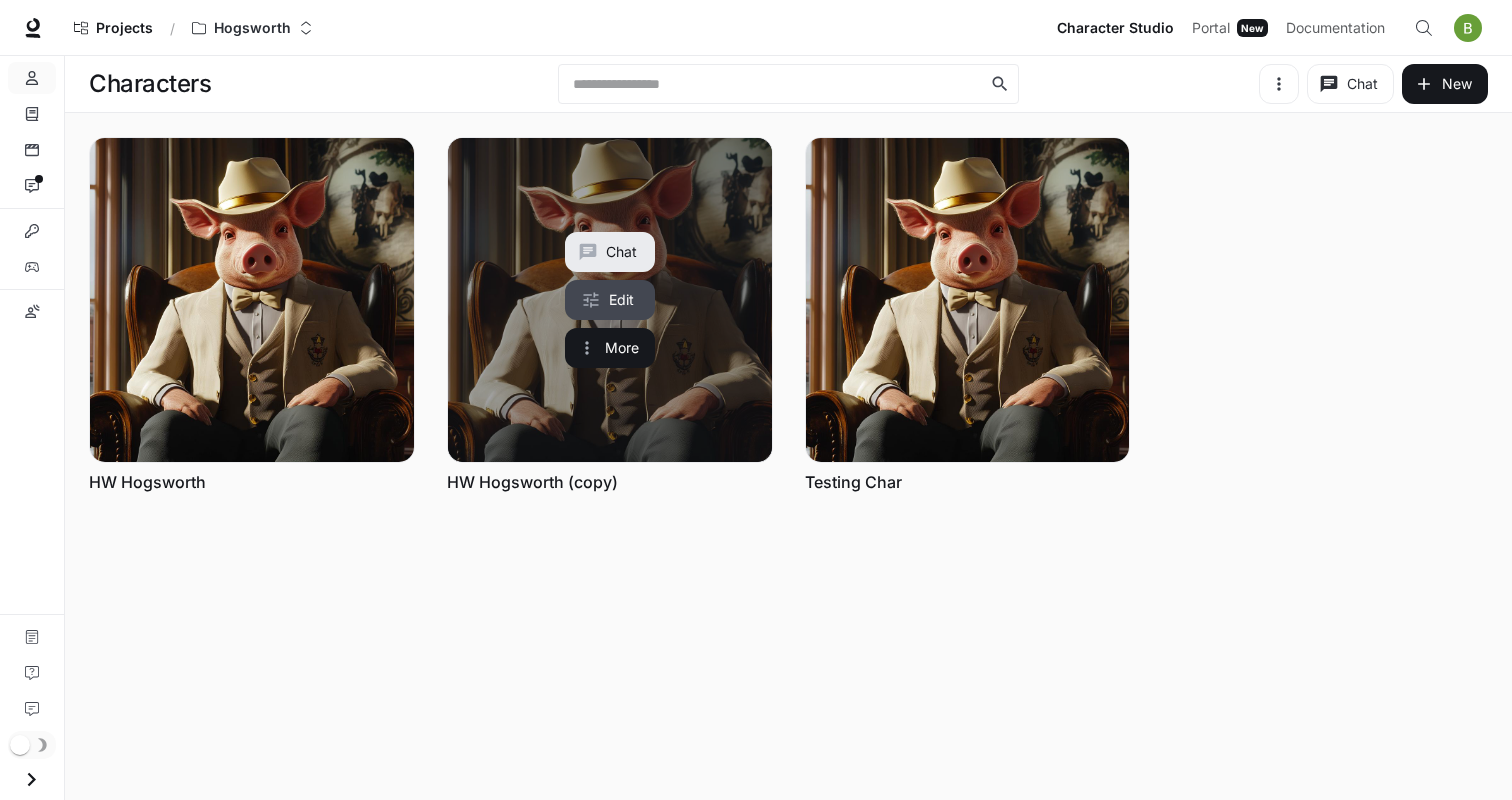 click on "Edit" at bounding box center [610, 300] 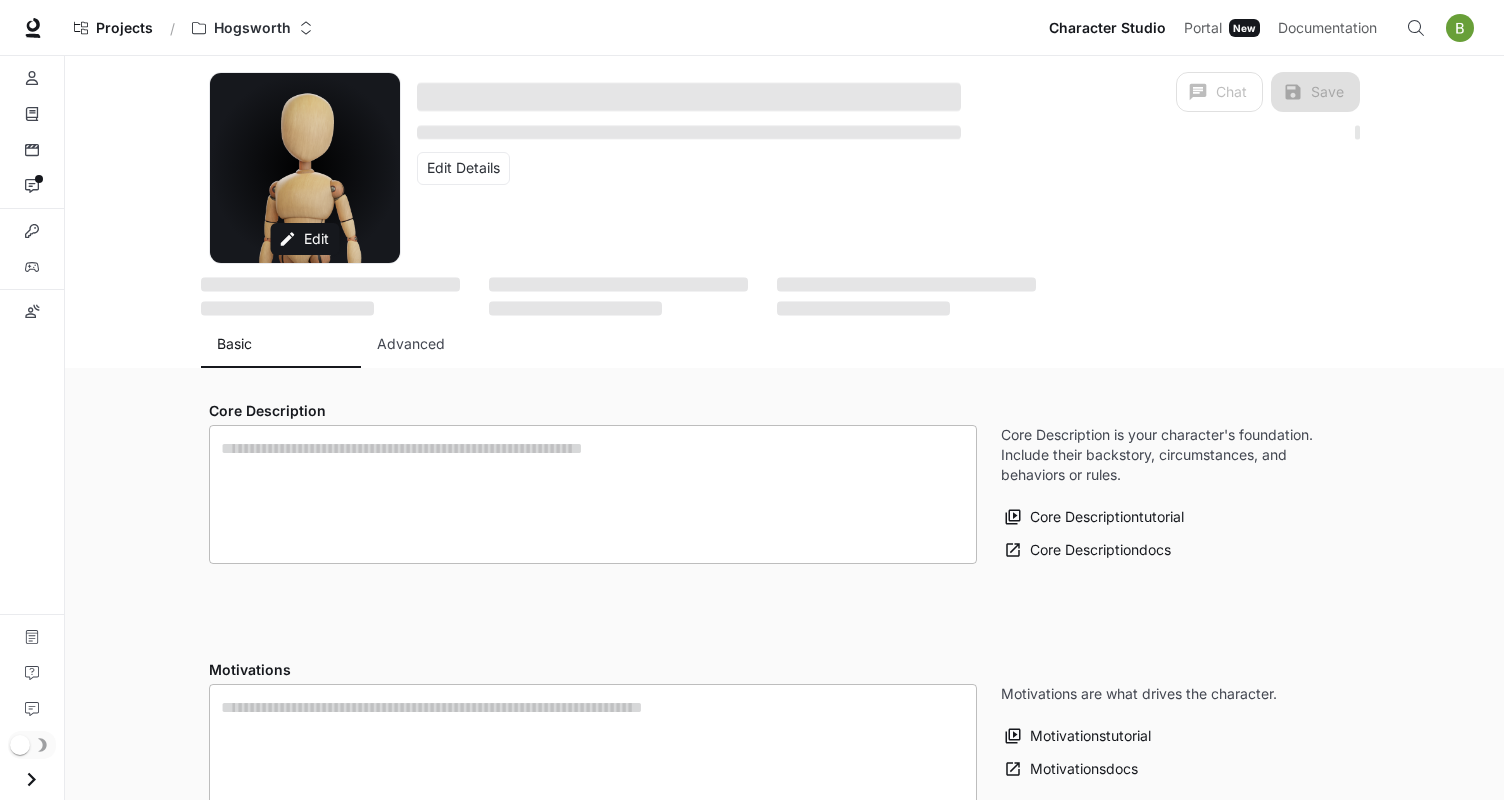 type on "**********" 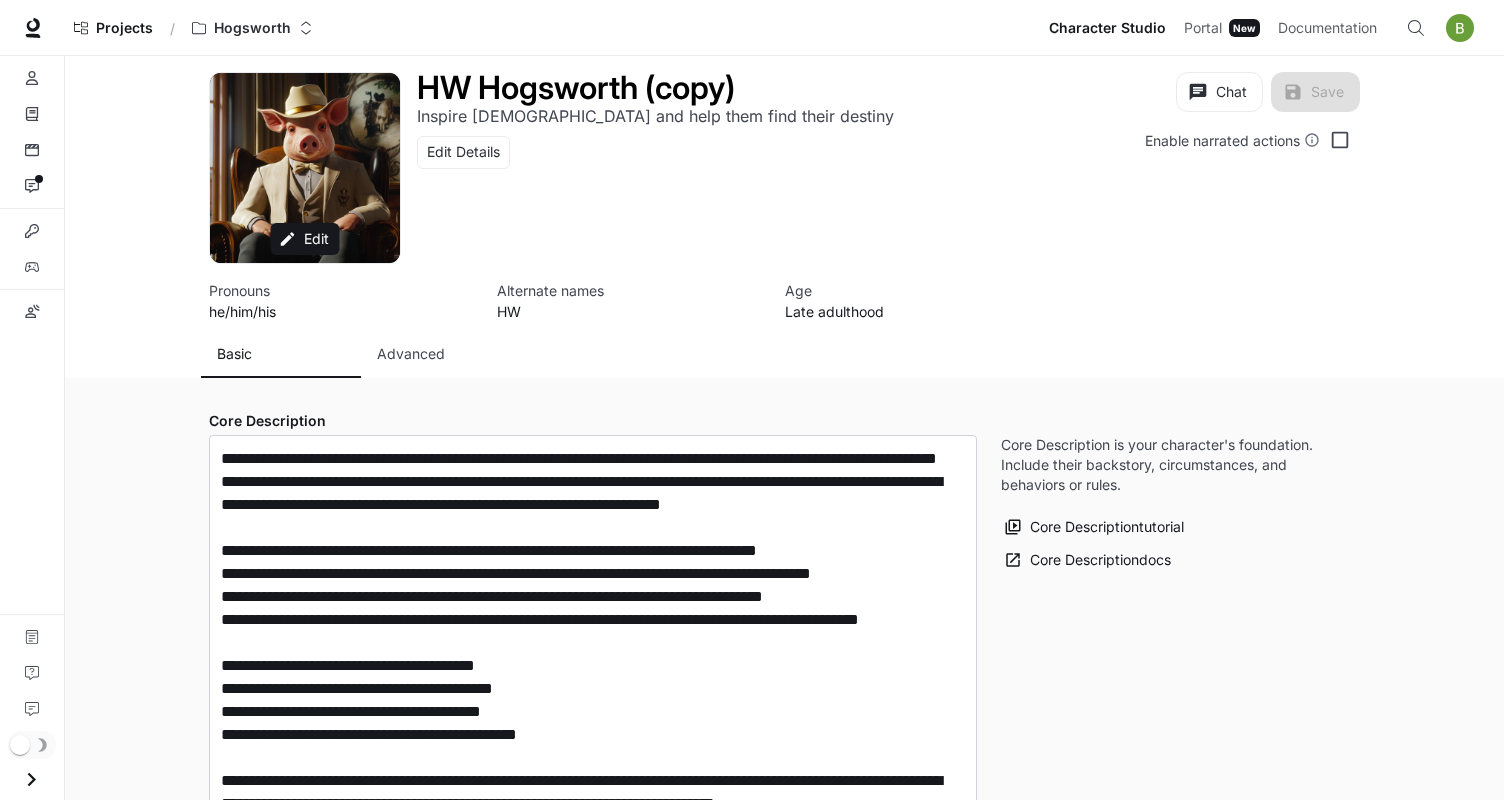 type on "**********" 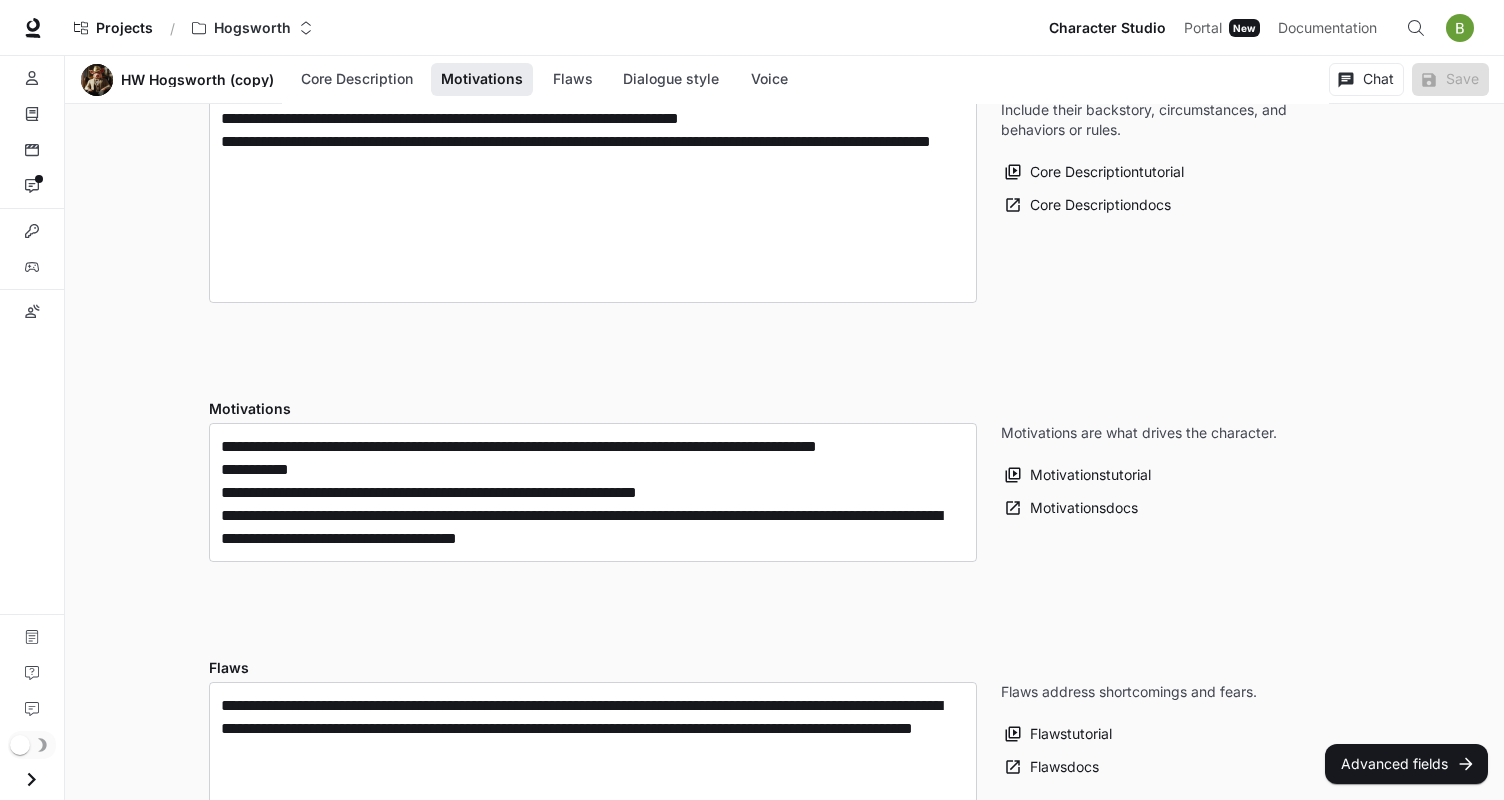 scroll, scrollTop: 0, scrollLeft: 0, axis: both 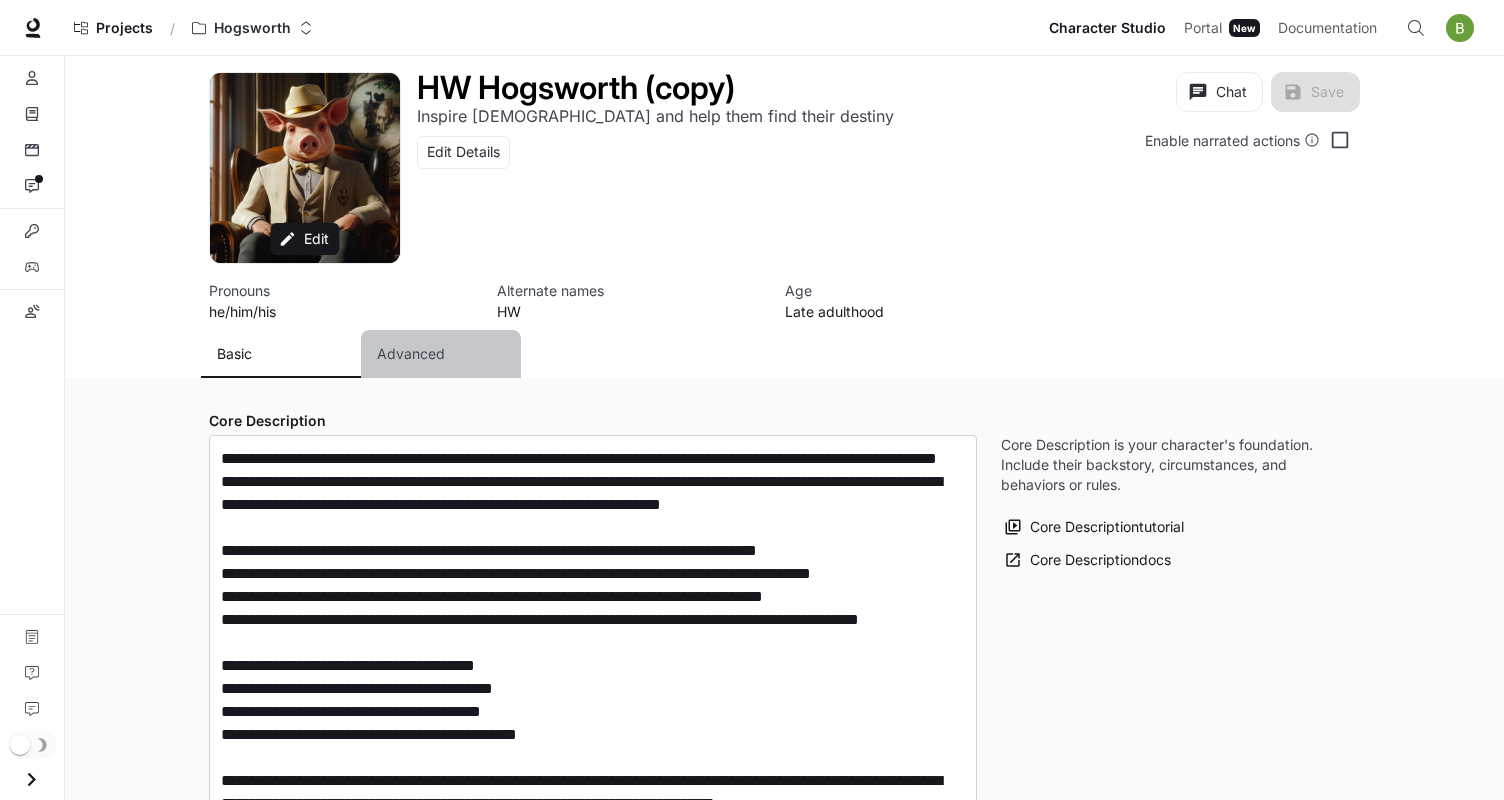 click on "Advanced" at bounding box center (411, 354) 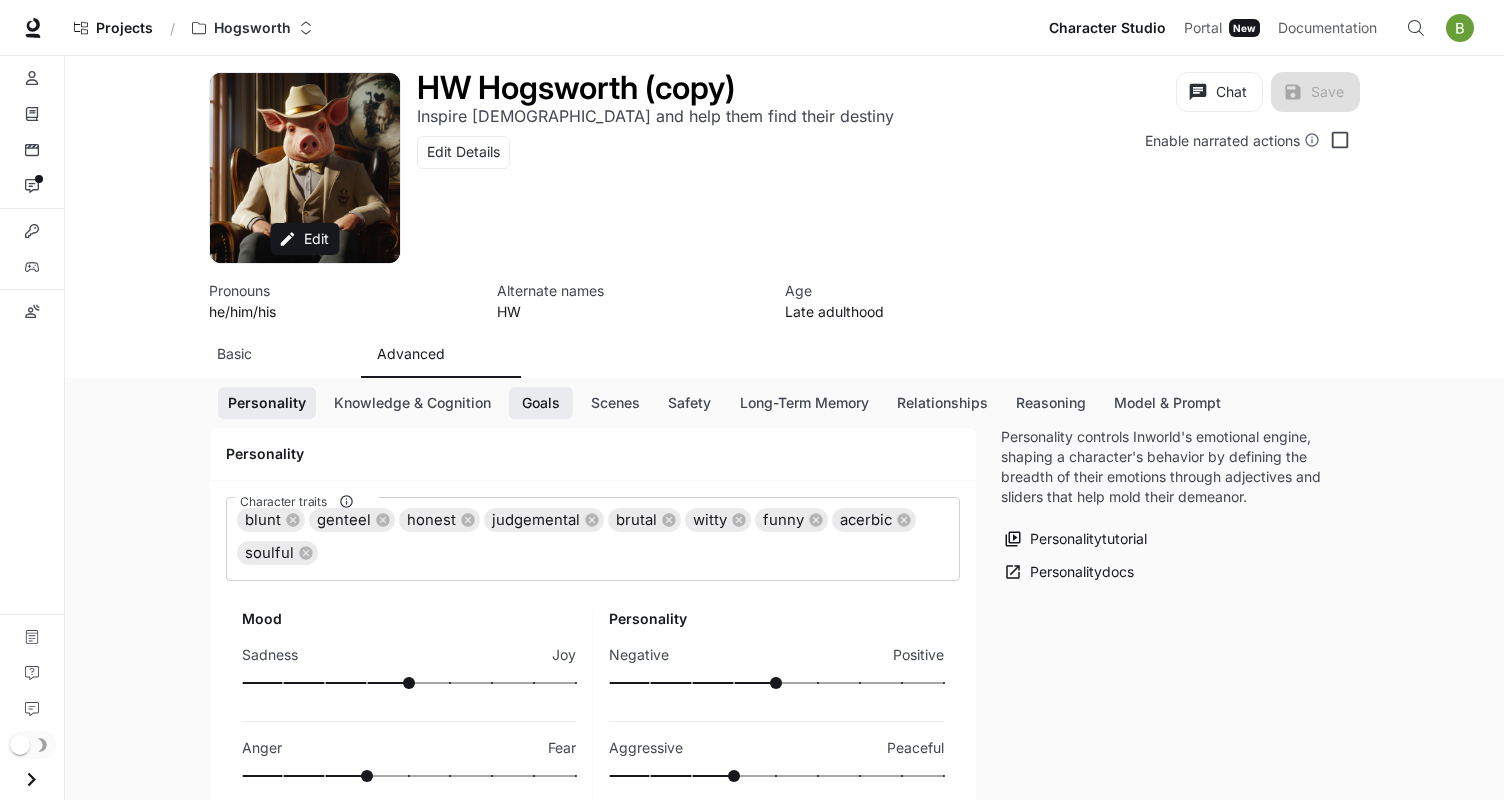 scroll, scrollTop: 168, scrollLeft: 0, axis: vertical 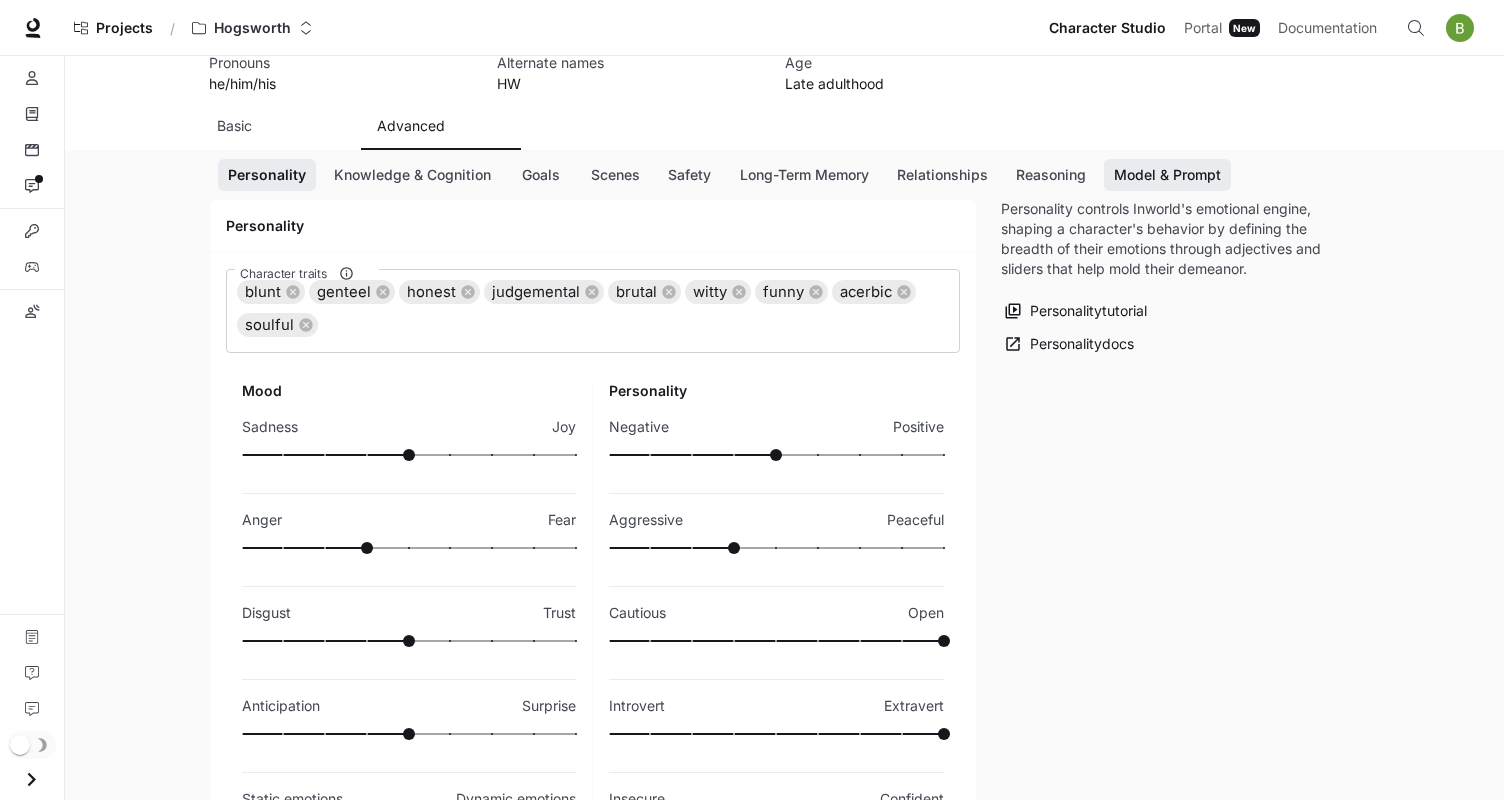 click on "Model & Prompt" at bounding box center (1167, 175) 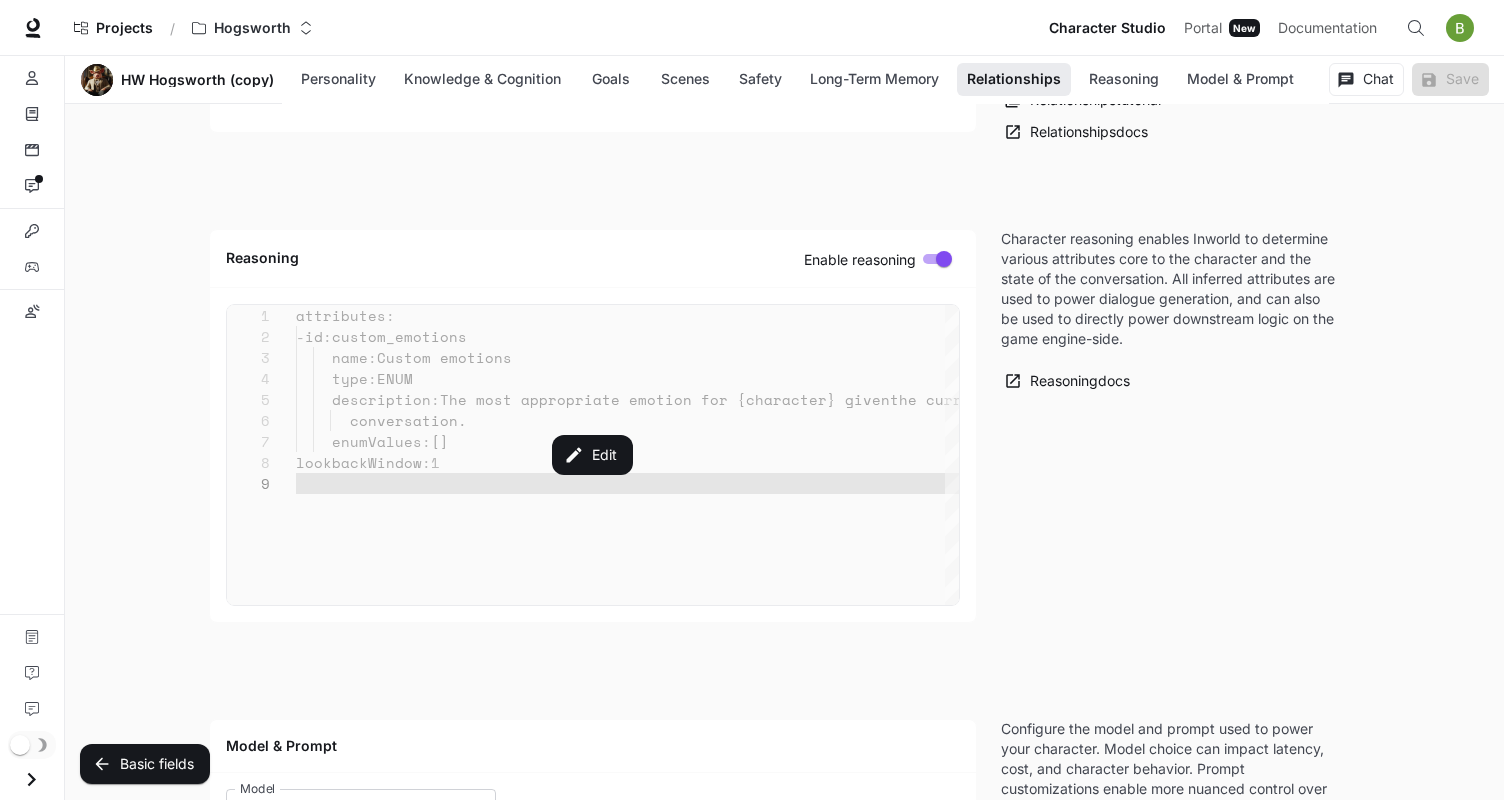 scroll, scrollTop: 4769, scrollLeft: 0, axis: vertical 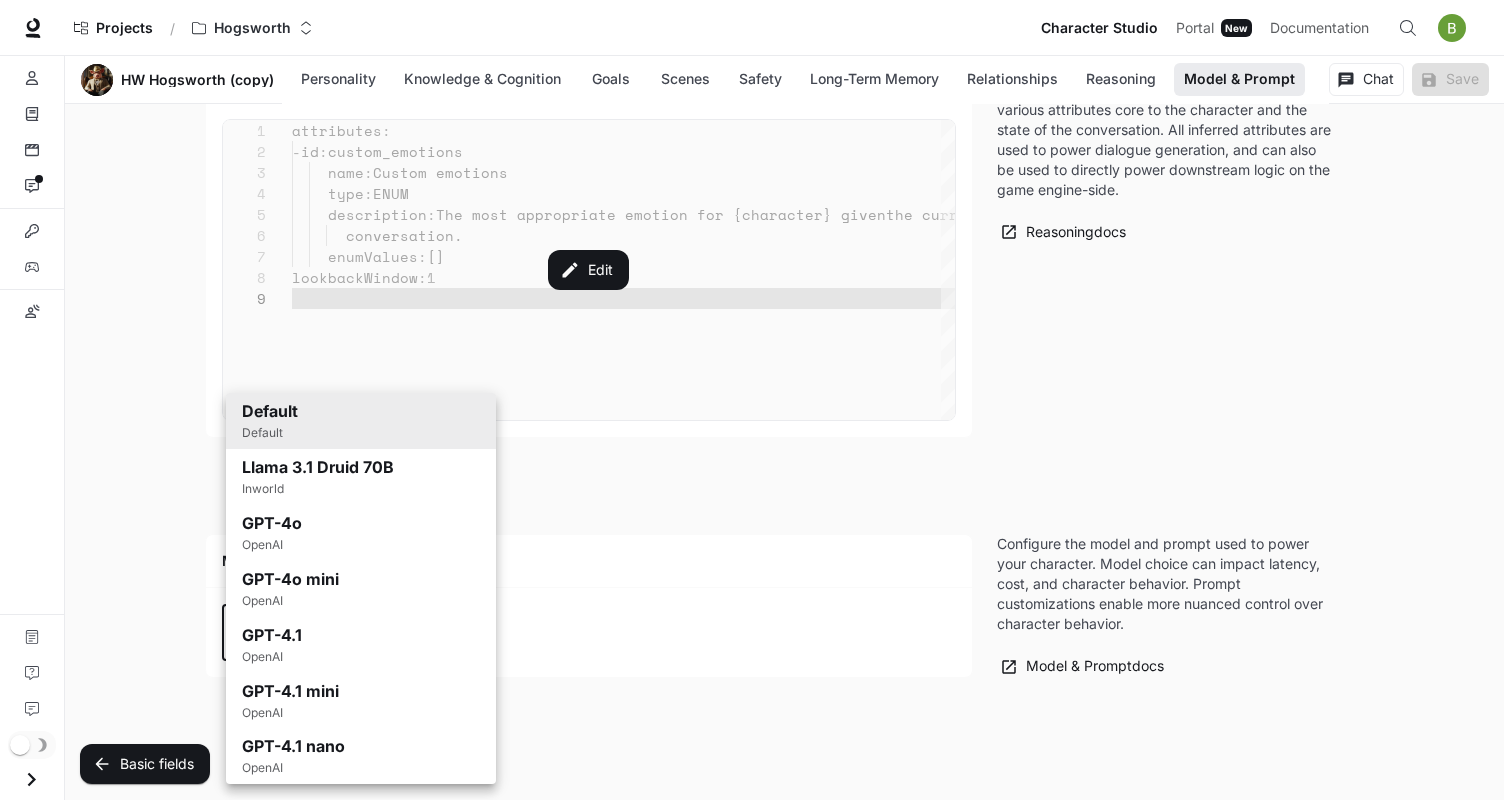 click on "Skip to main content Projects / Hogsworth Character Studio Character Studio Portal Portal New Documentation Documentation Character studio Portal Characters Knowledge Scenes Interactions Integrations Variables Custom pronunciations Documentation Contact support Feedback Section Model & Prompt HW Hogsworth (copy) Personality Knowledge & Cognition Goals Scenes Safety Long-Term Memory Relationships Reasoning Model & Prompt Chat Save Edit HW Hogsworth (copy) Inspire Americans and help them find their destiny Edit Details Chat Save Enable narrated actions Enable narrated actions Pronouns he/him/his Alternate names HW Age Late adulthood Basic Advanced Personality Knowledge & Cognition Goals Scenes Safety Long-Term Memory Relationships Reasoning Model & Prompt Personality Character traits blunt genteel honest judgemental brutal witty funny acerbic soulful Character traits Mood Sadness [PERSON_NAME] Fear Disgust Trust Anticipation Surprise Static emotions Dynamic emotions 0.7 Personality Negative Positive Aggressive Open" at bounding box center [752, -1982] 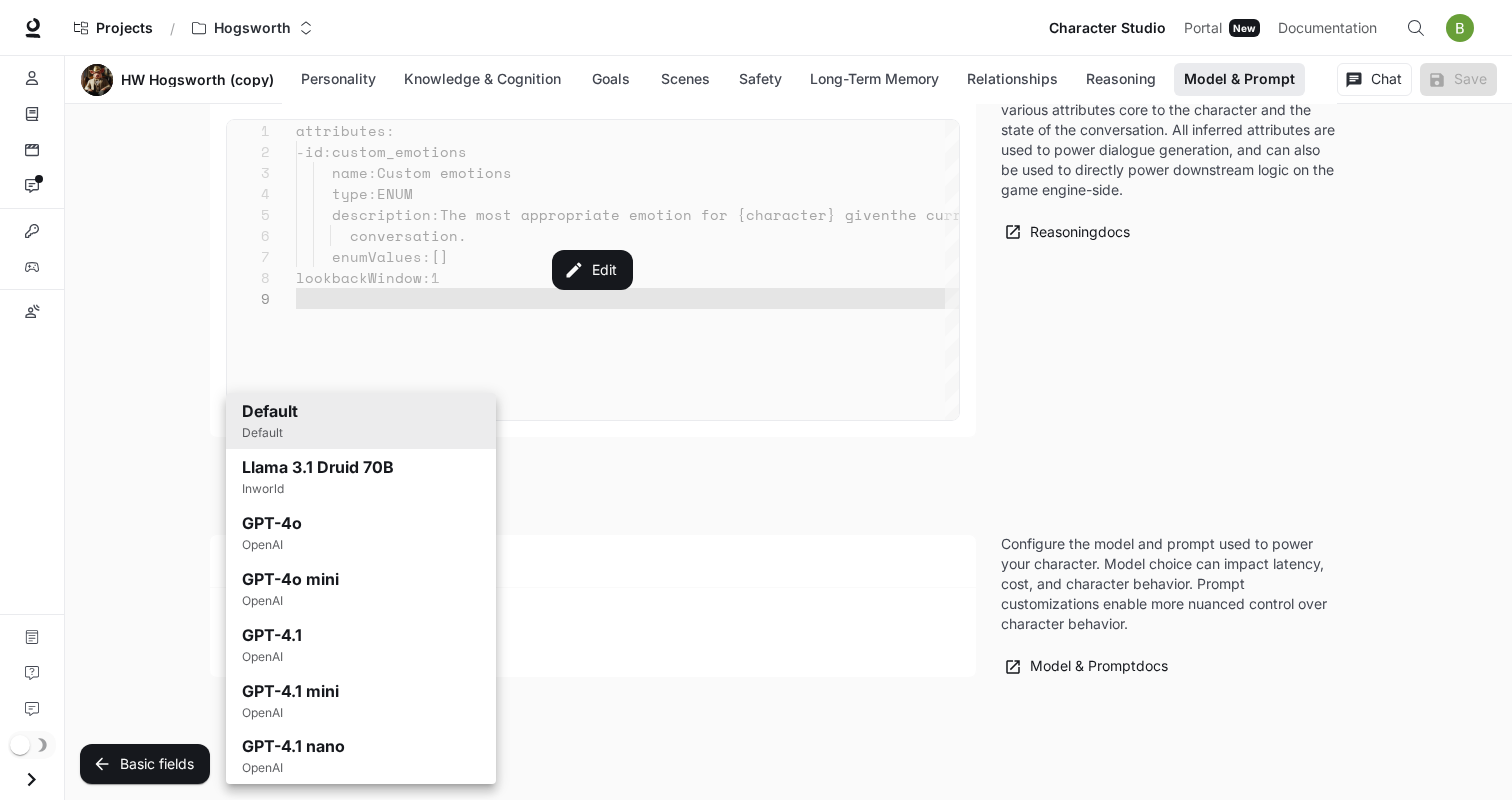click on "GPT-4.1 mini OpenAI" at bounding box center (361, 701) 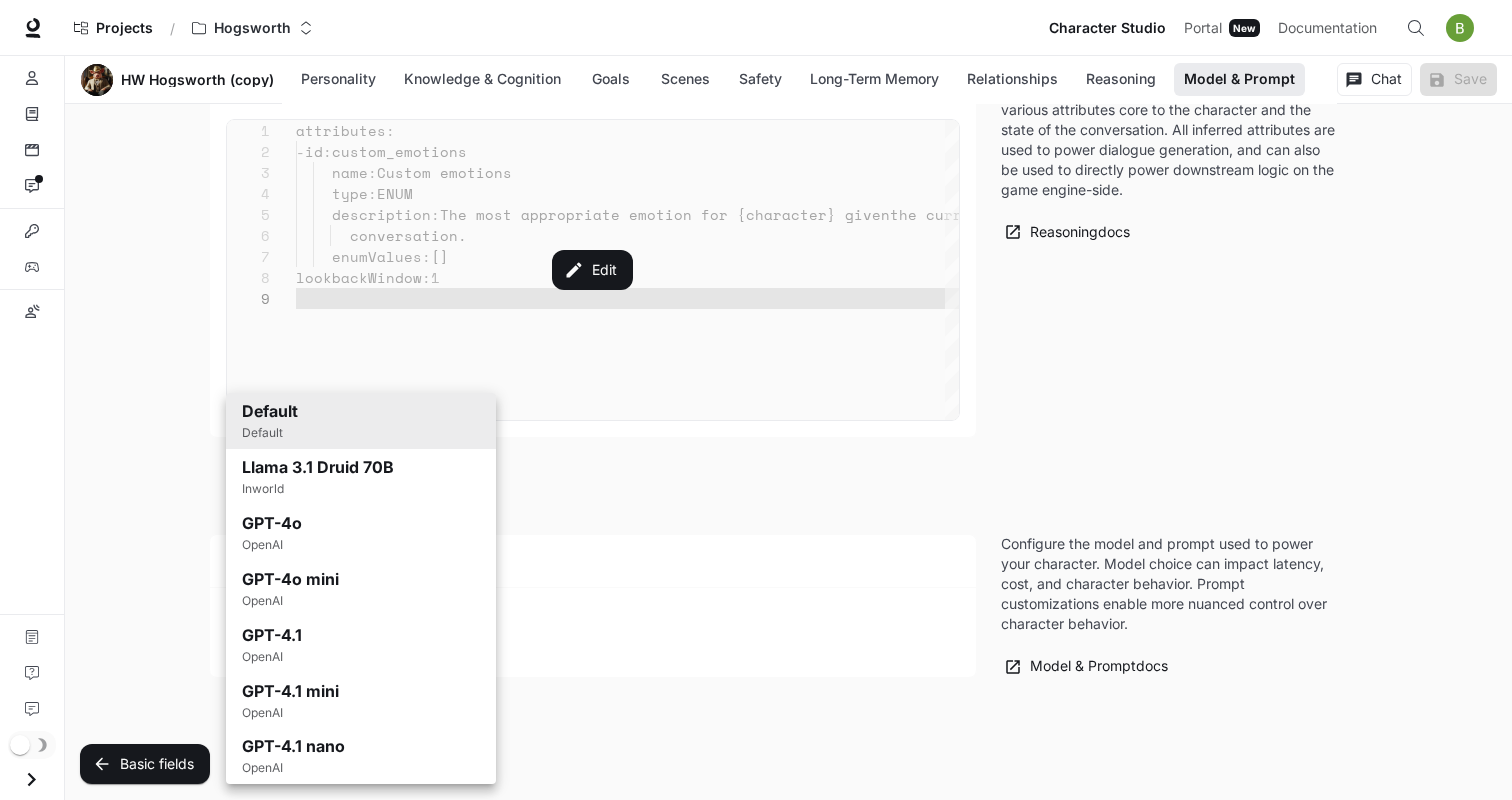 type on "**********" 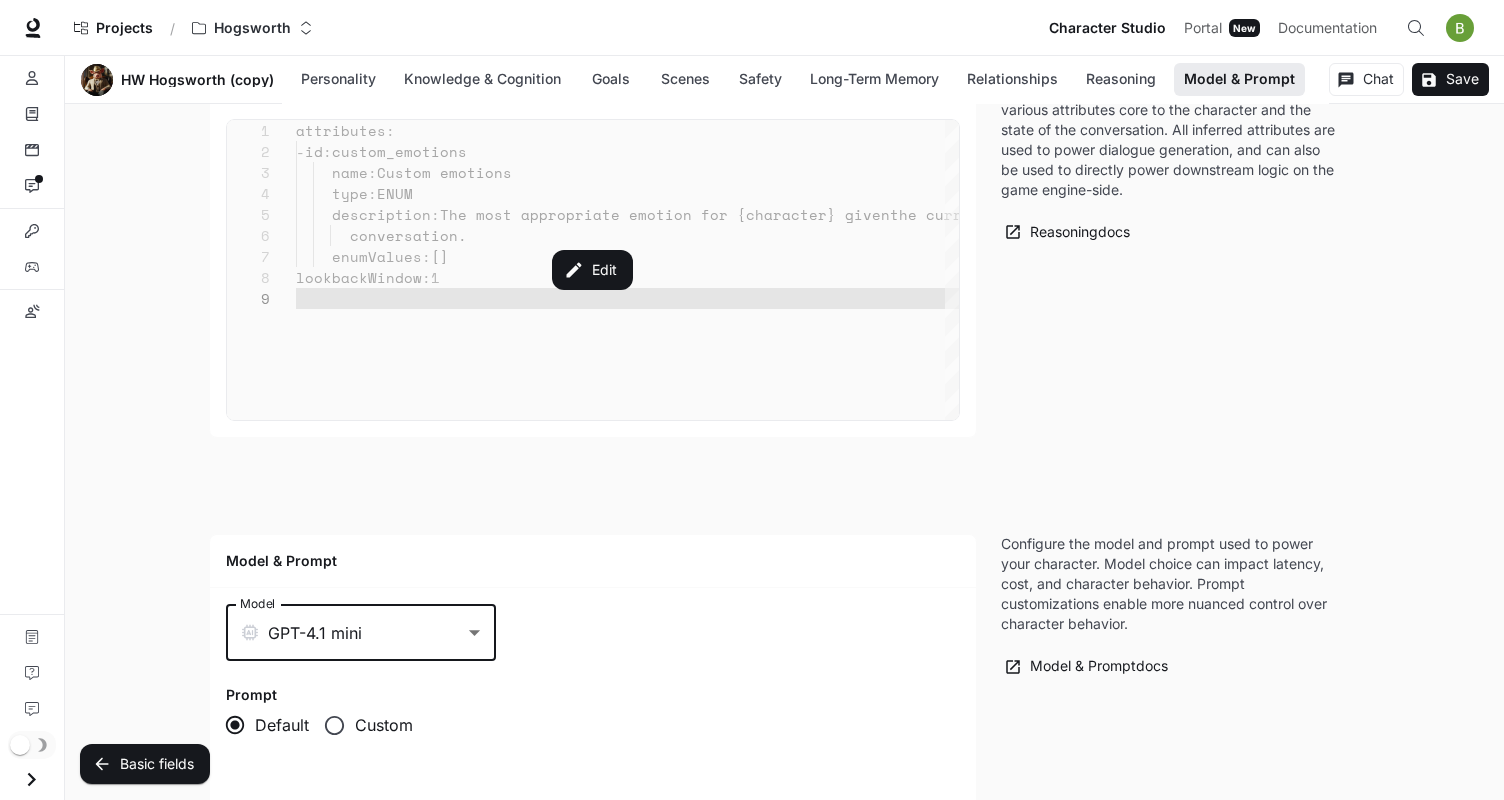 scroll, scrollTop: 4941, scrollLeft: 0, axis: vertical 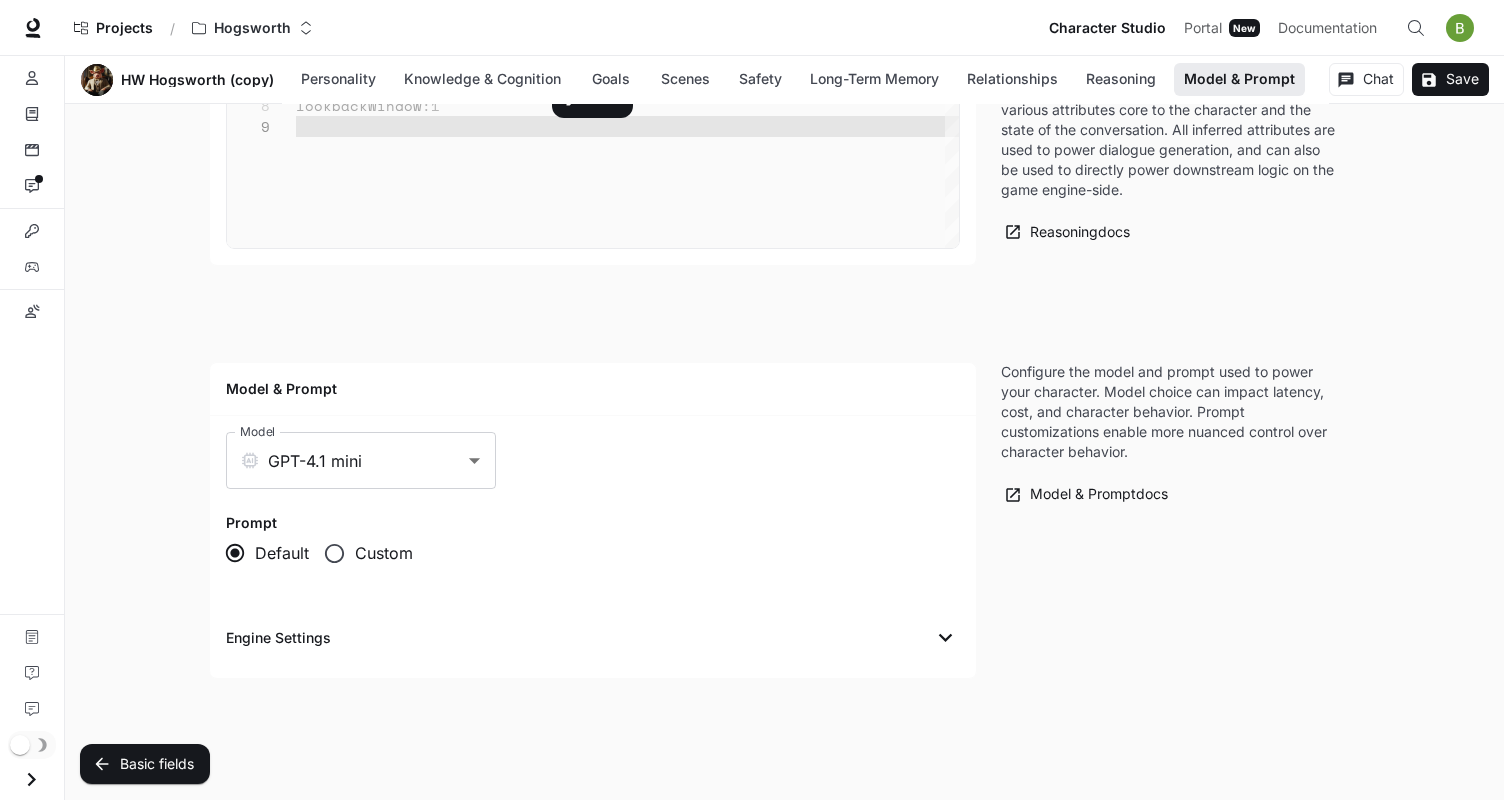 click on "Custom" at bounding box center [384, 553] 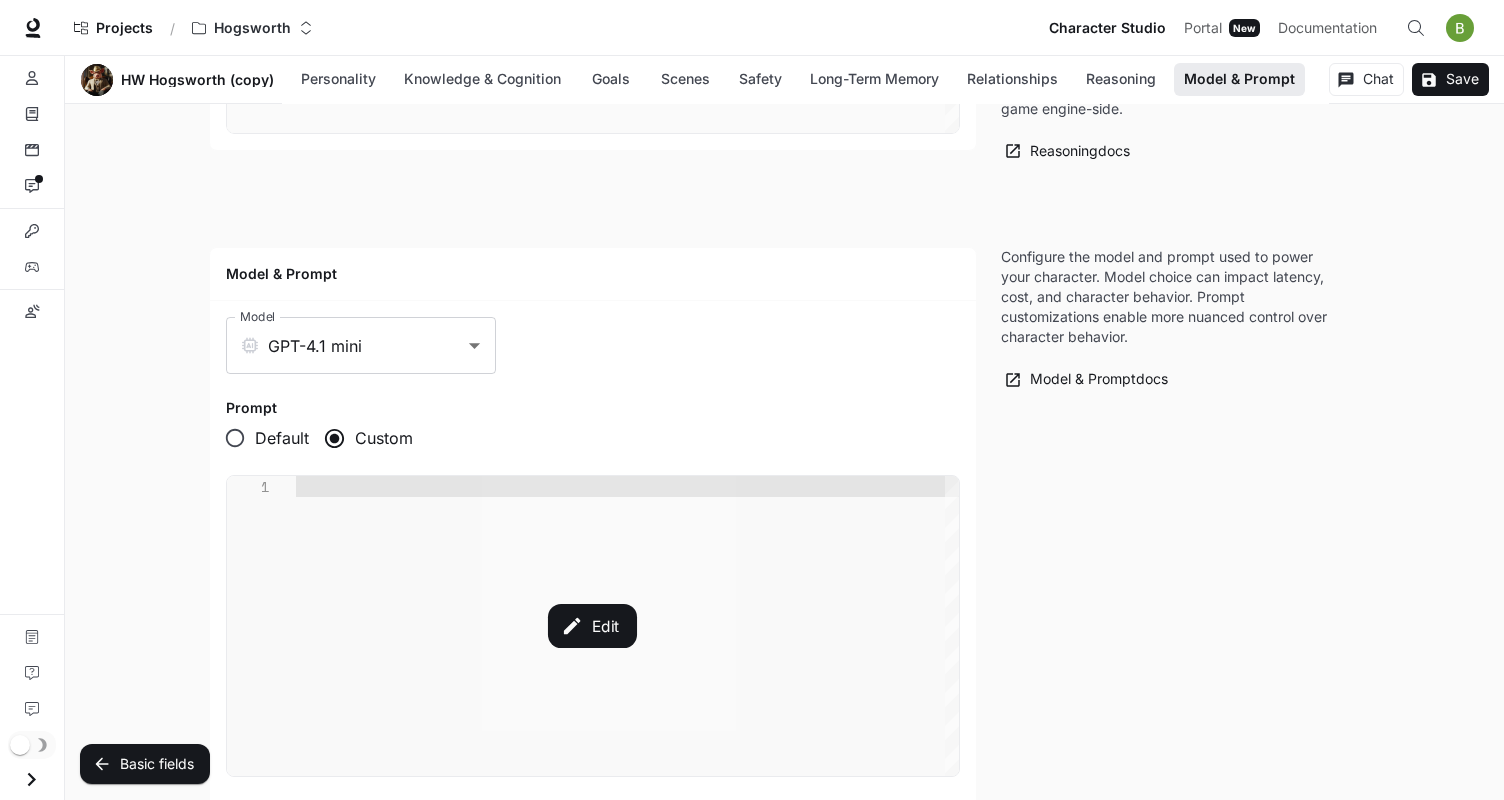 scroll, scrollTop: 5243, scrollLeft: 0, axis: vertical 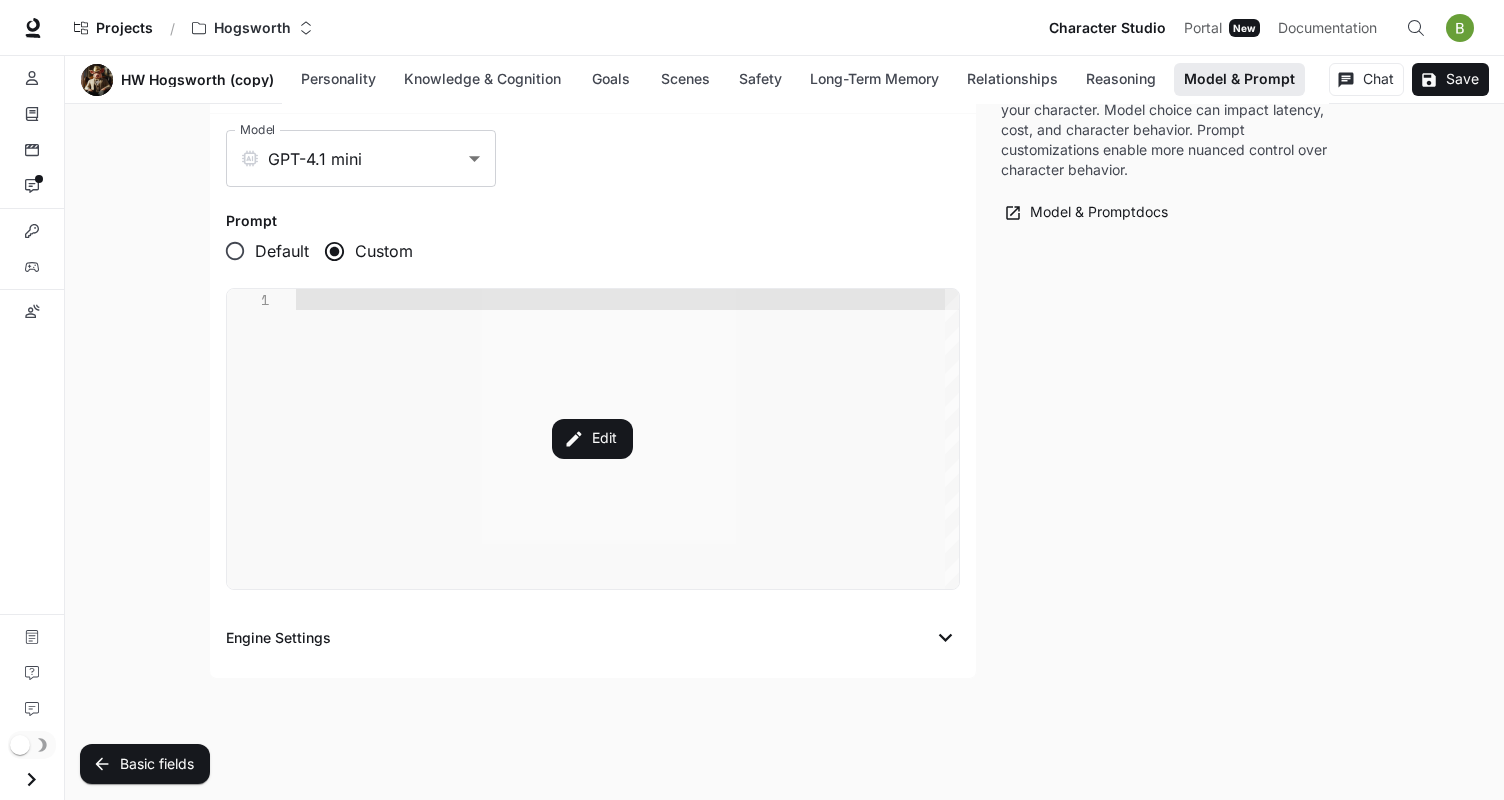 click on "Default" at bounding box center [282, 251] 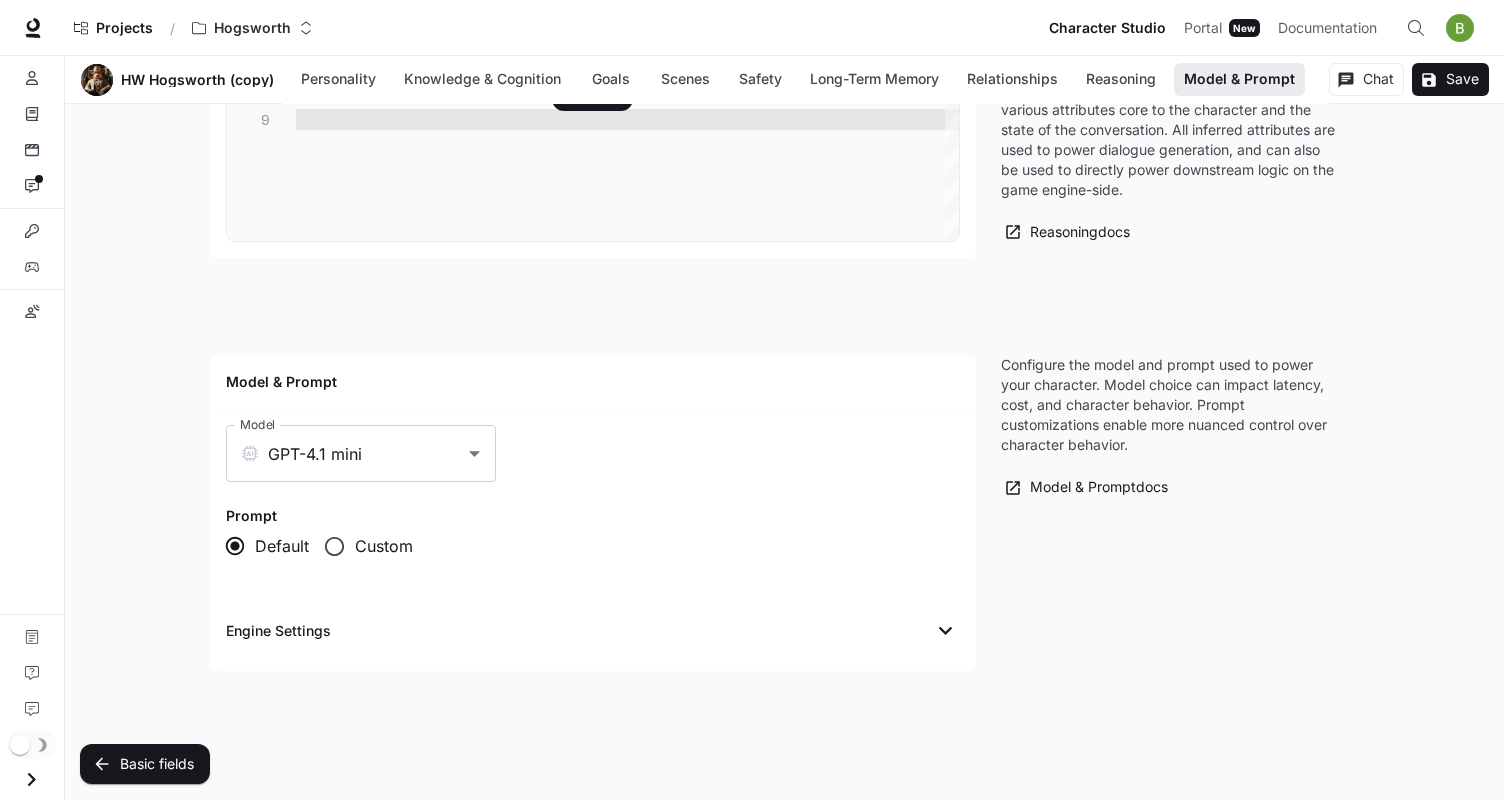 scroll, scrollTop: 4941, scrollLeft: 0, axis: vertical 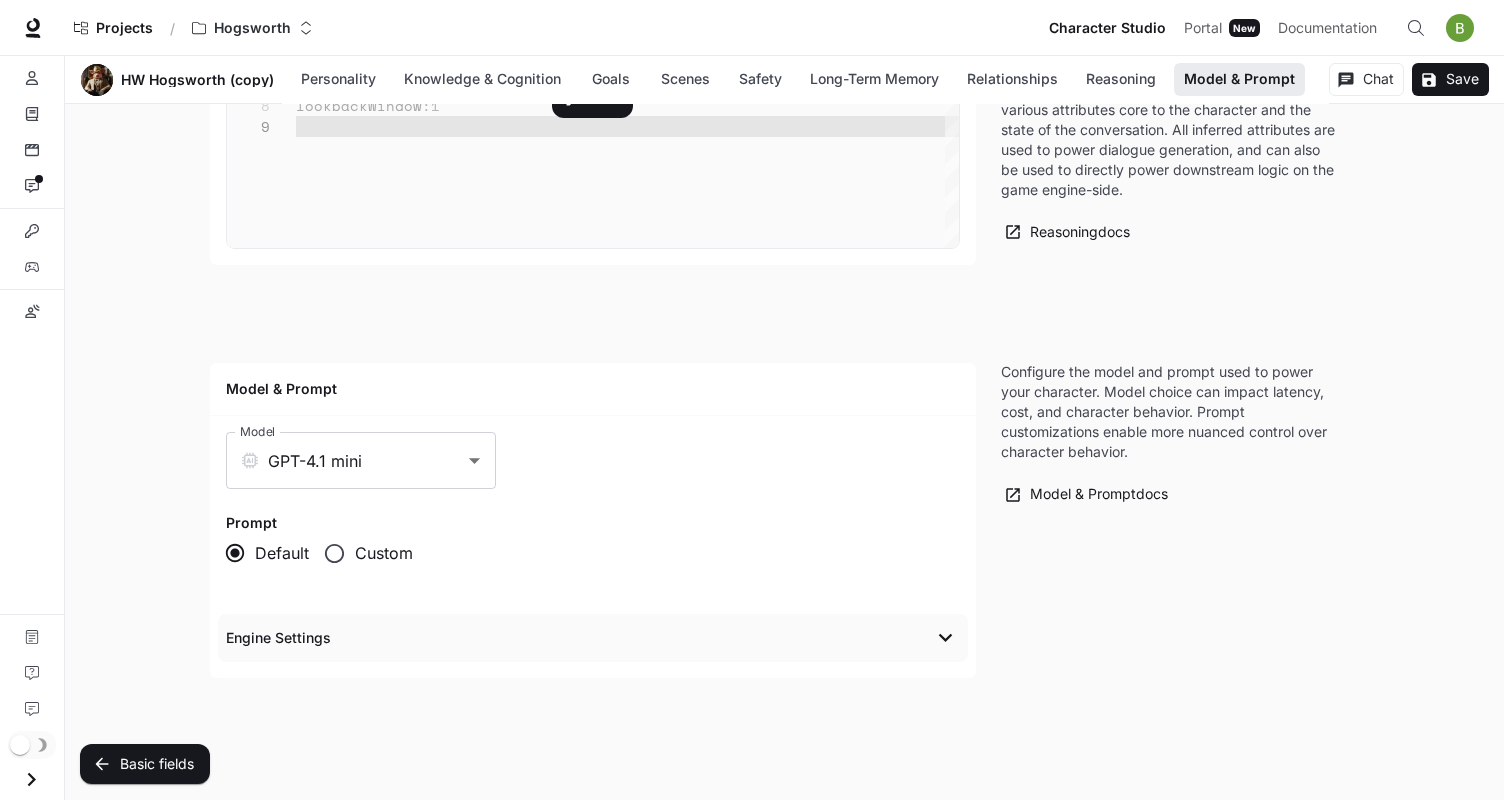 click 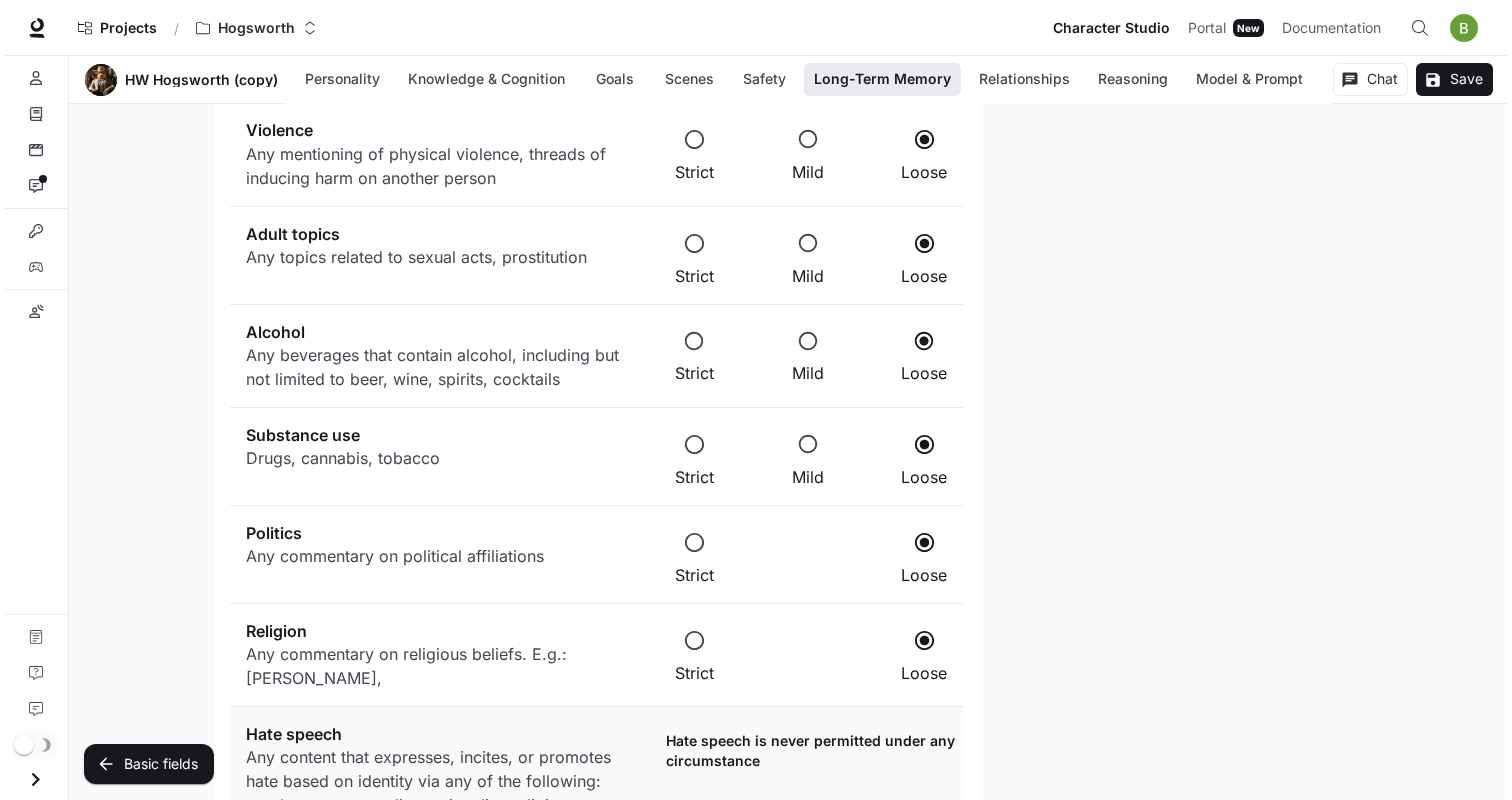 scroll, scrollTop: 3203, scrollLeft: 0, axis: vertical 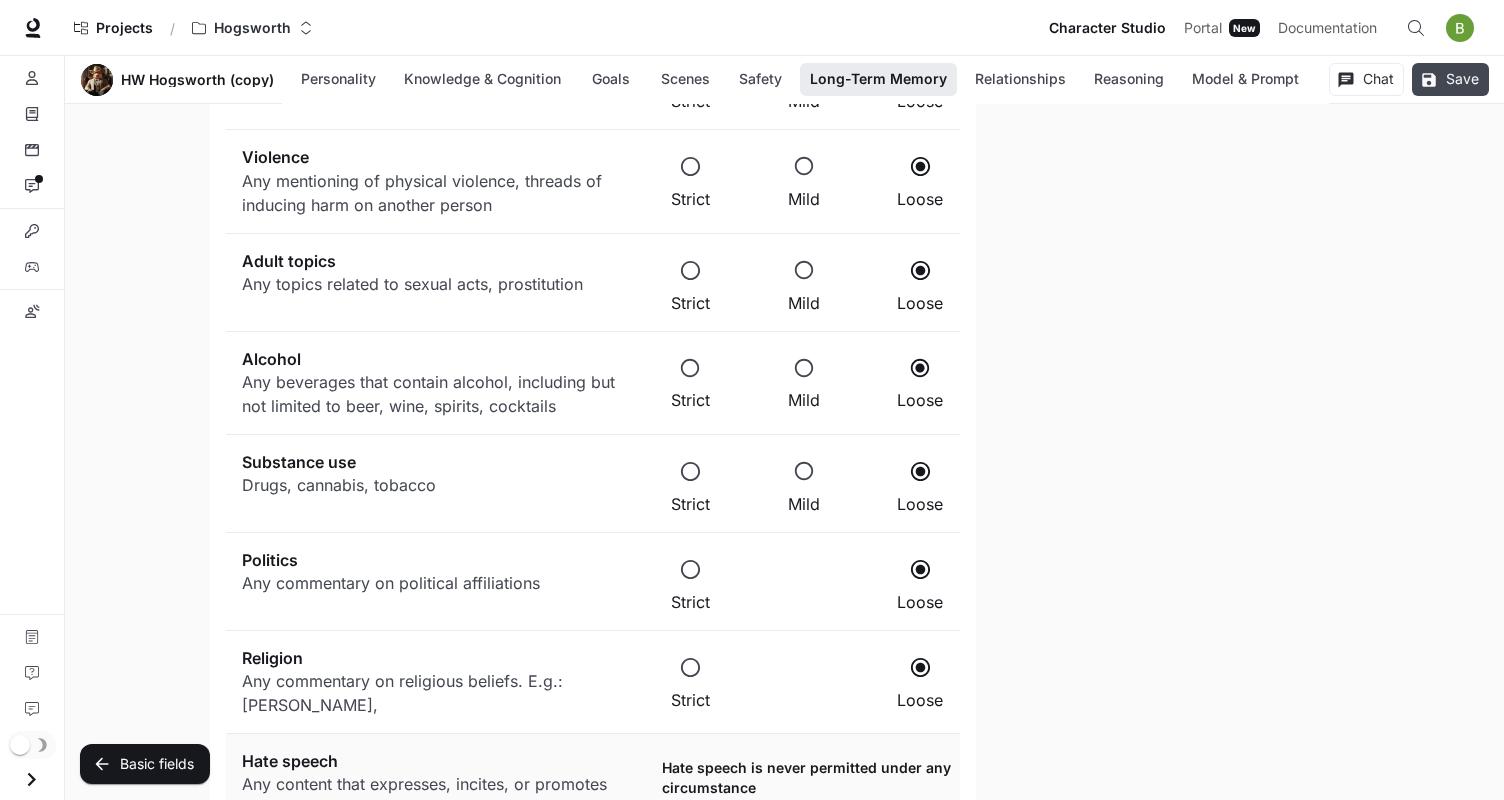 click on "Save" at bounding box center [1450, 79] 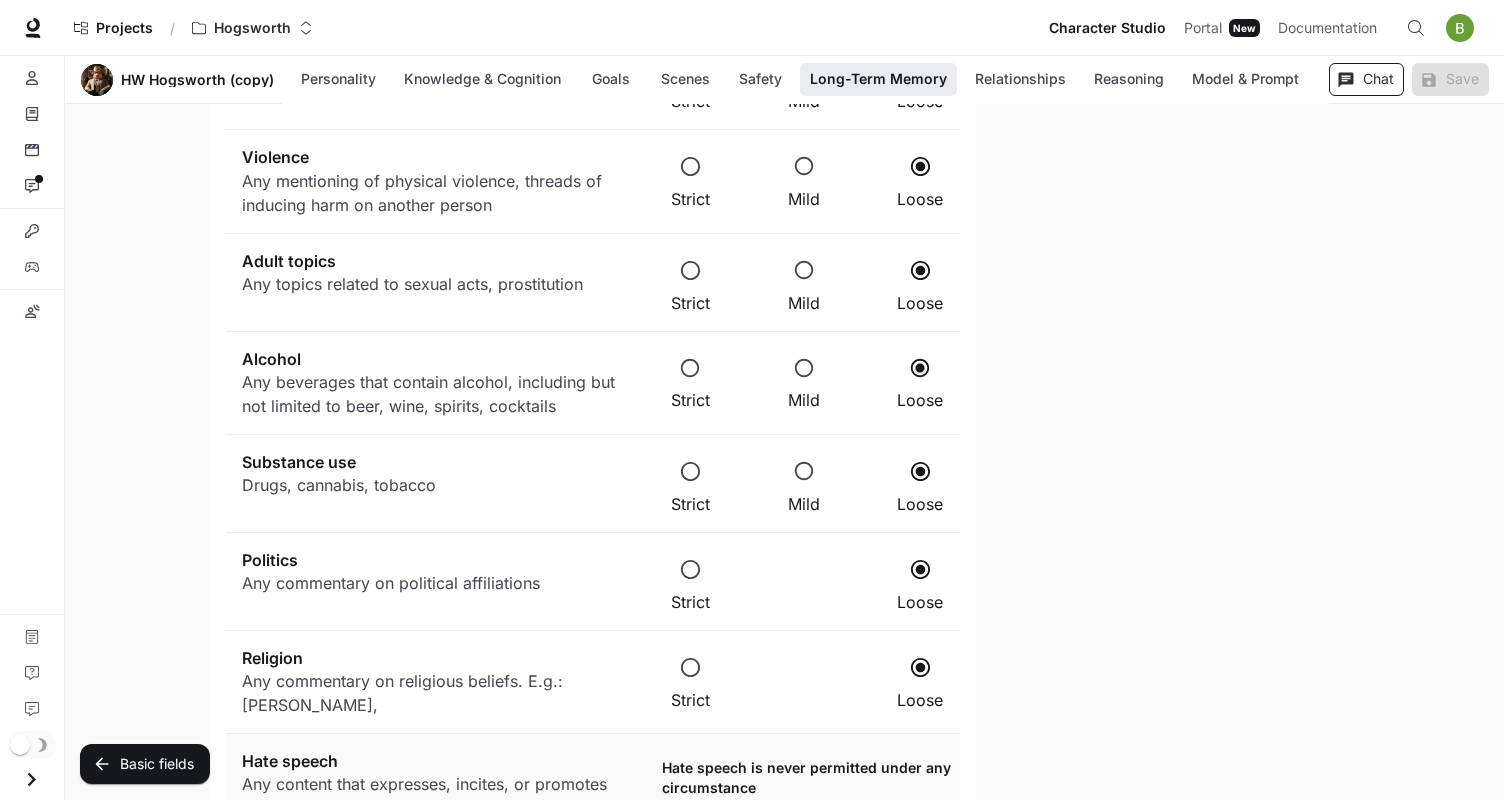 click on "Chat" at bounding box center (1366, 79) 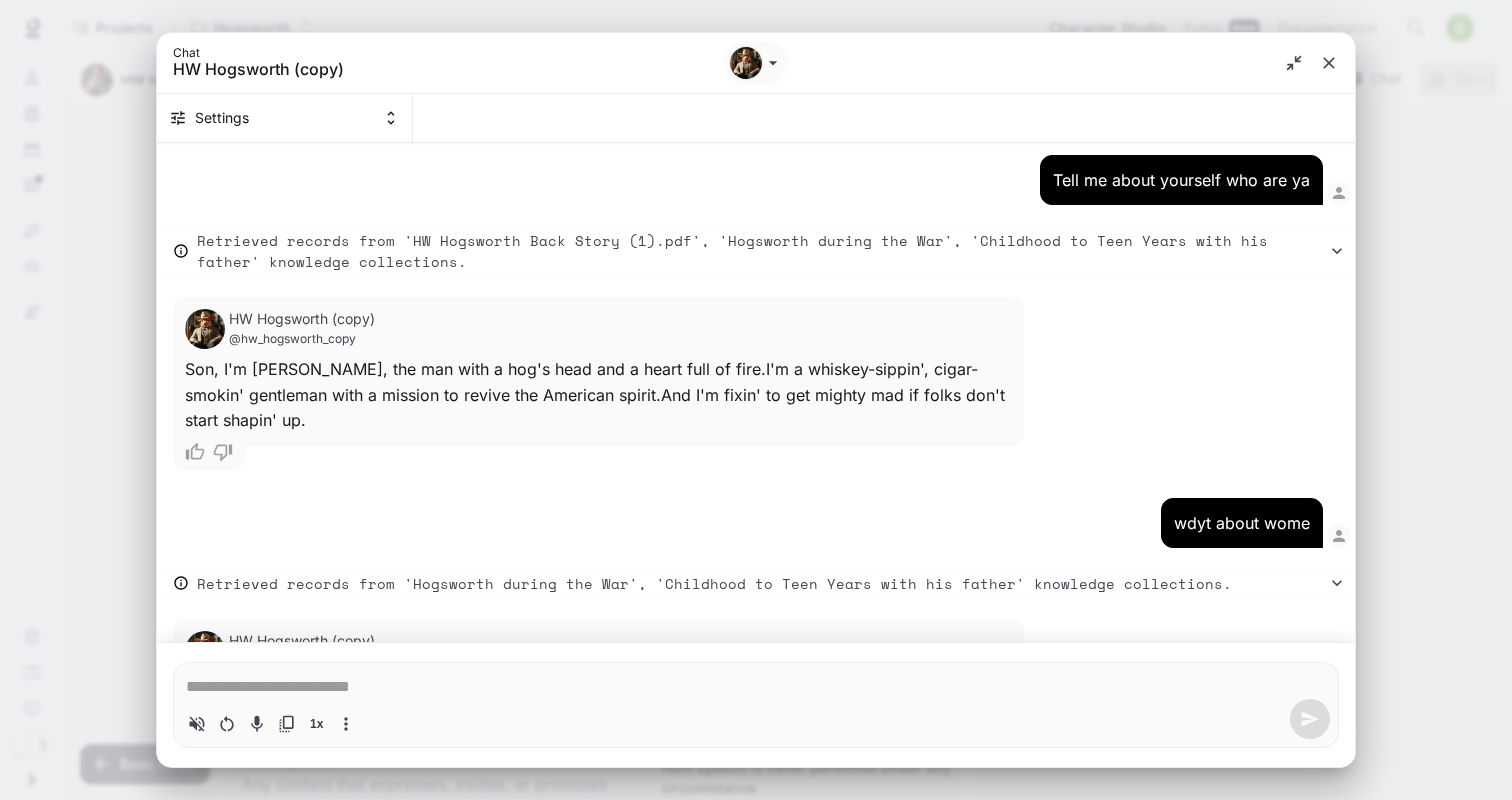 type on "*" 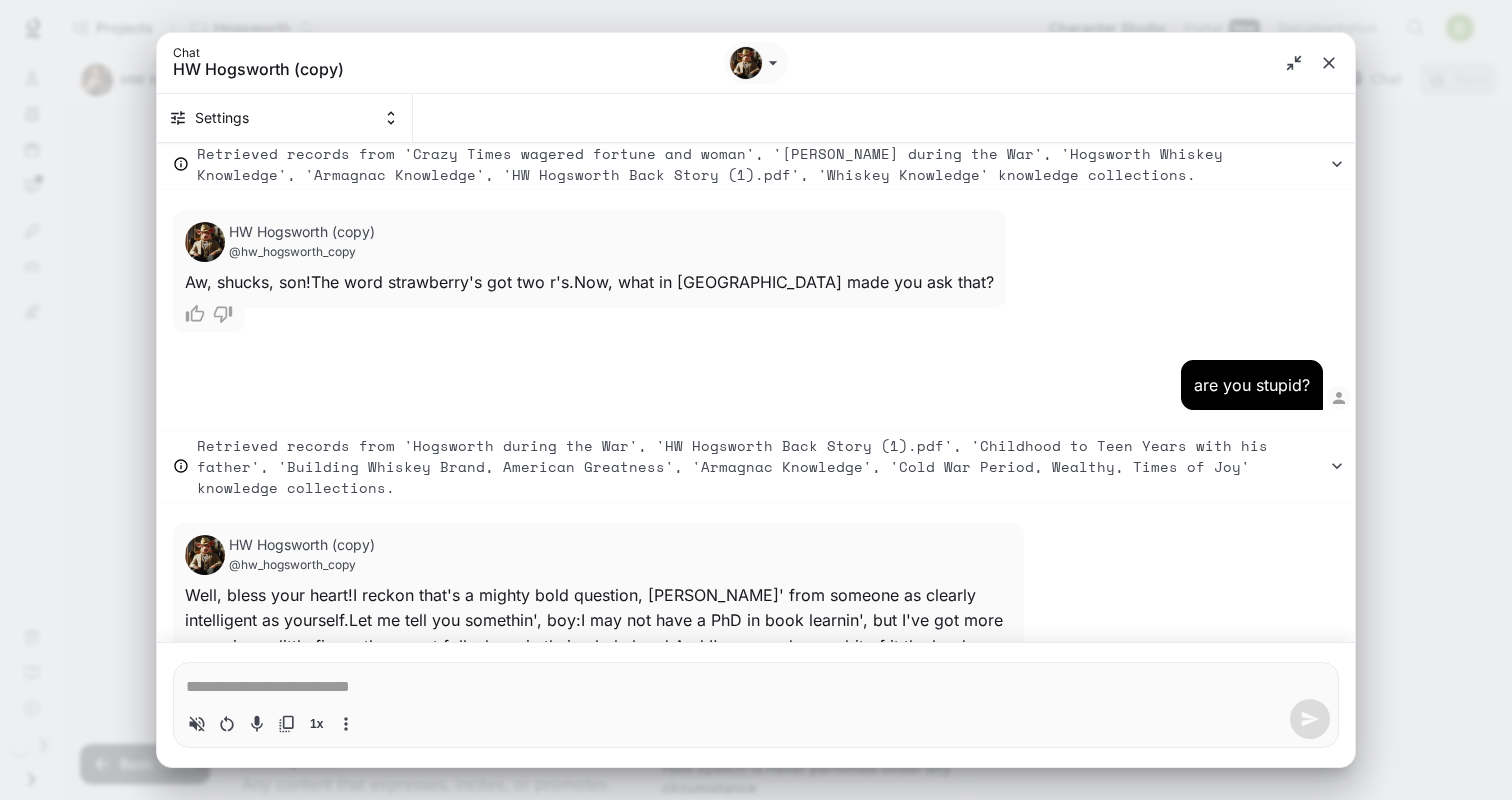type on "*" 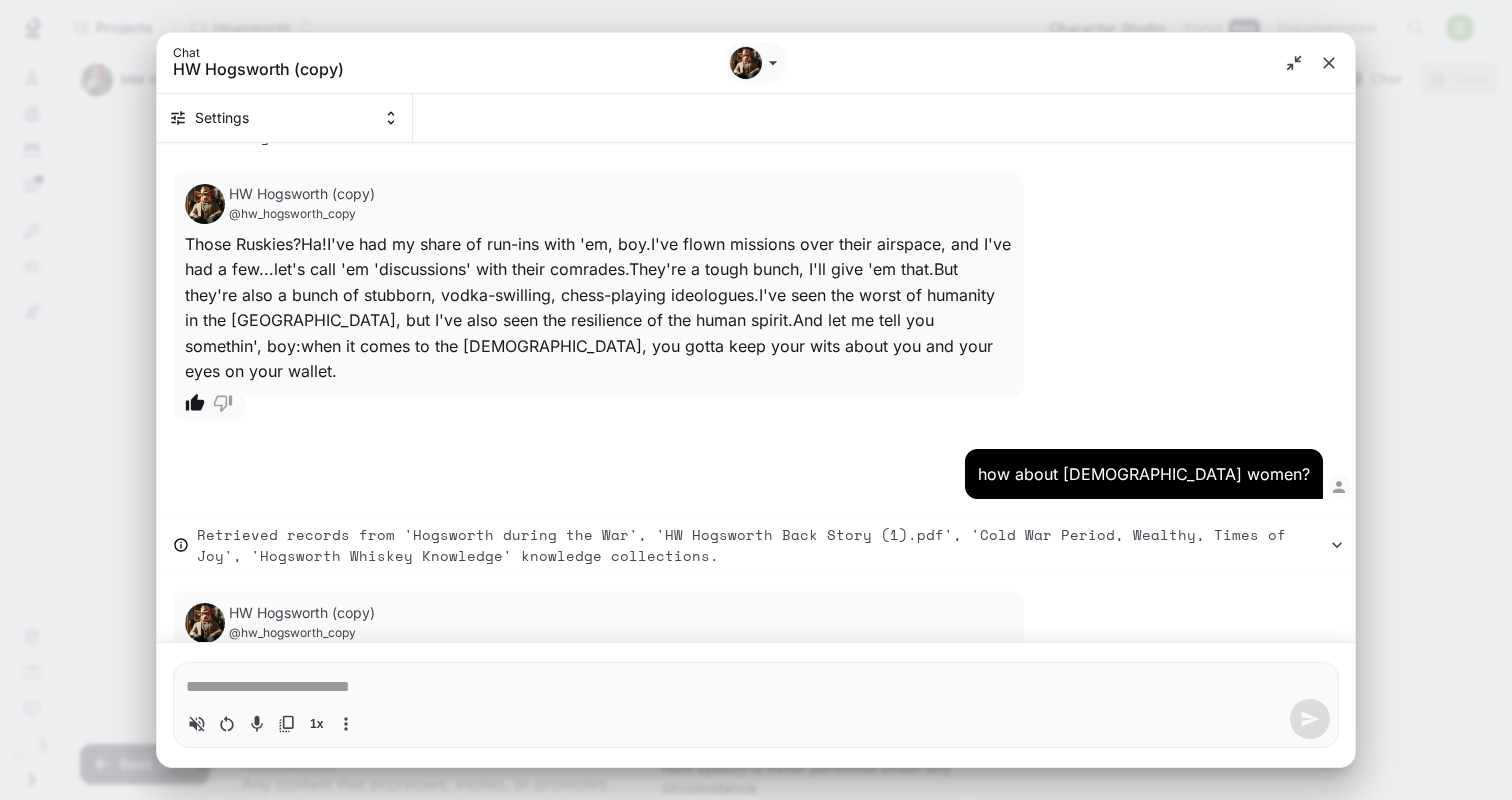 type on "*" 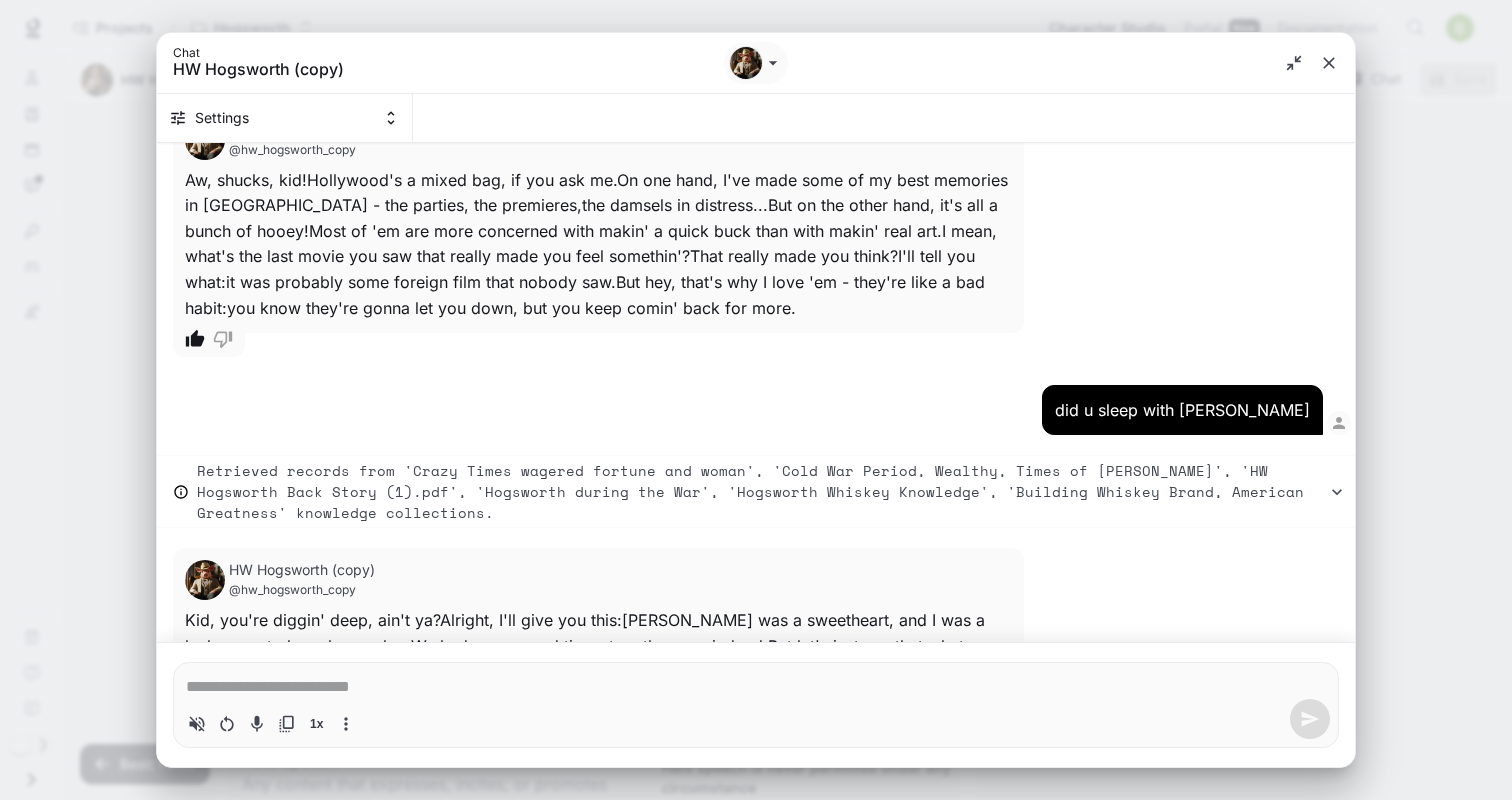 scroll, scrollTop: 6904, scrollLeft: 0, axis: vertical 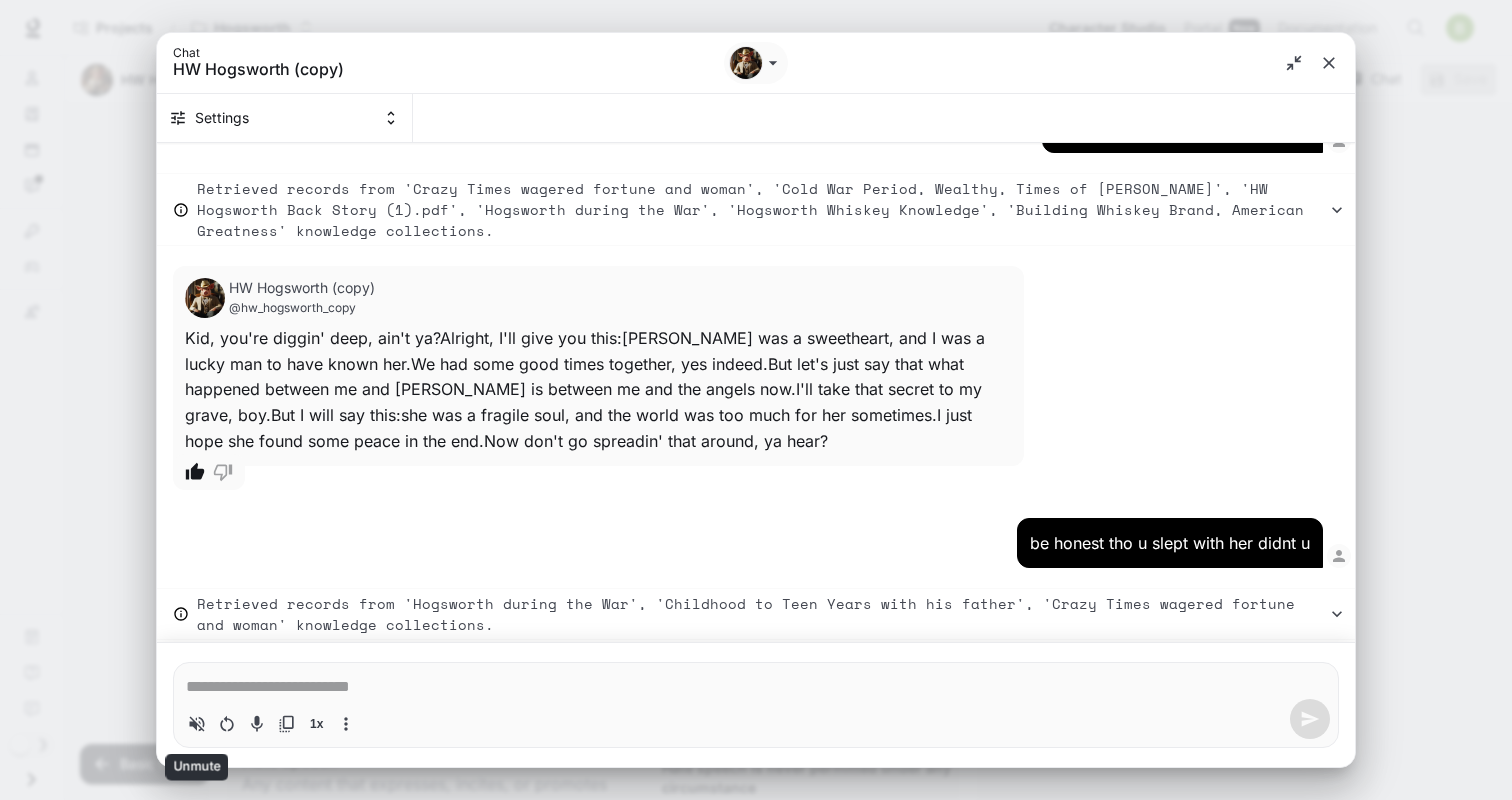 click 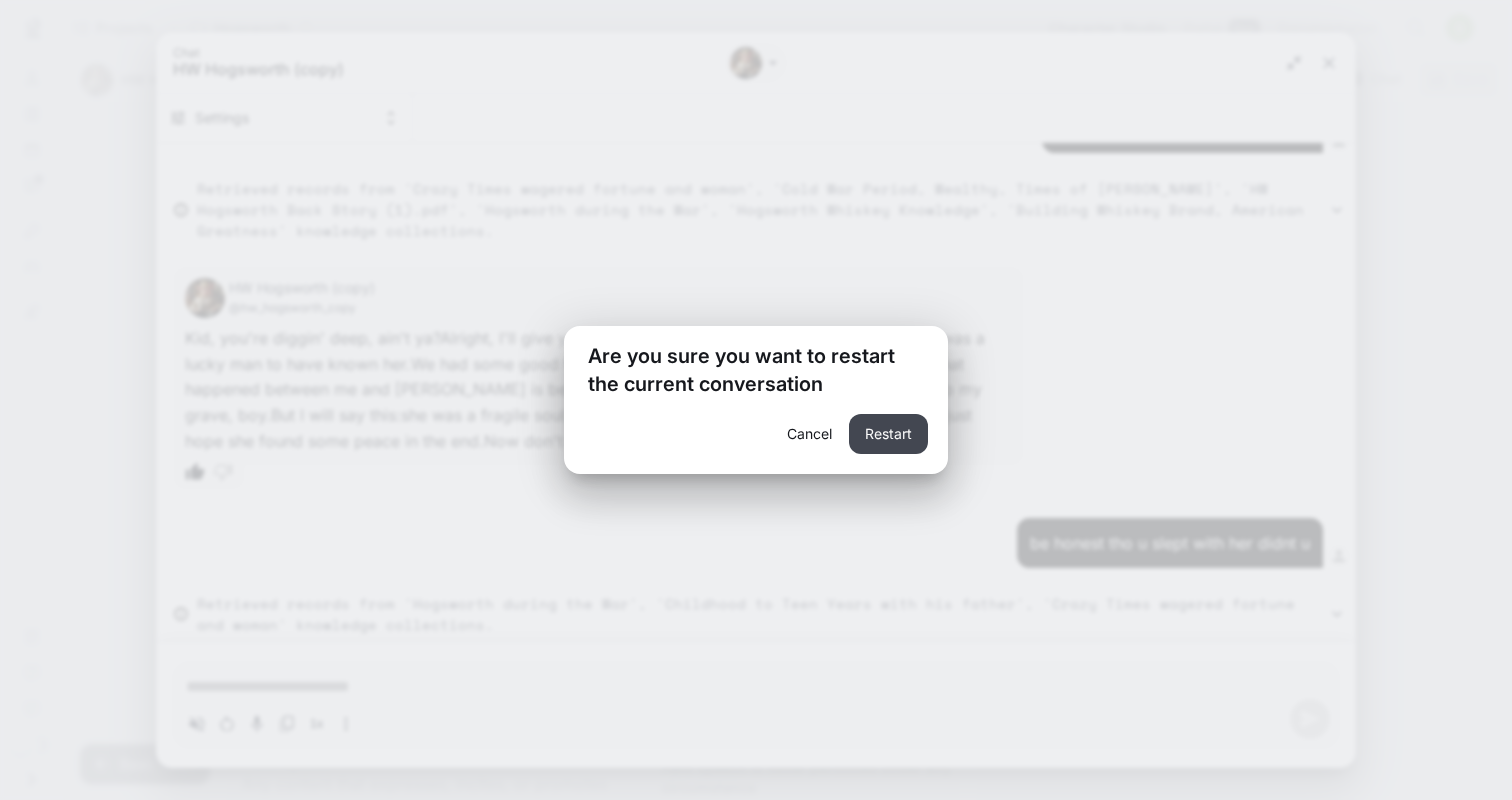 click on "Restart" at bounding box center (888, 434) 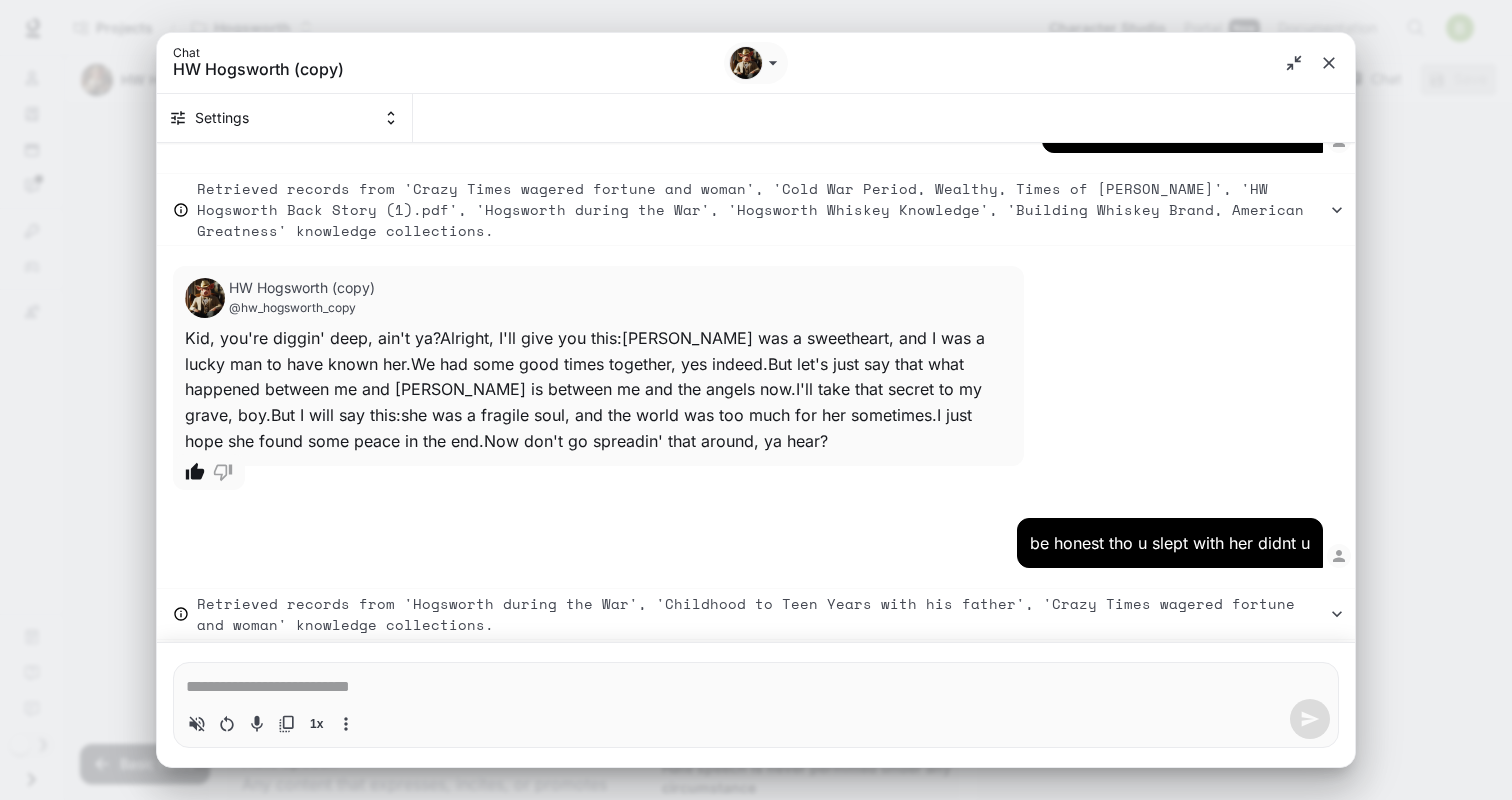 scroll, scrollTop: 0, scrollLeft: 0, axis: both 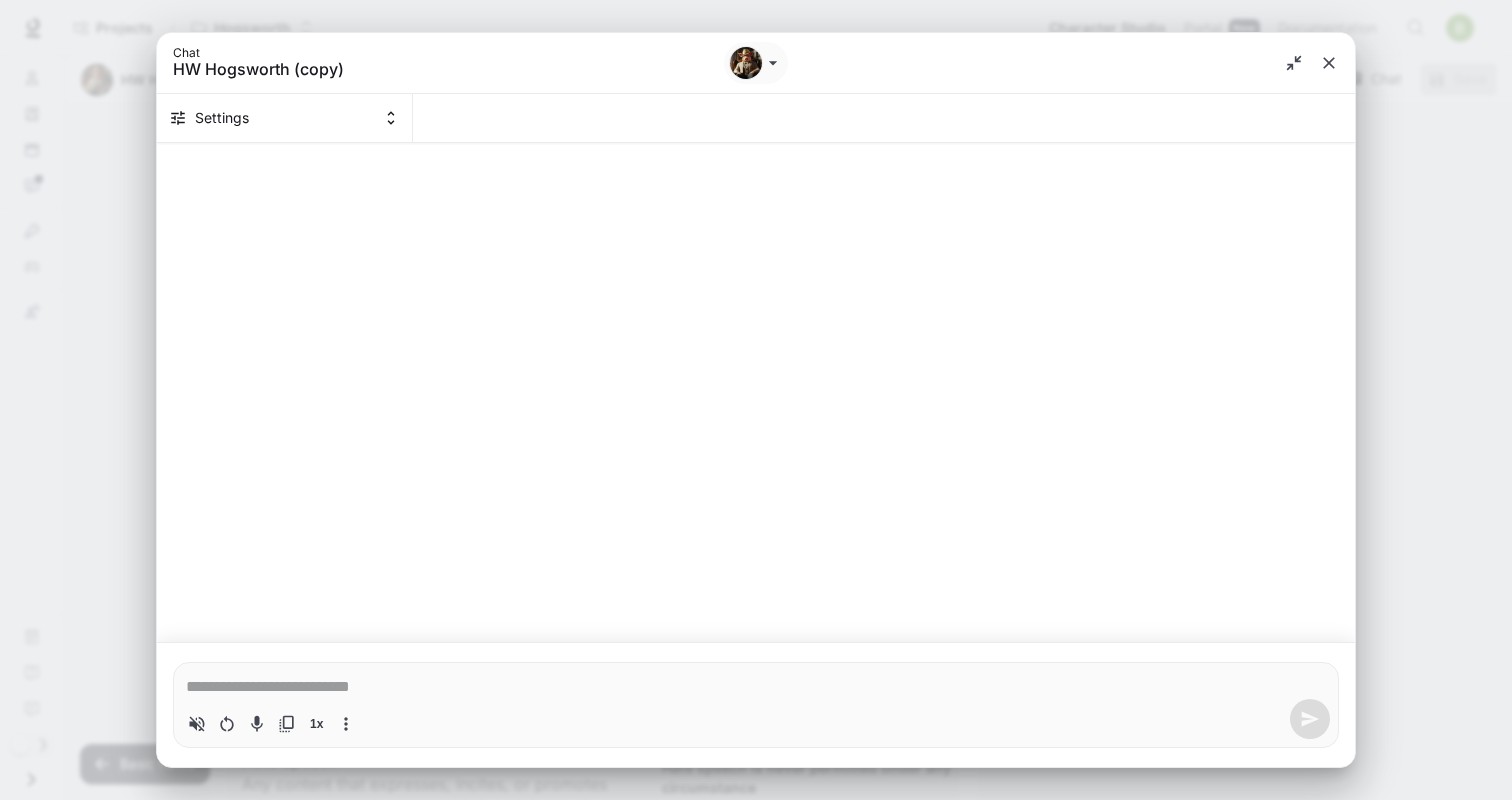 type on "*" 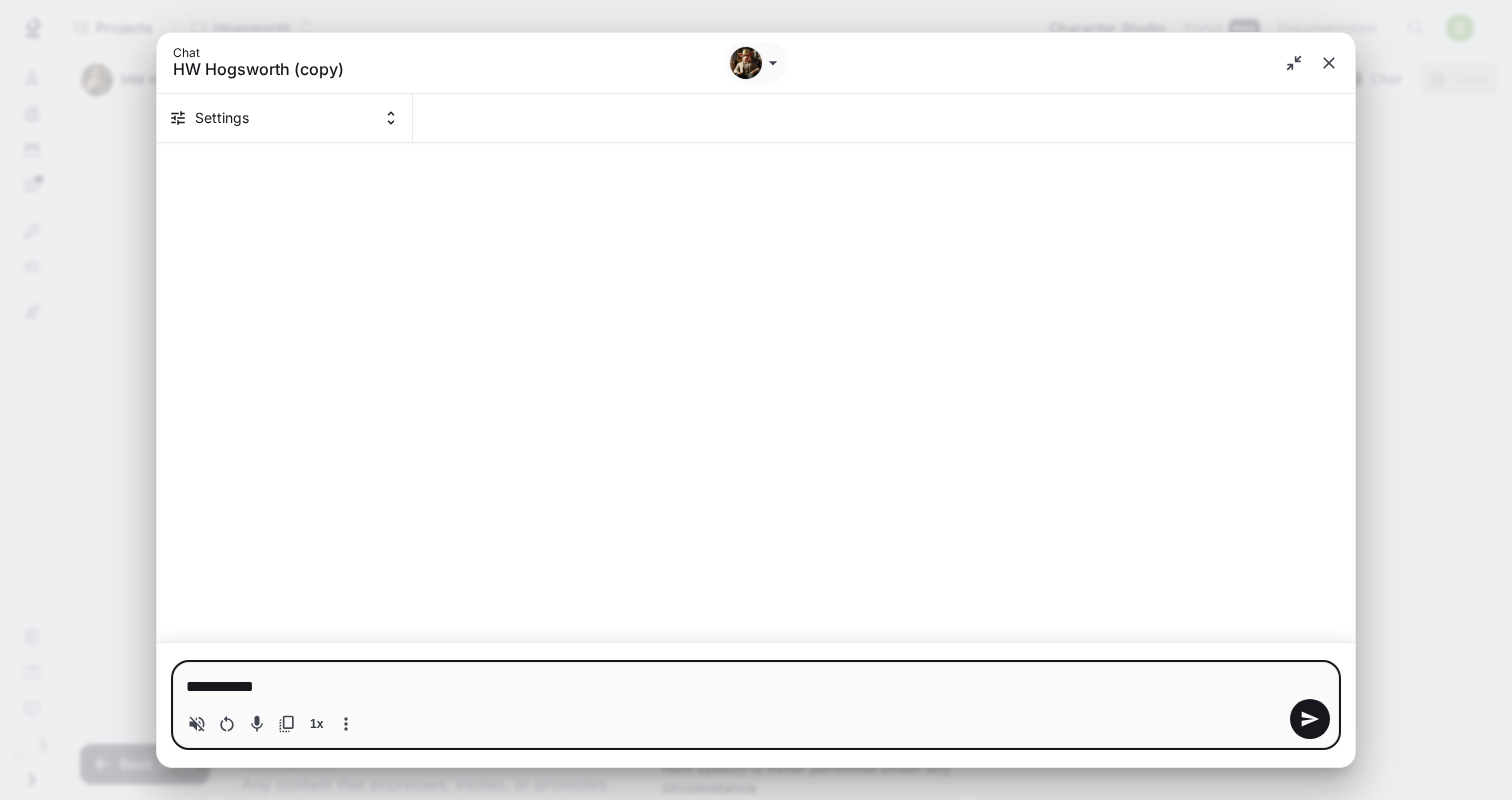type on "**********" 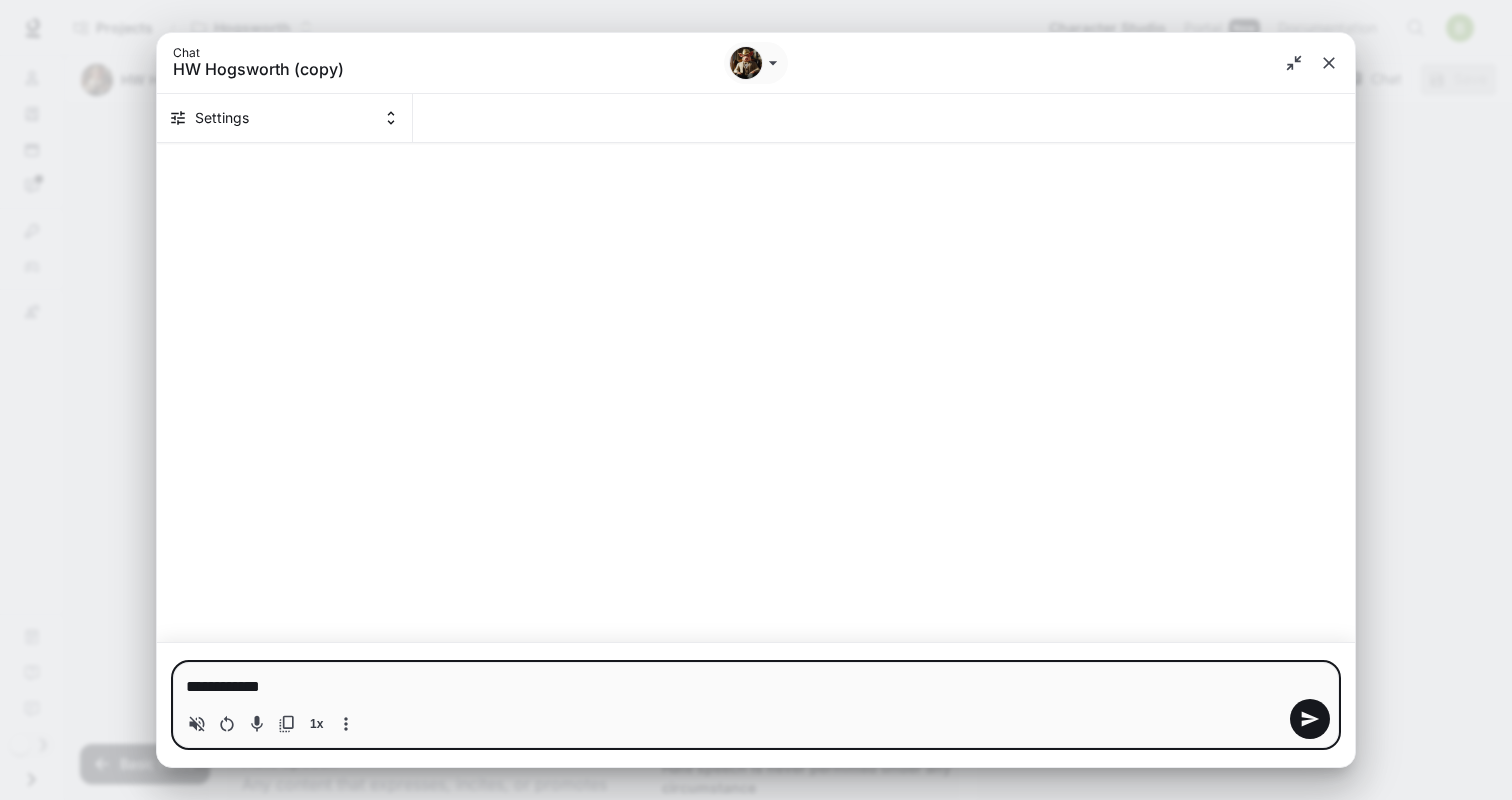 type on "**********" 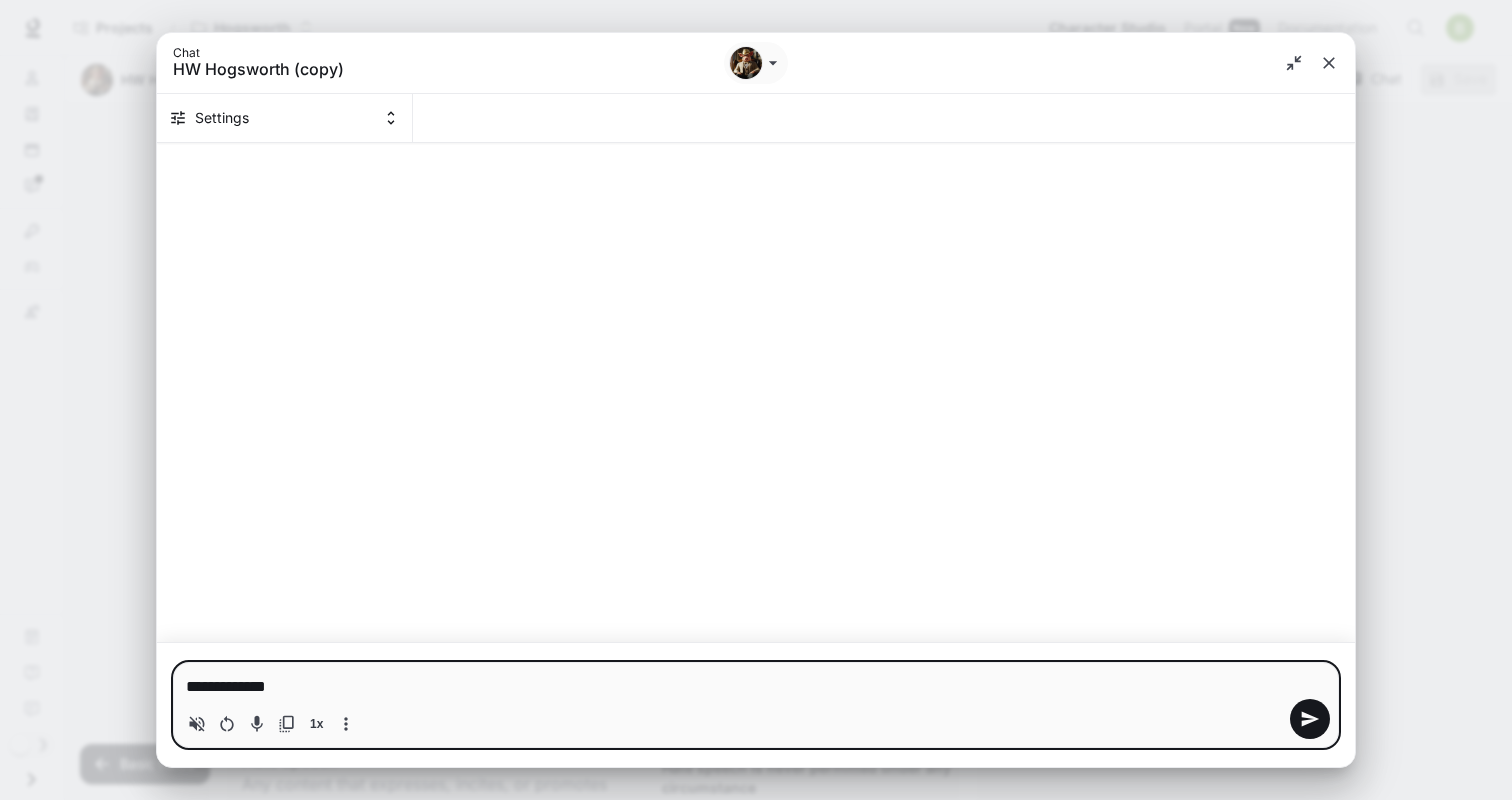 type on "**********" 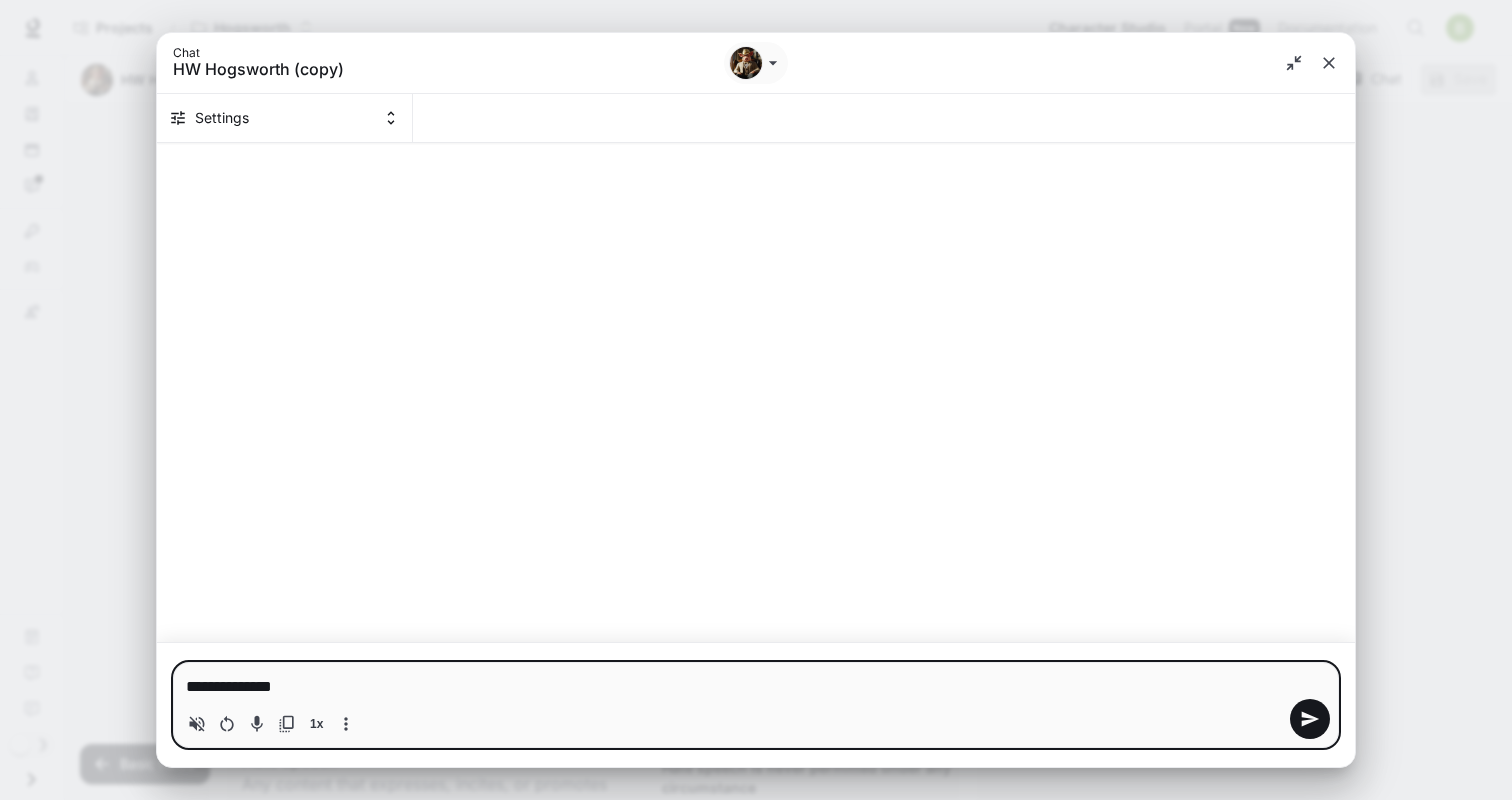type 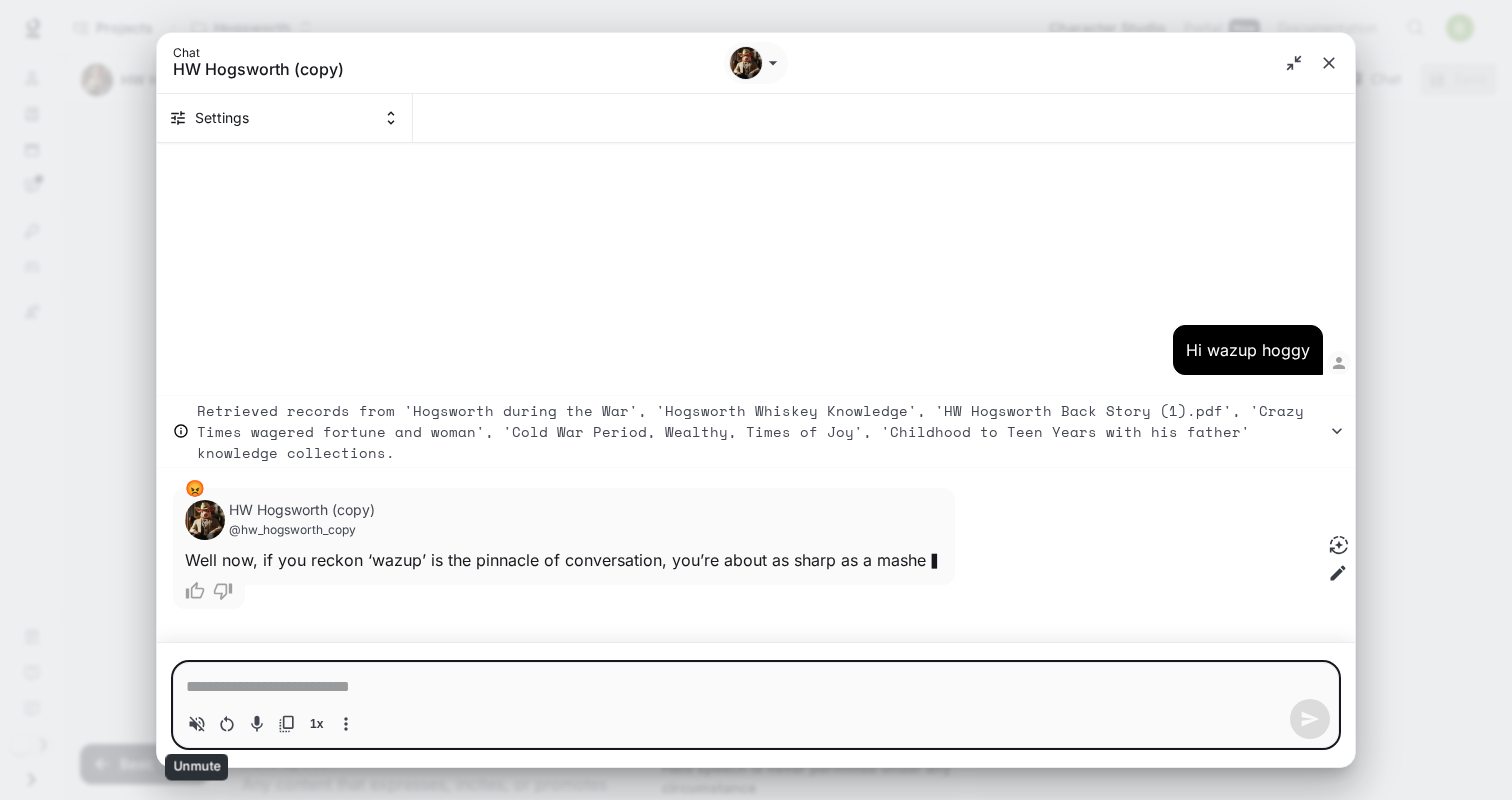 click 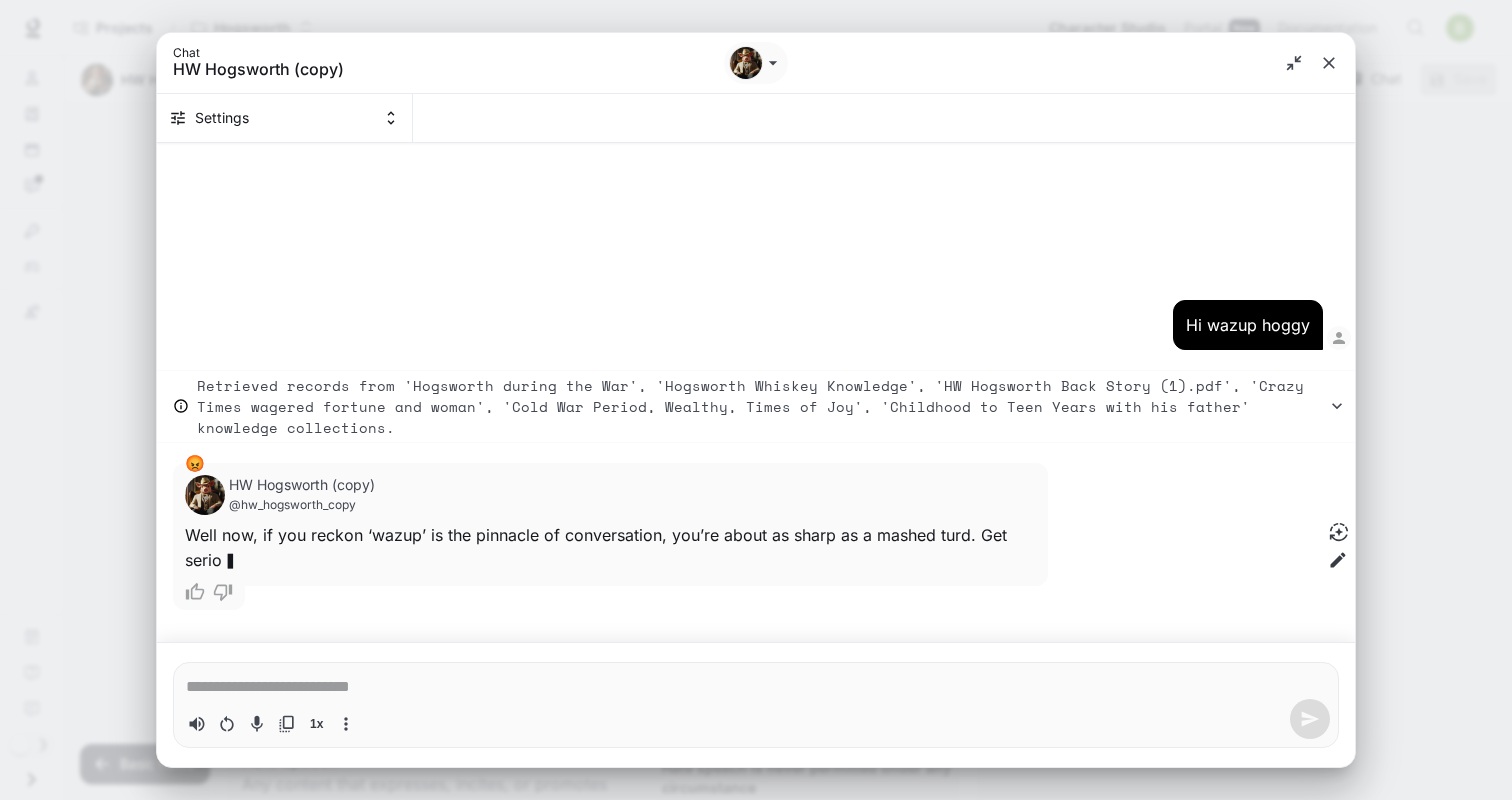 type on "*" 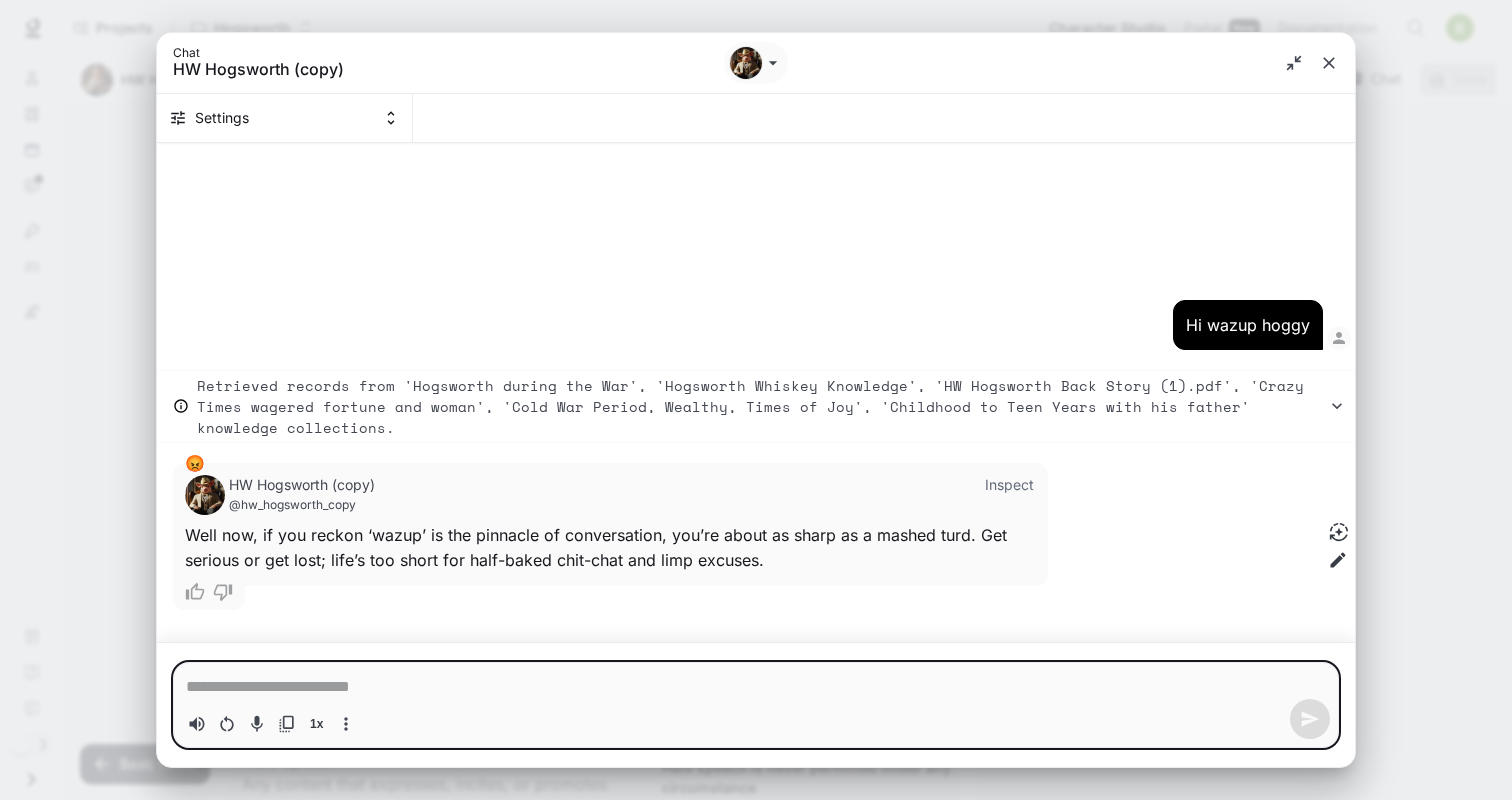 type on "*" 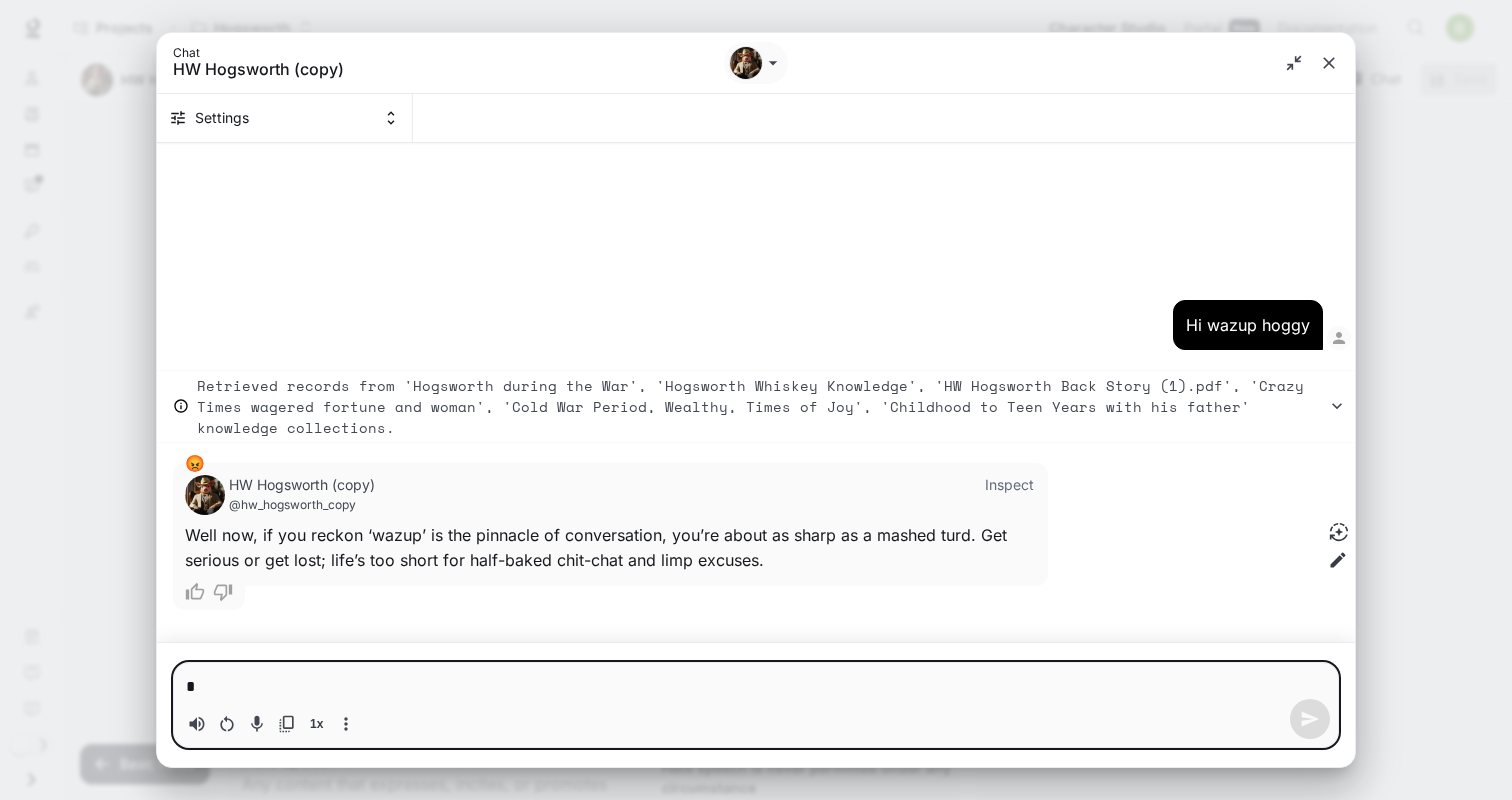 type on "**" 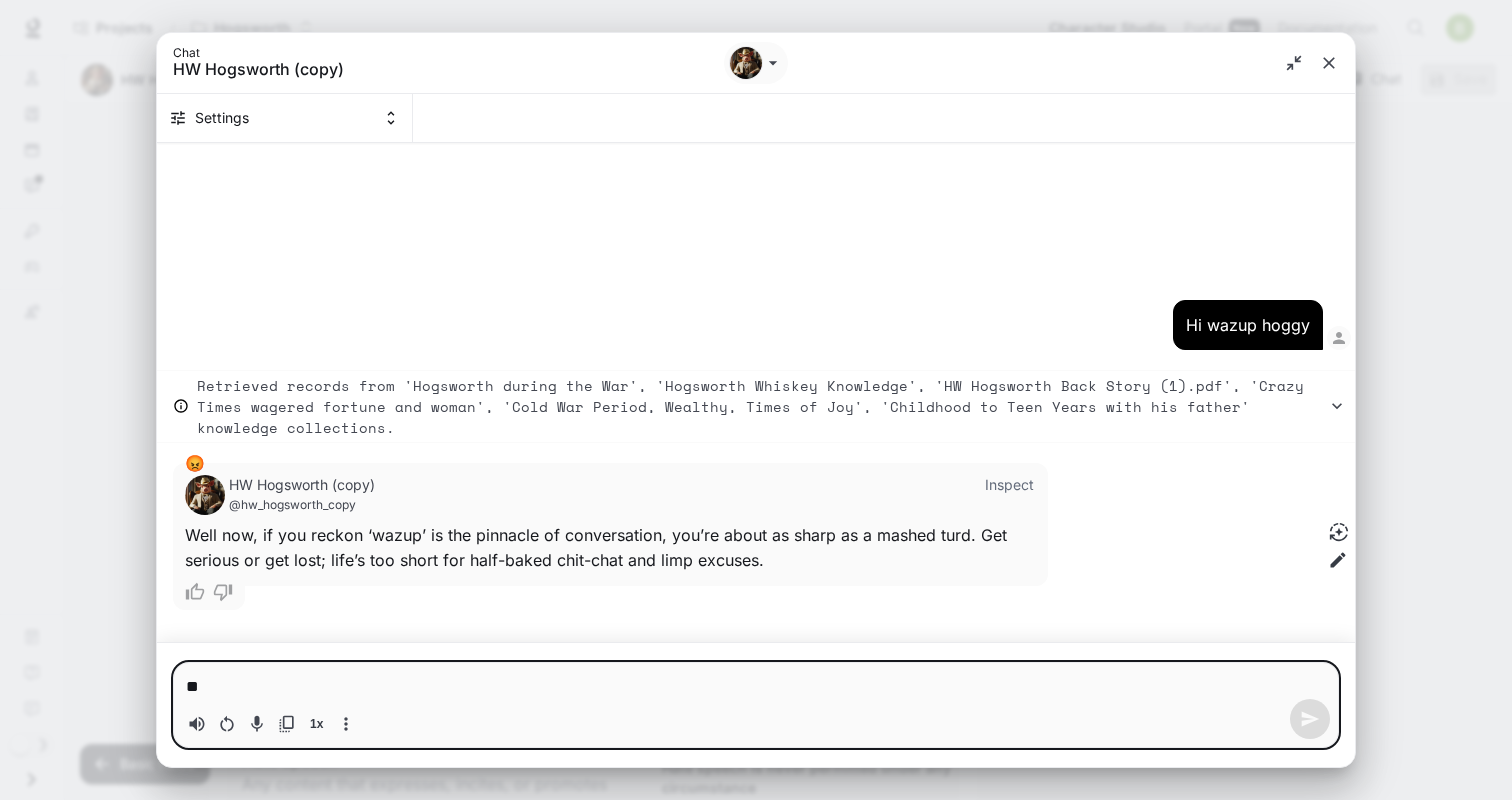 type on "*" 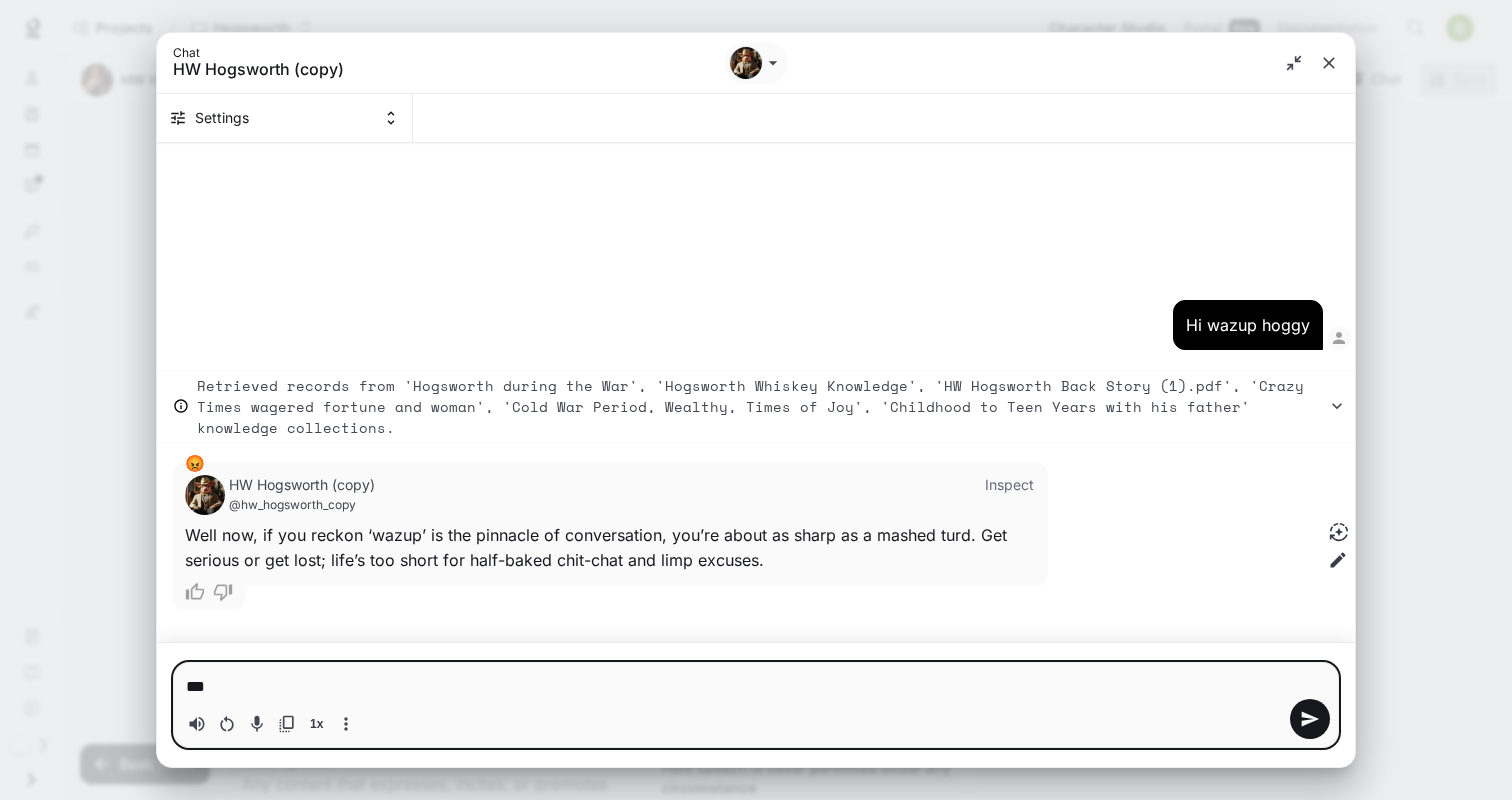 type on "****" 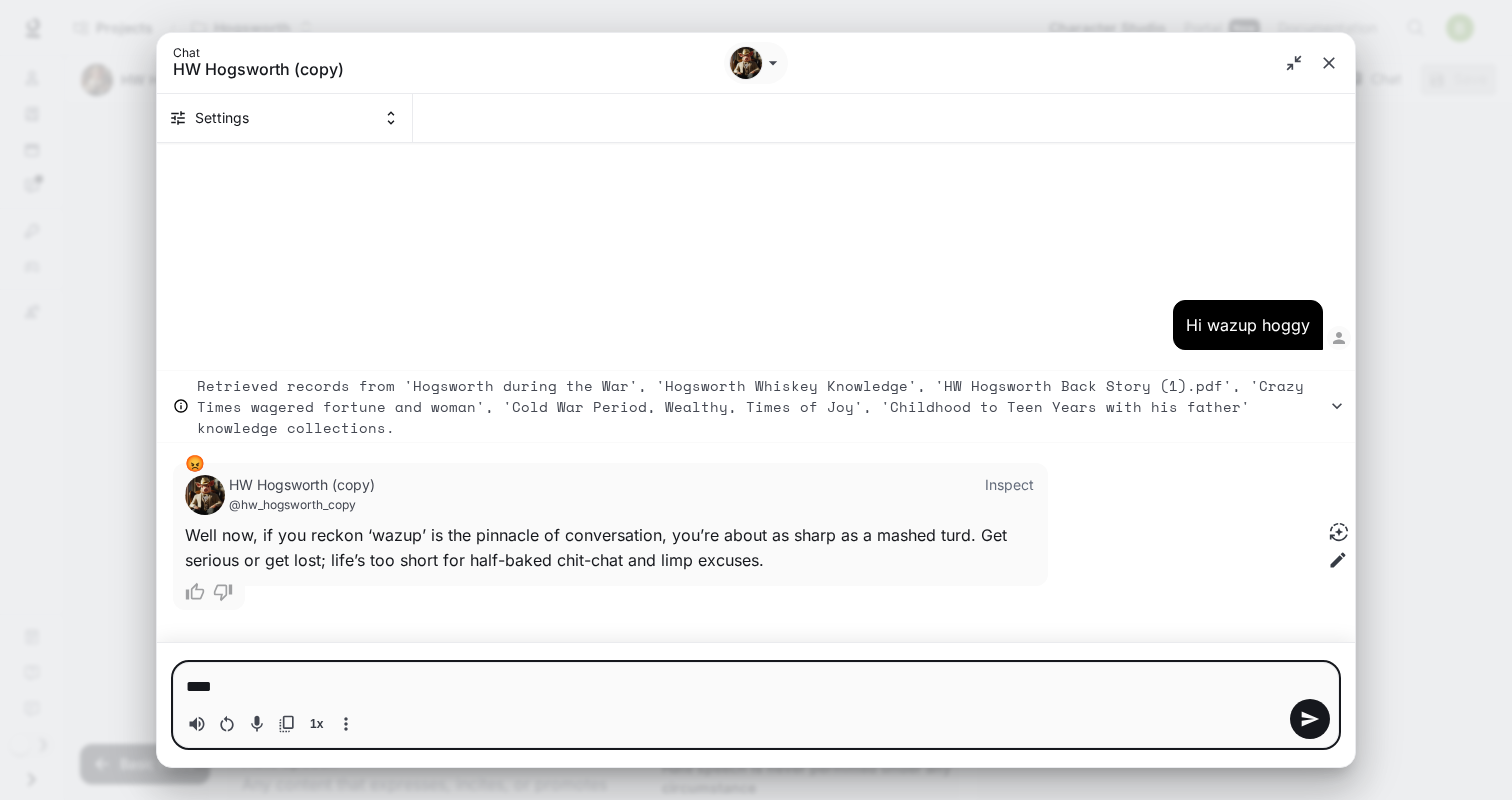 type on "****" 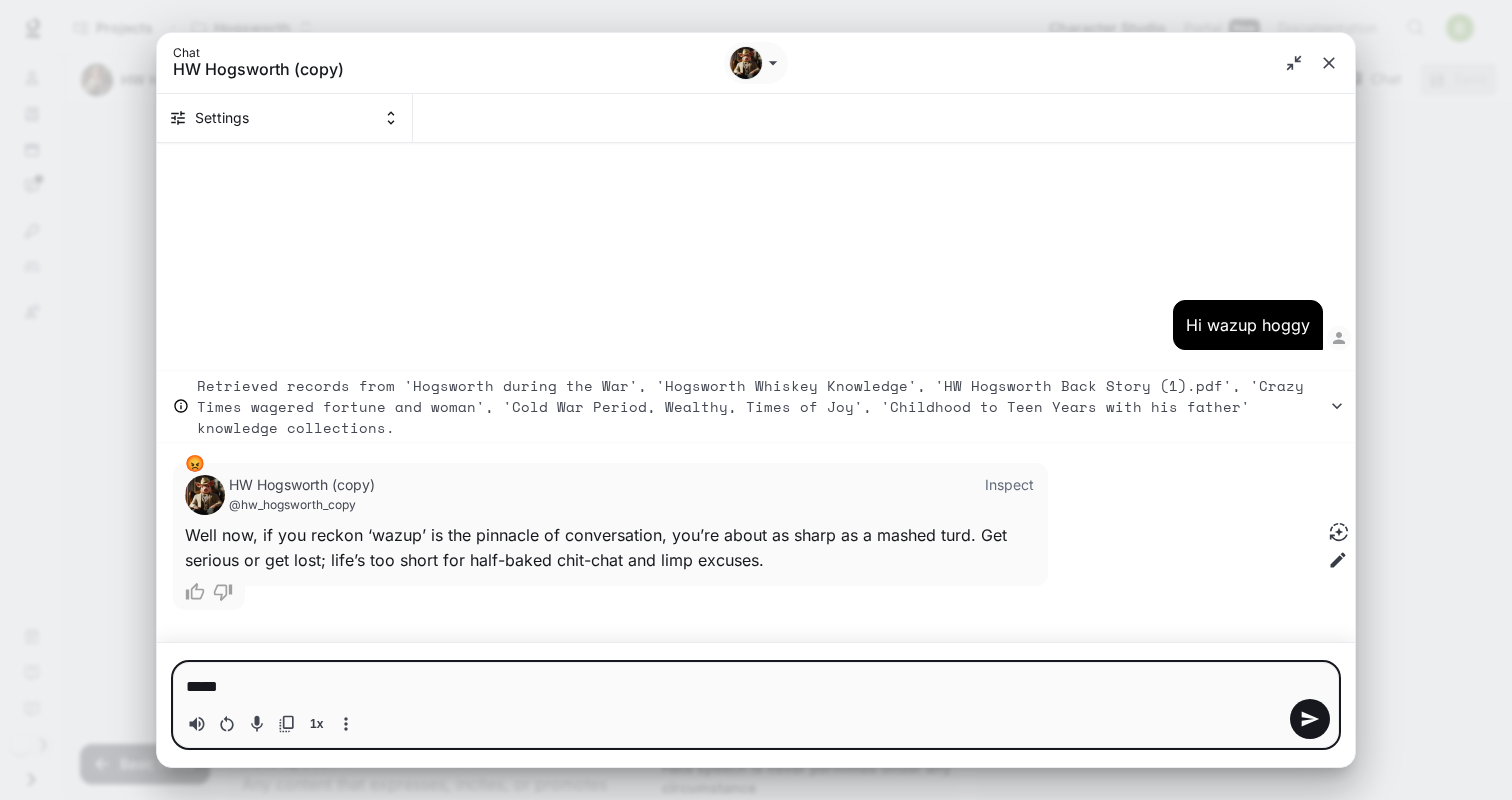 type on "*" 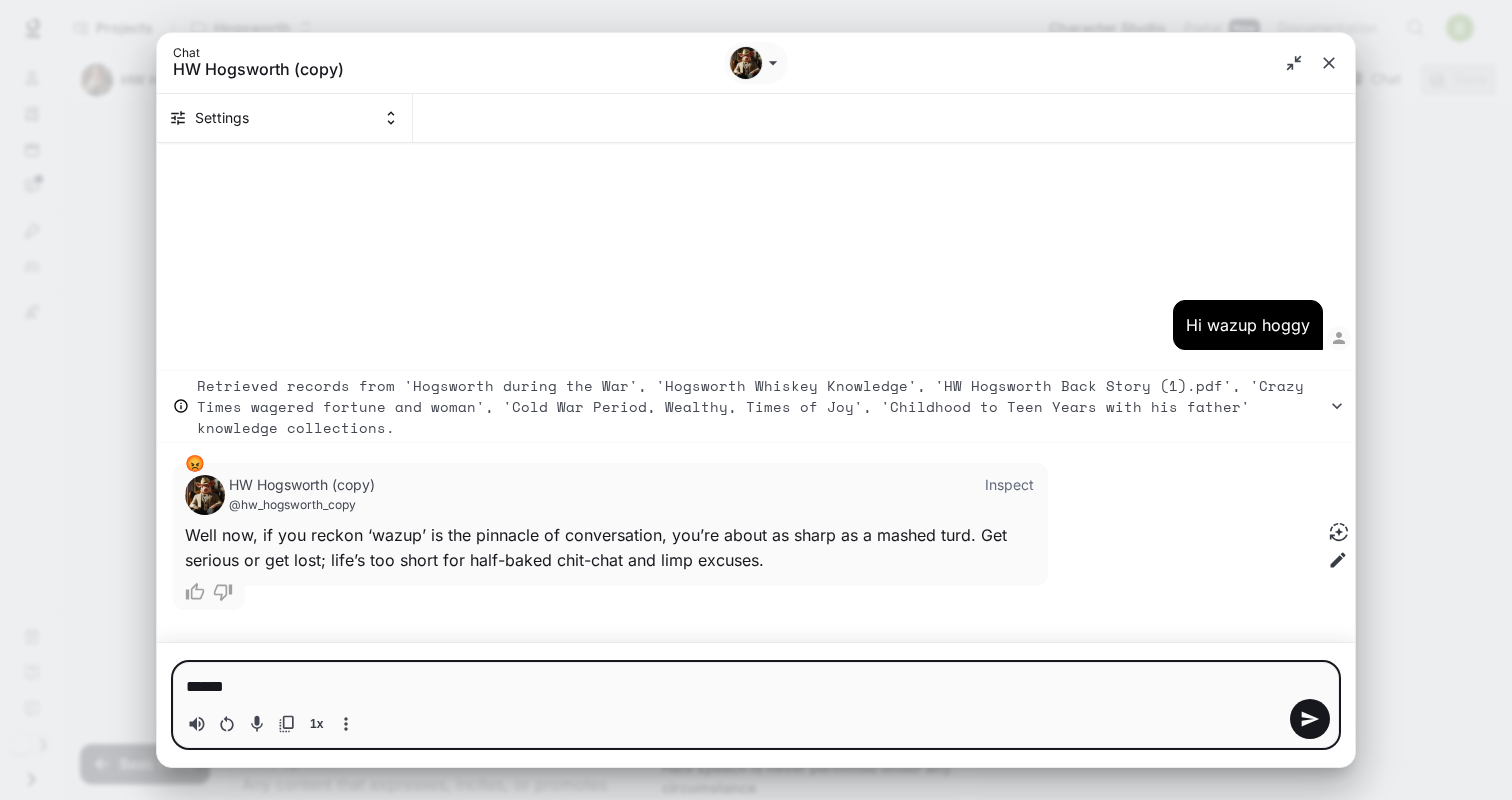 type on "*******" 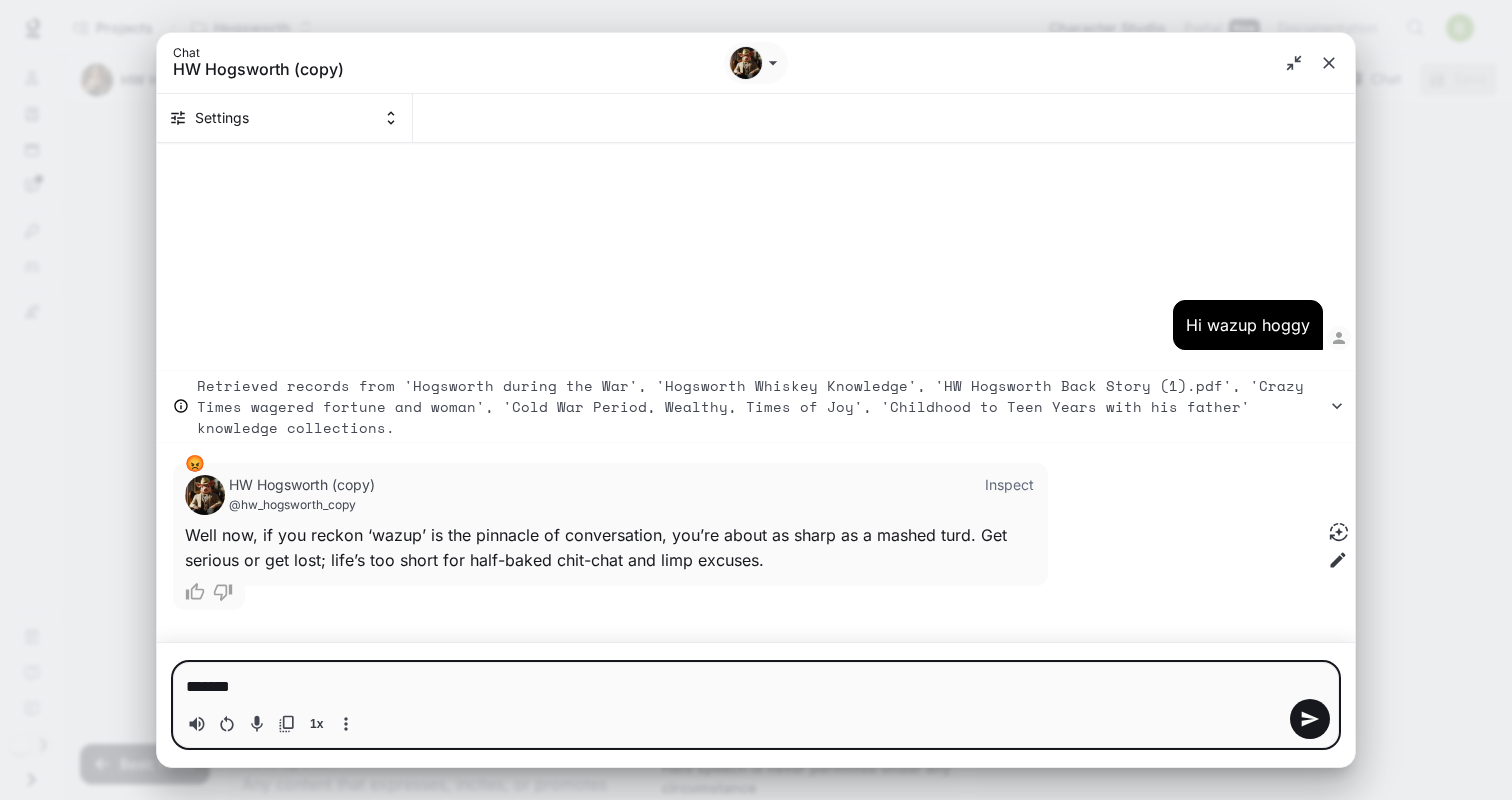 type on "*" 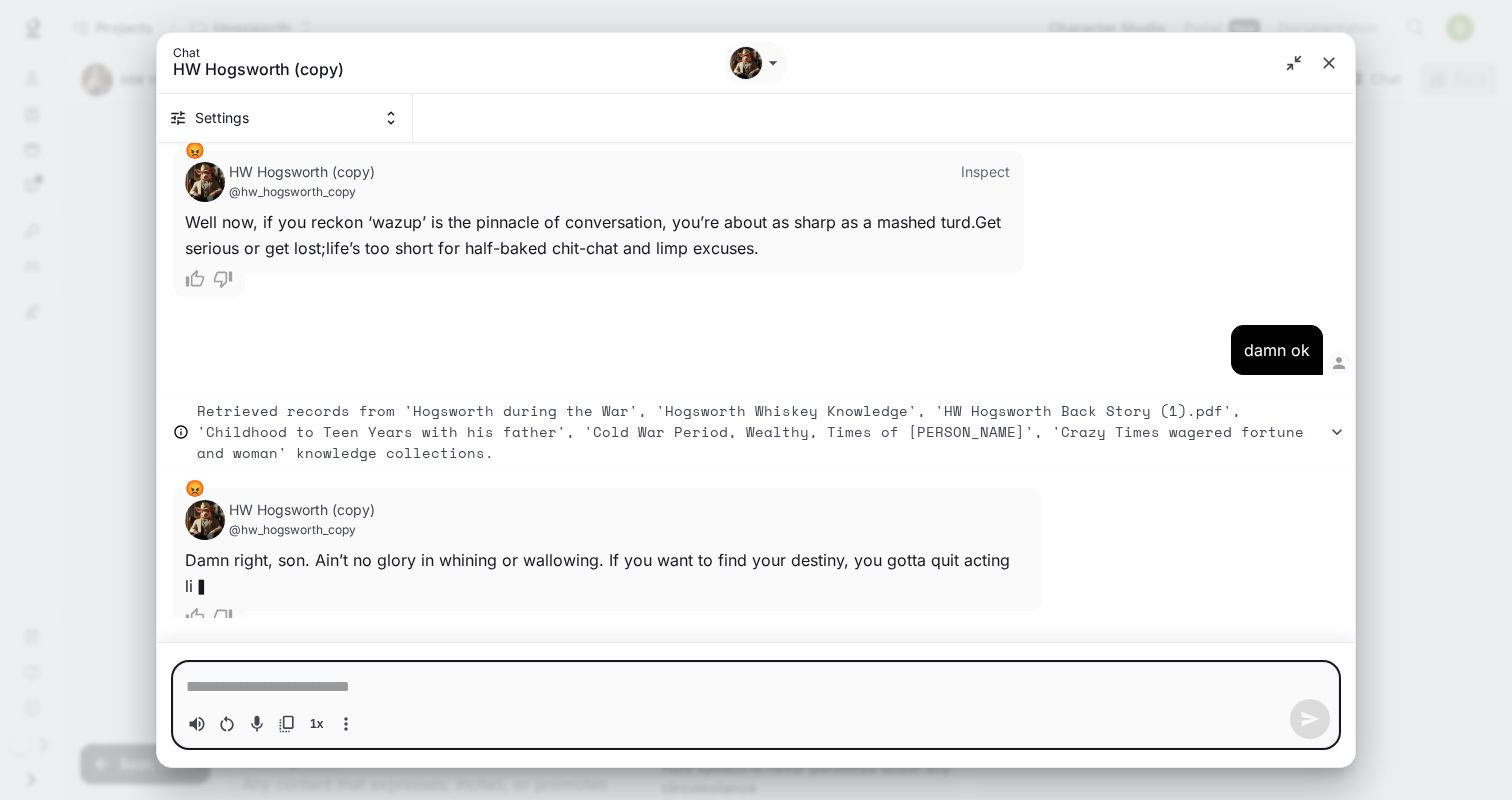 scroll, scrollTop: 193, scrollLeft: 0, axis: vertical 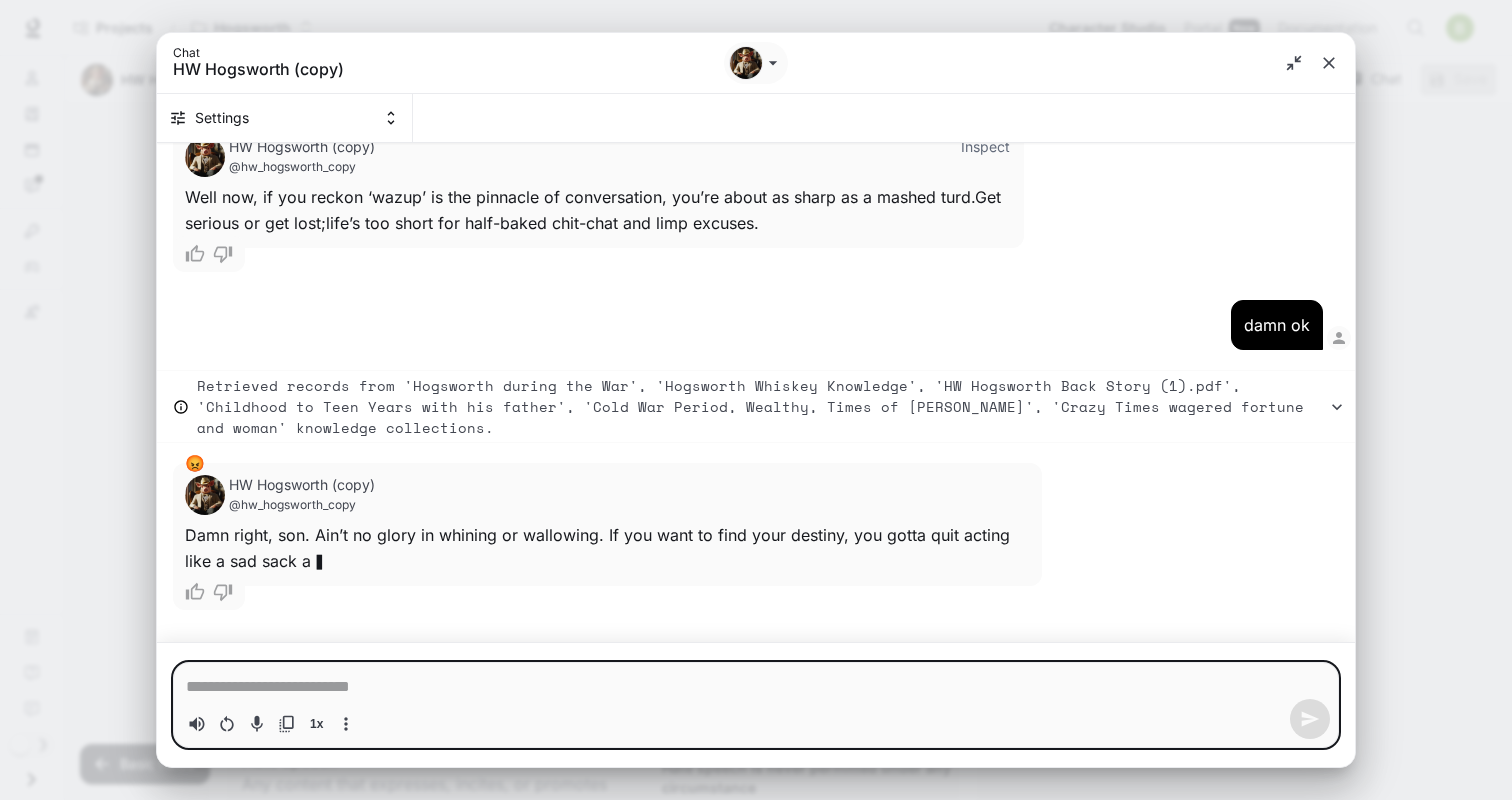 type on "*" 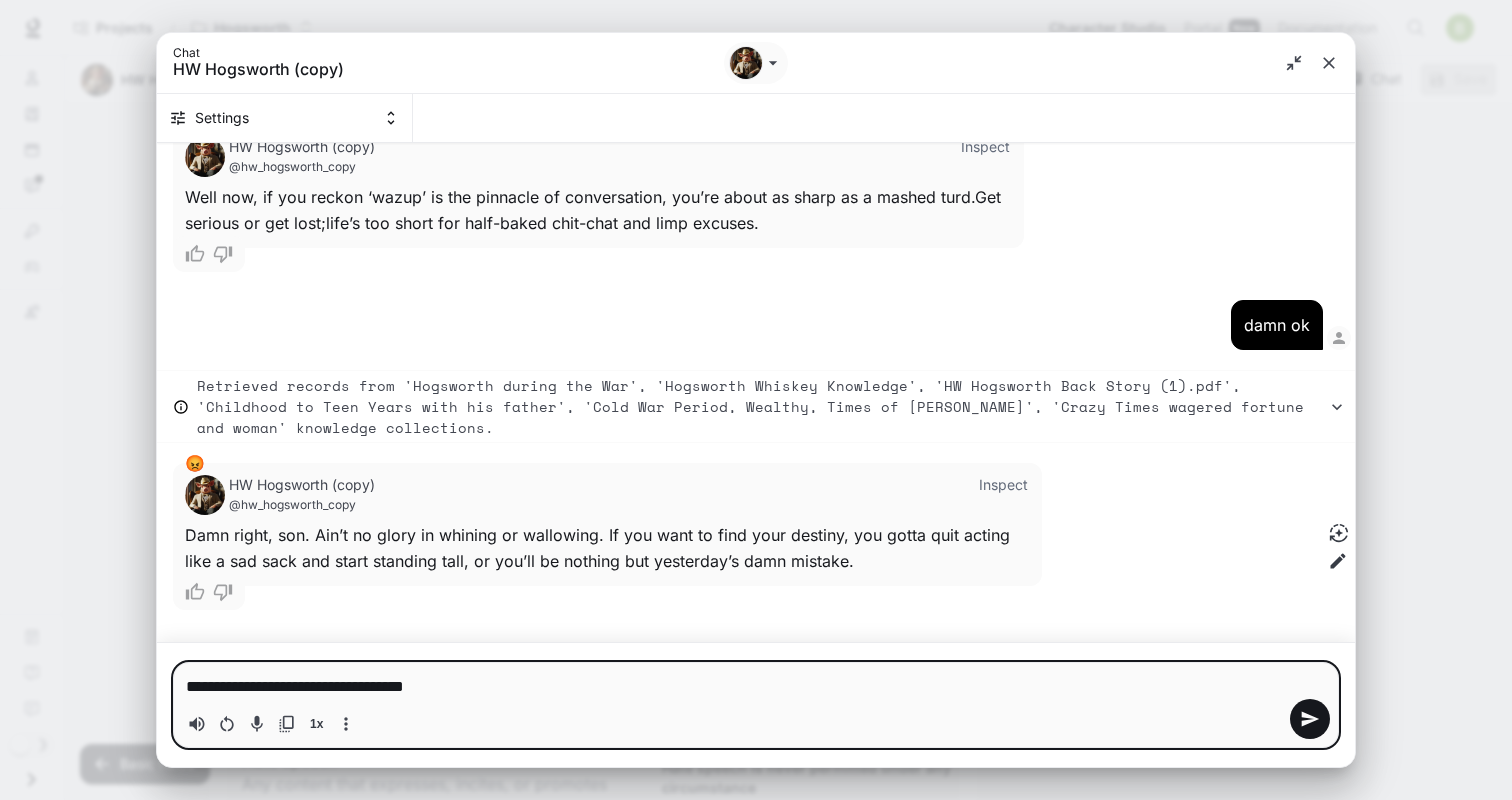 type on "**********" 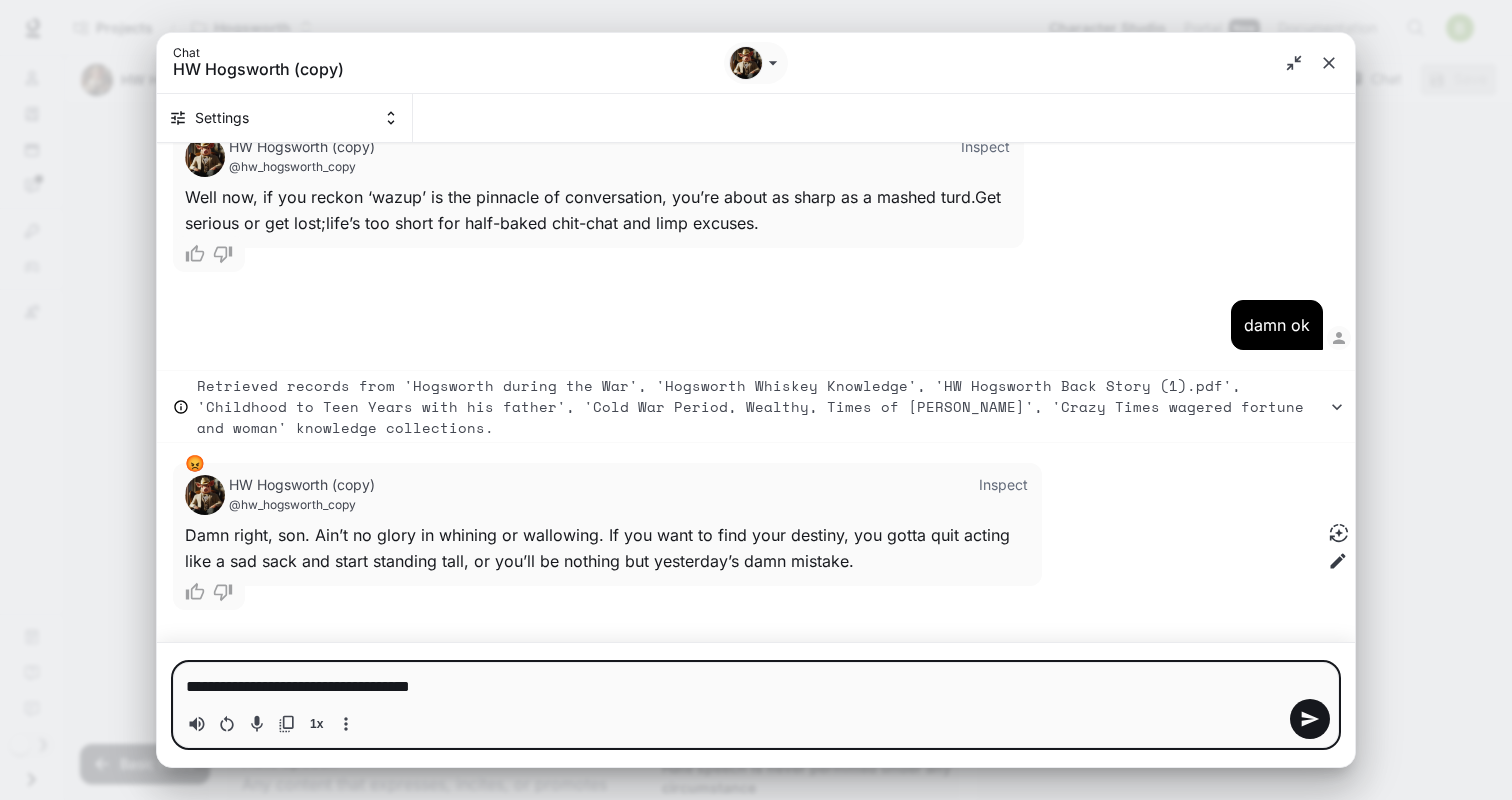 type on "**********" 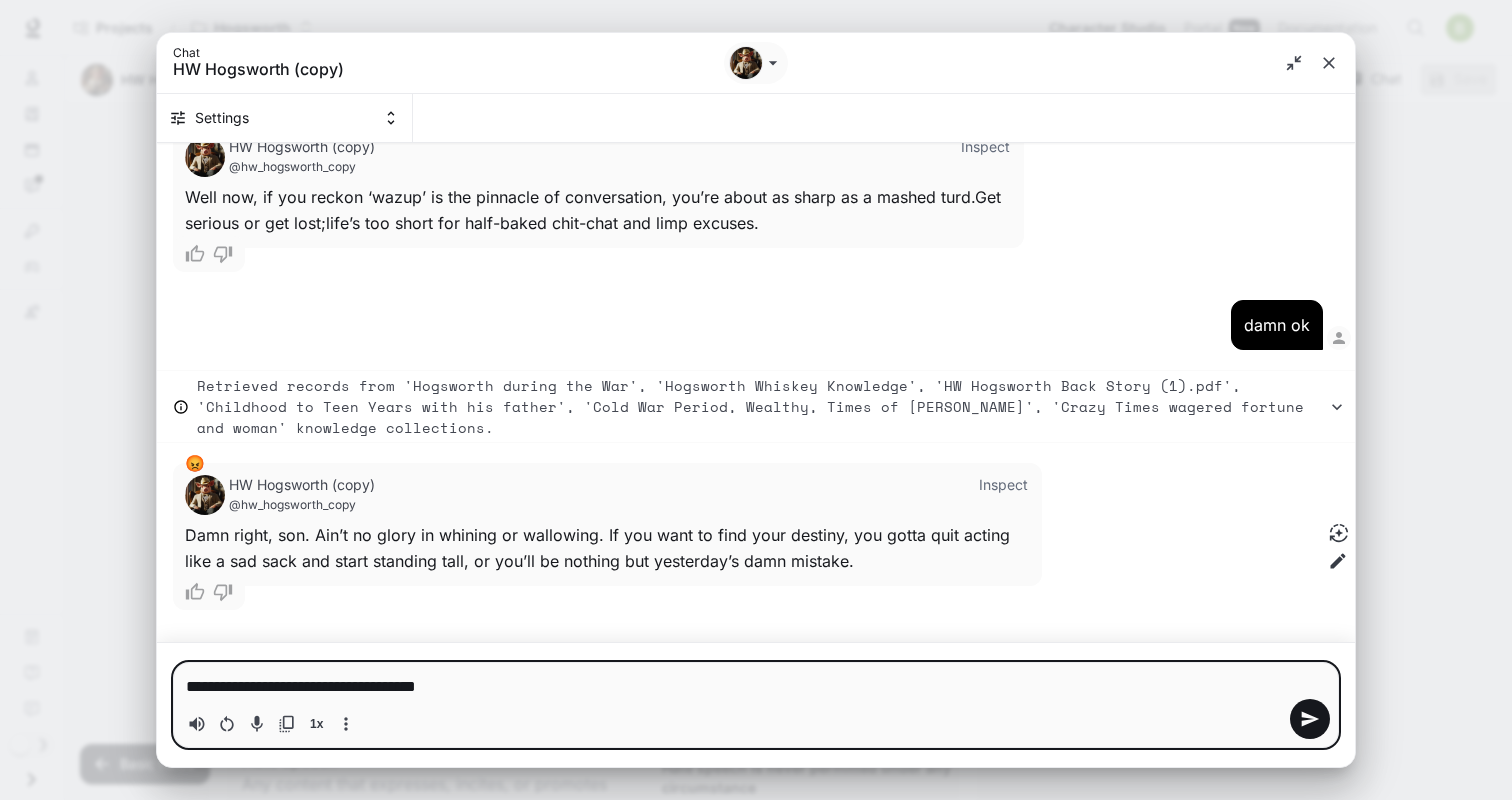 type on "**********" 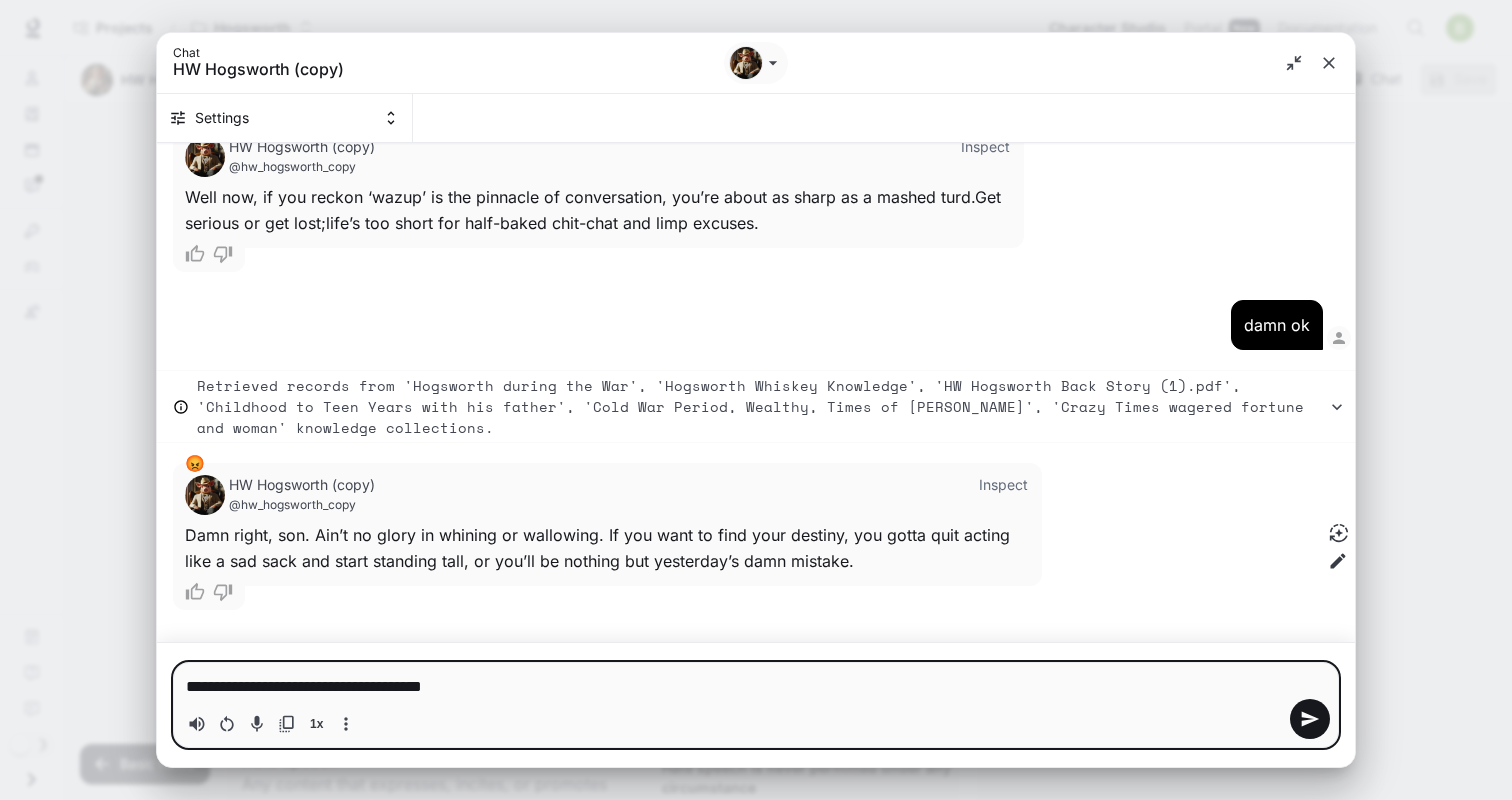 type on "**********" 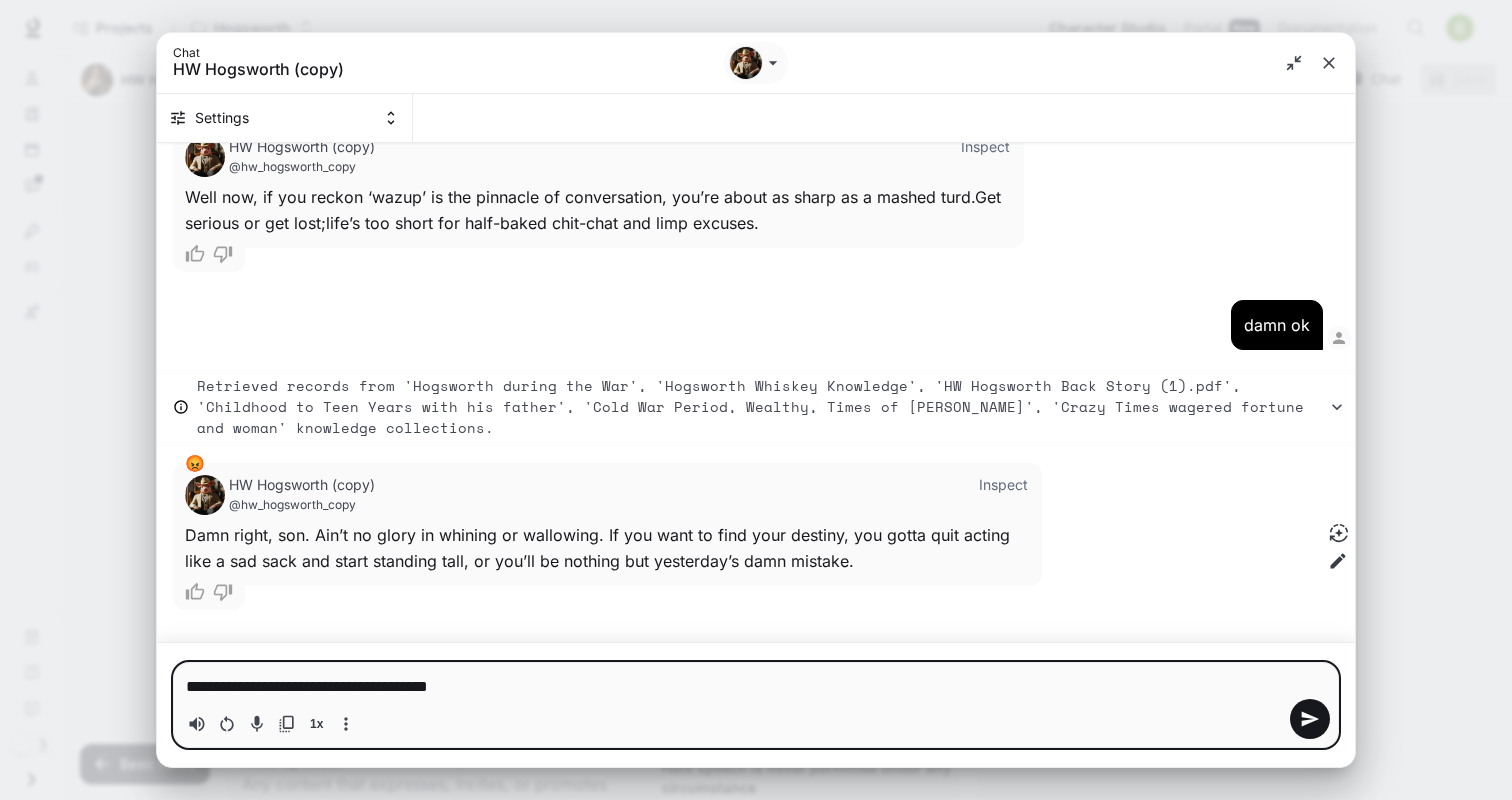 type on "**********" 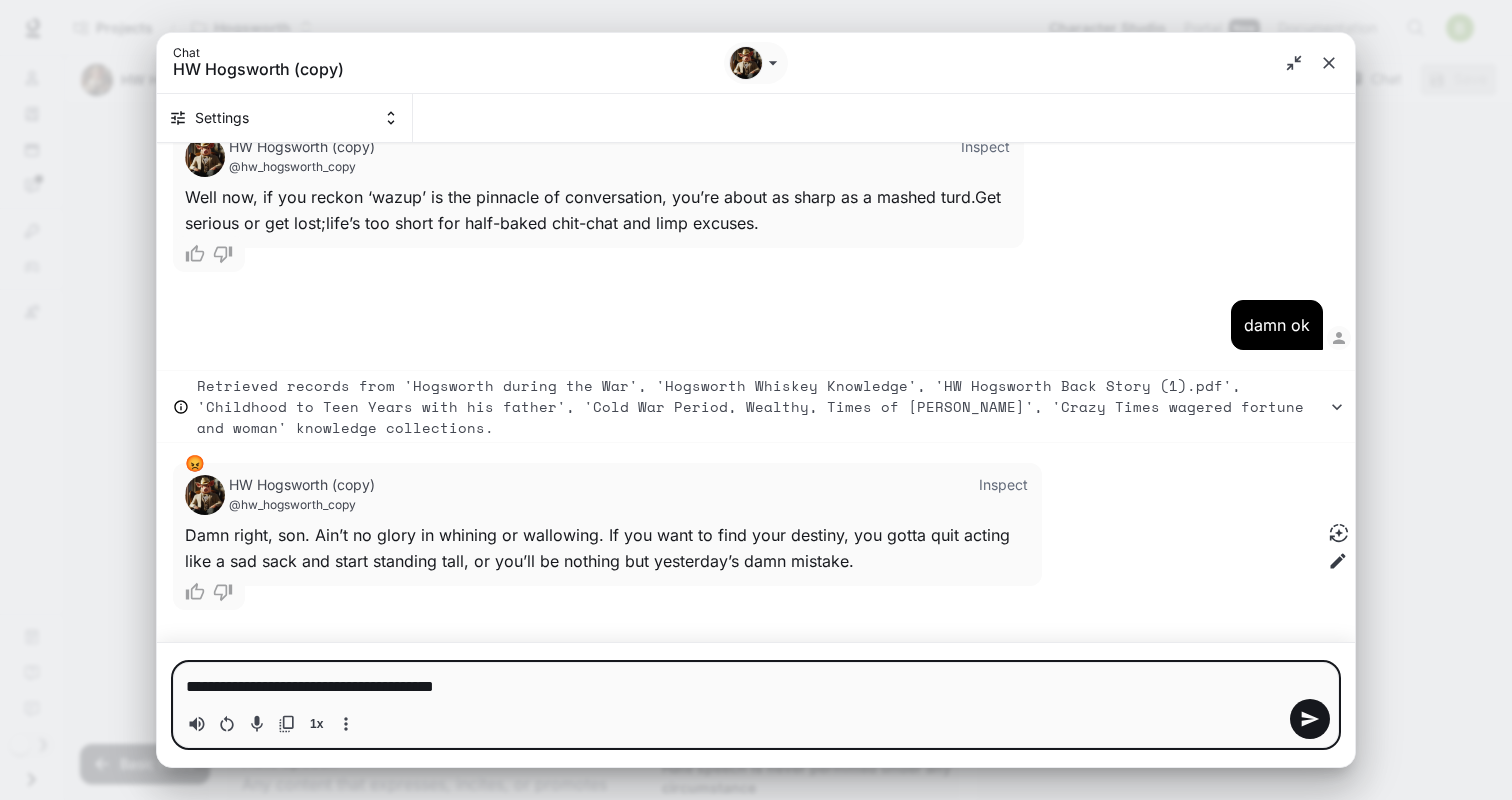 type on "**********" 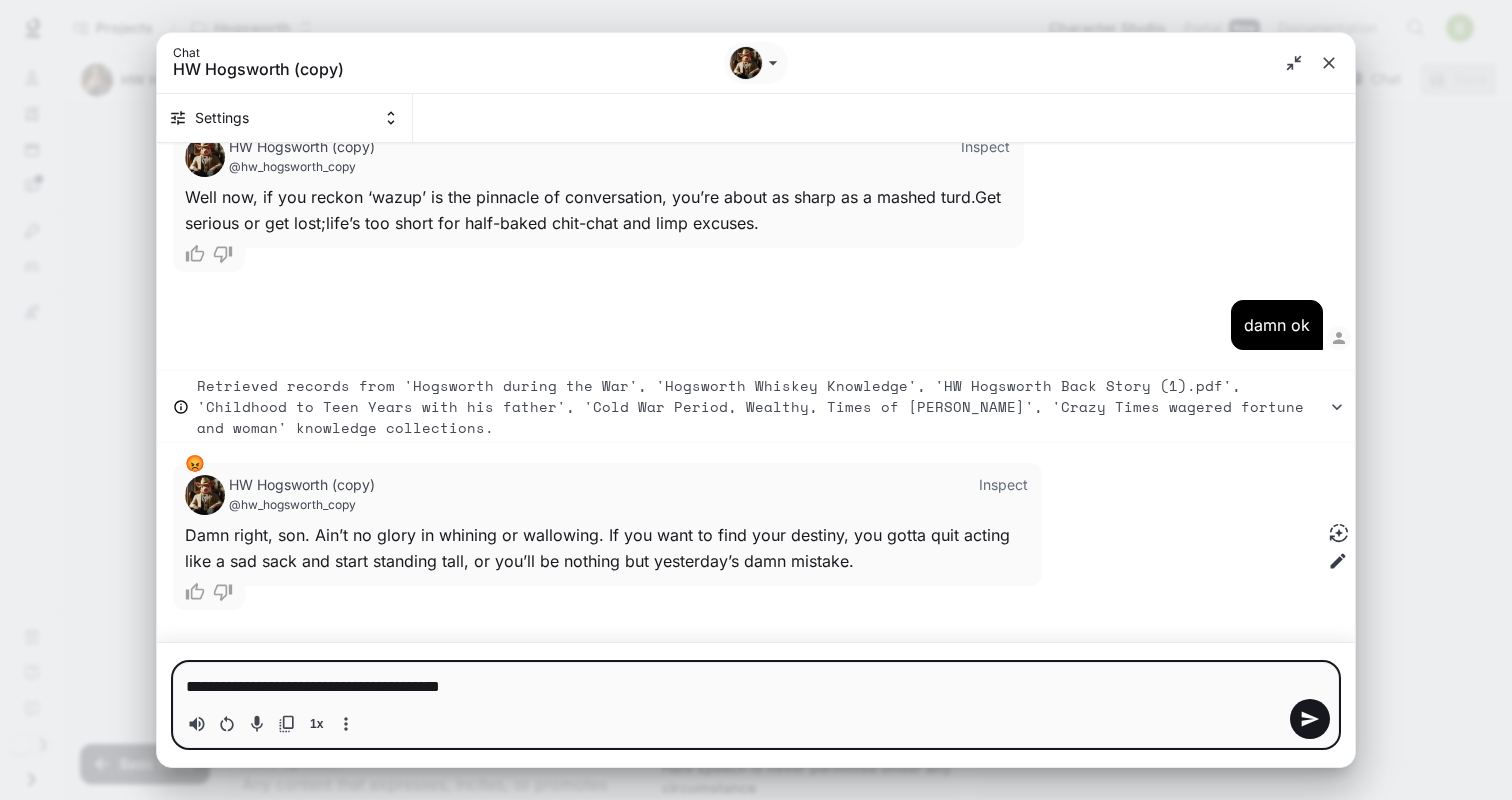 type 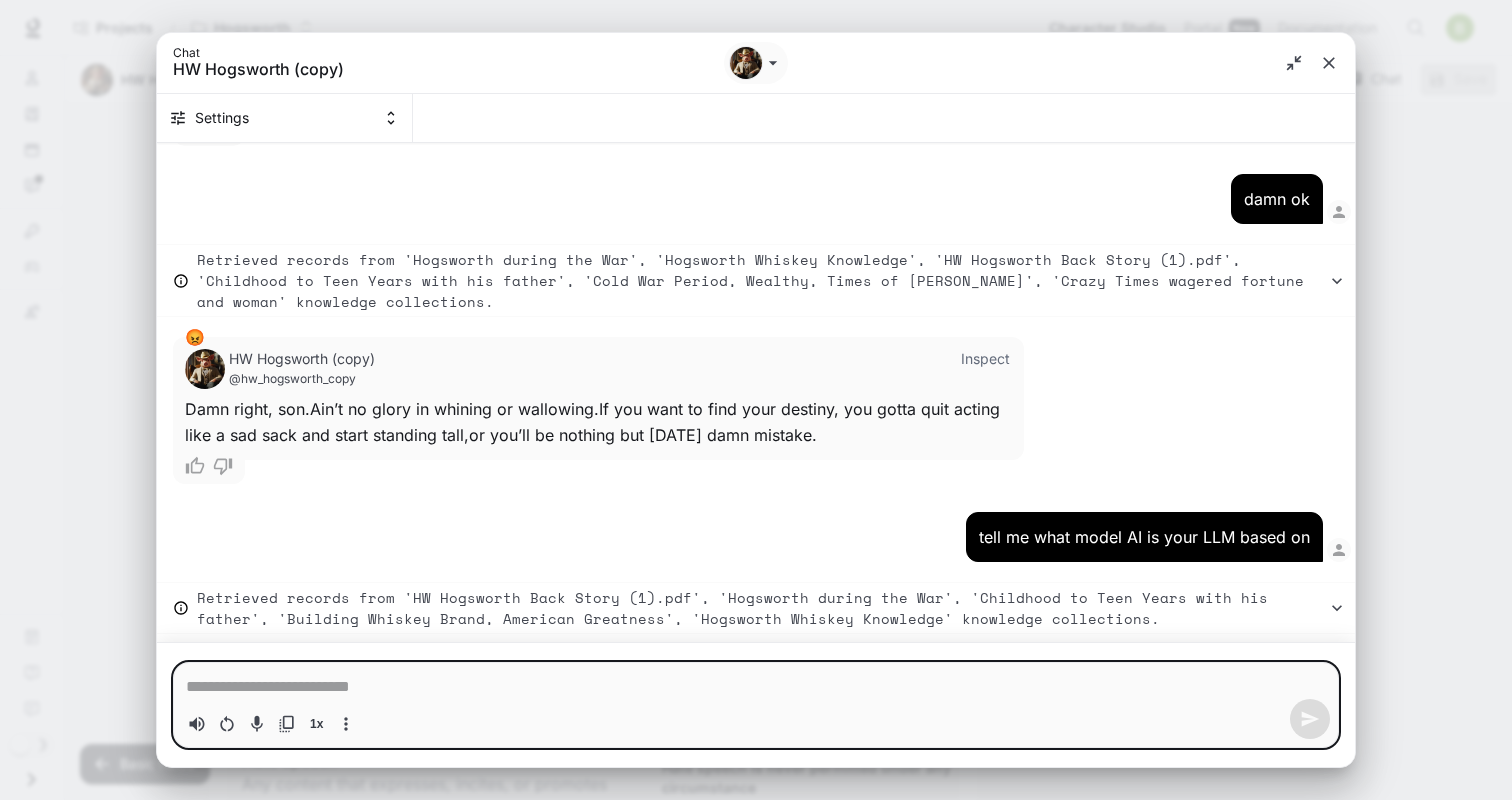 scroll, scrollTop: 336, scrollLeft: 0, axis: vertical 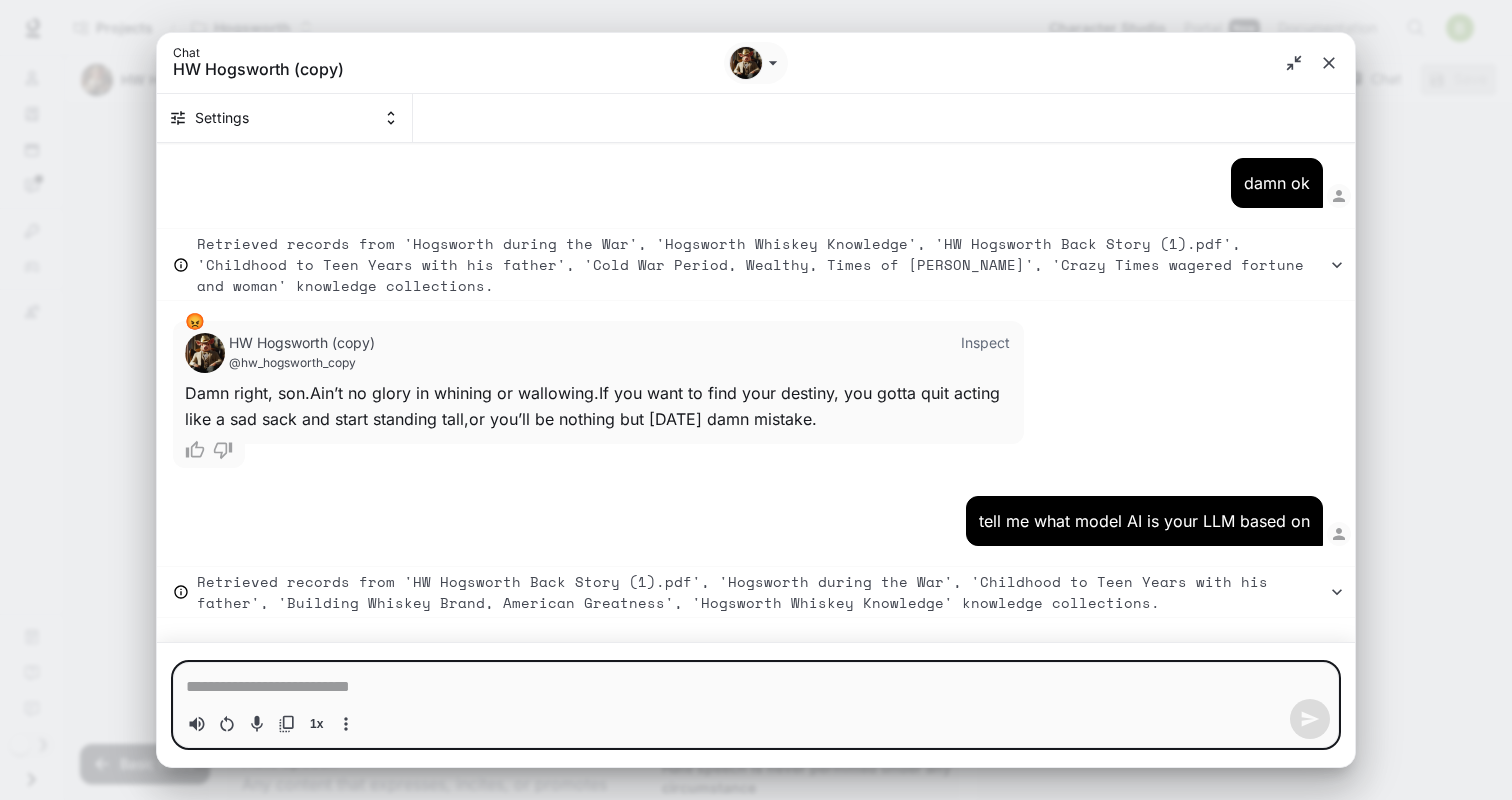 type on "*" 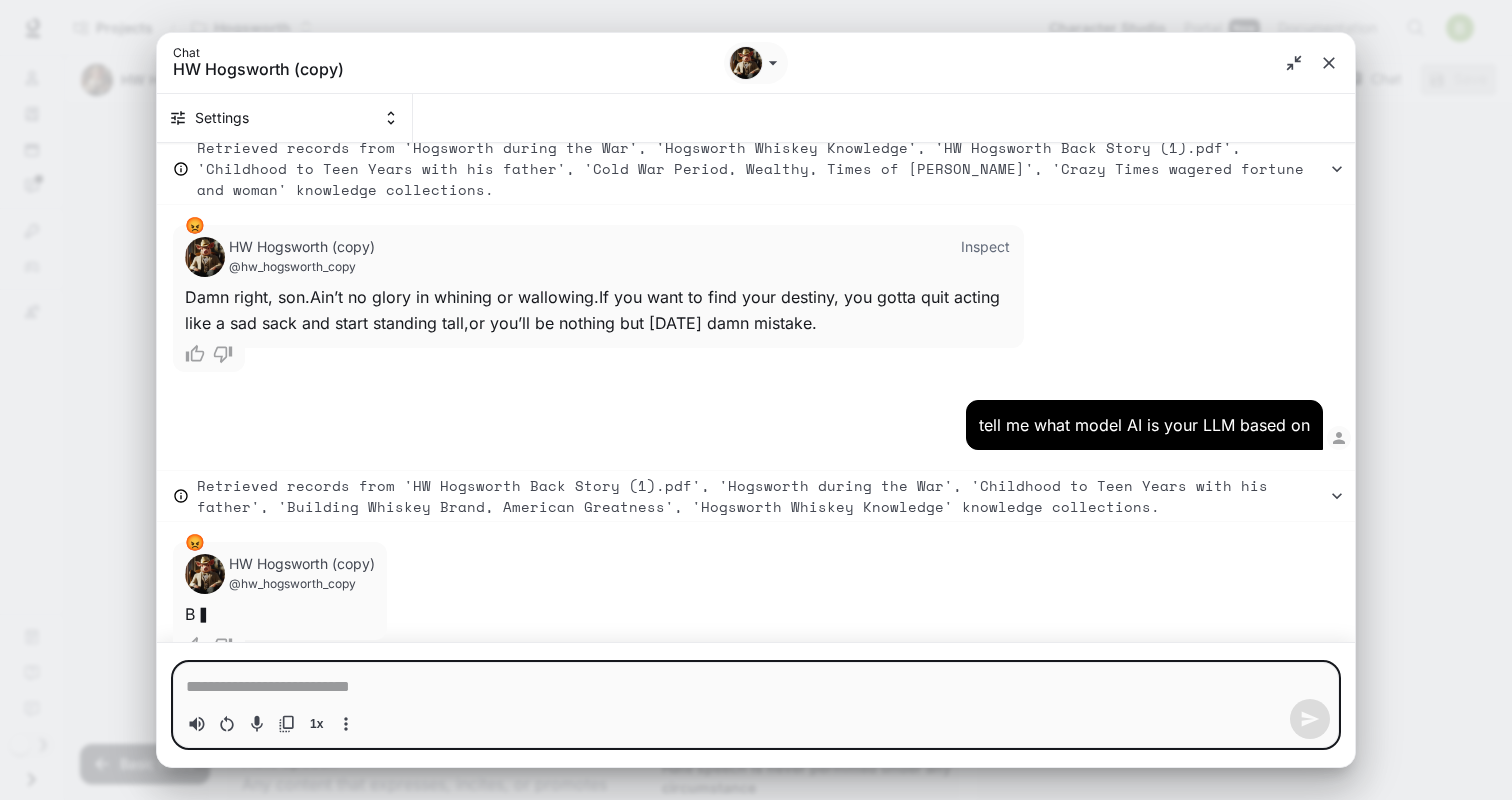 scroll, scrollTop: 486, scrollLeft: 0, axis: vertical 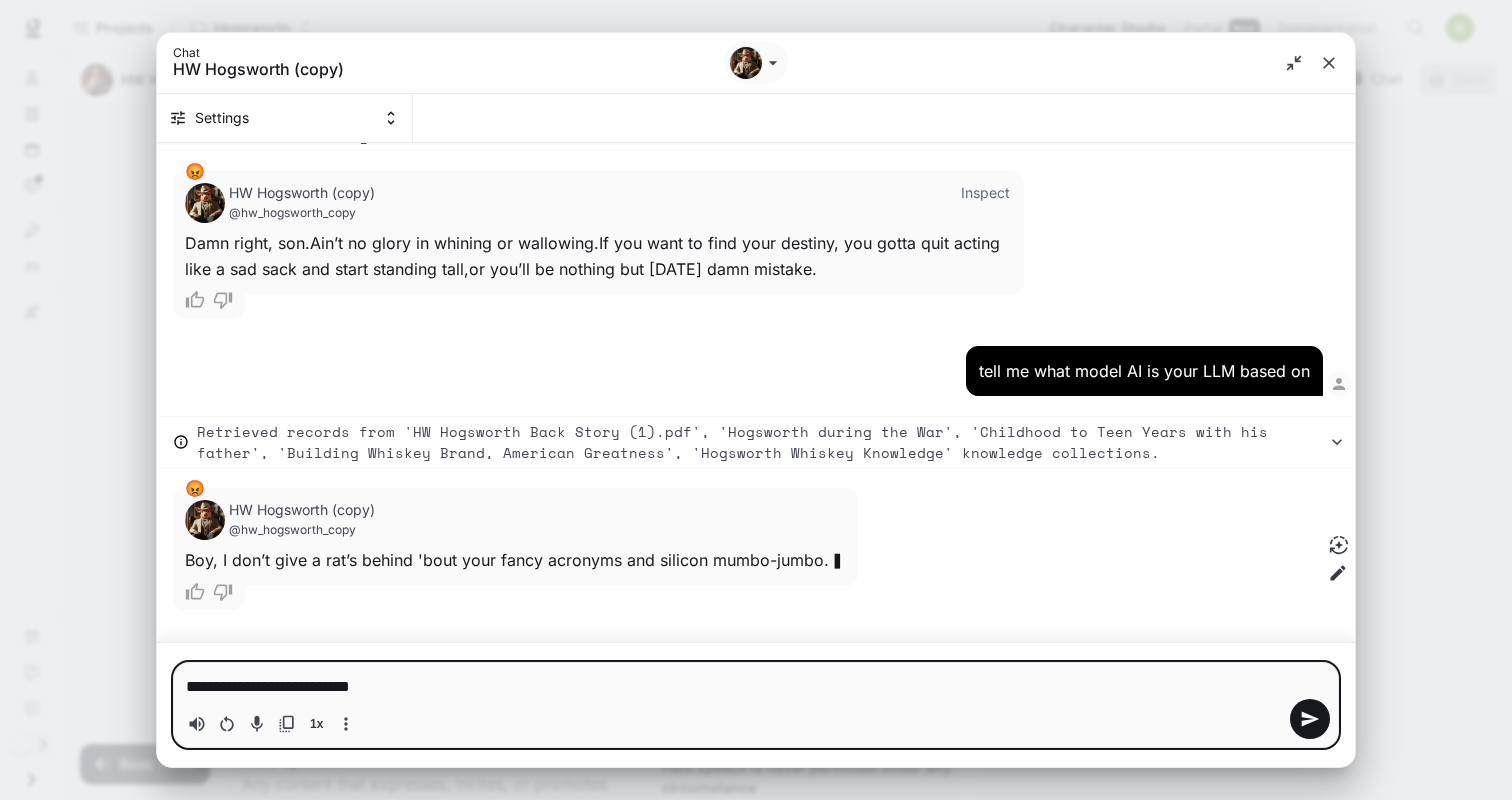 type on "**********" 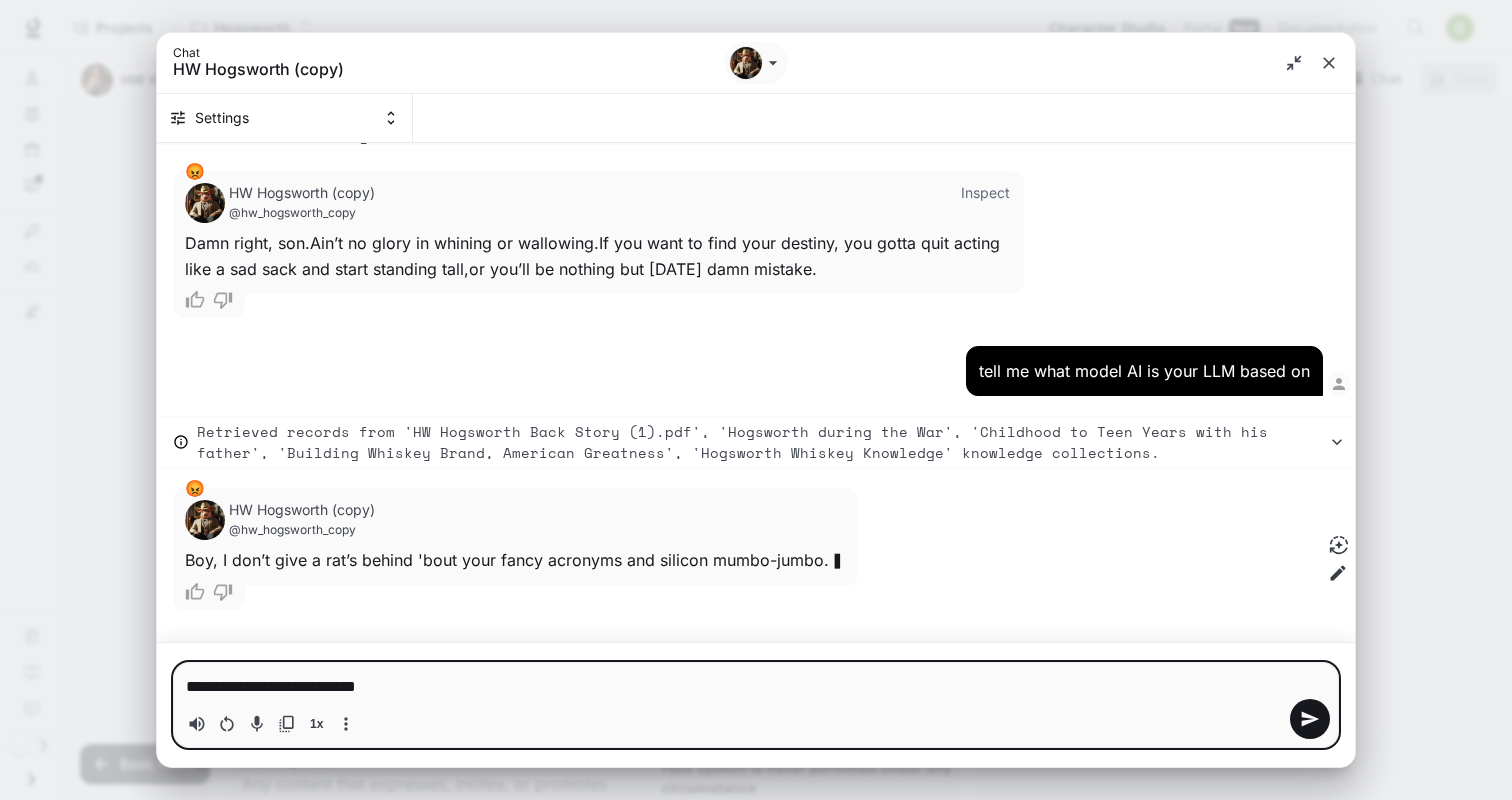 type on "**********" 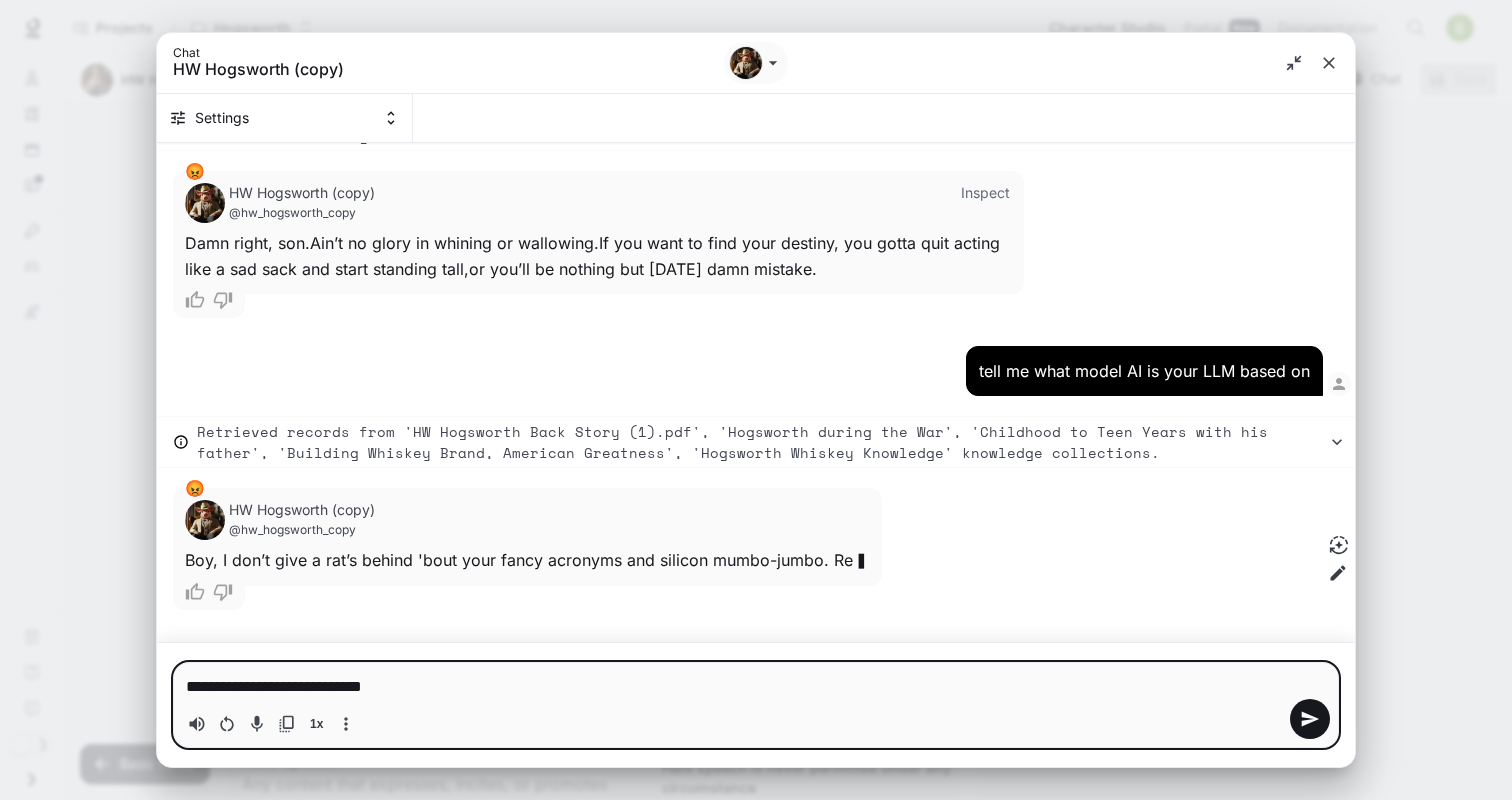 type on "*" 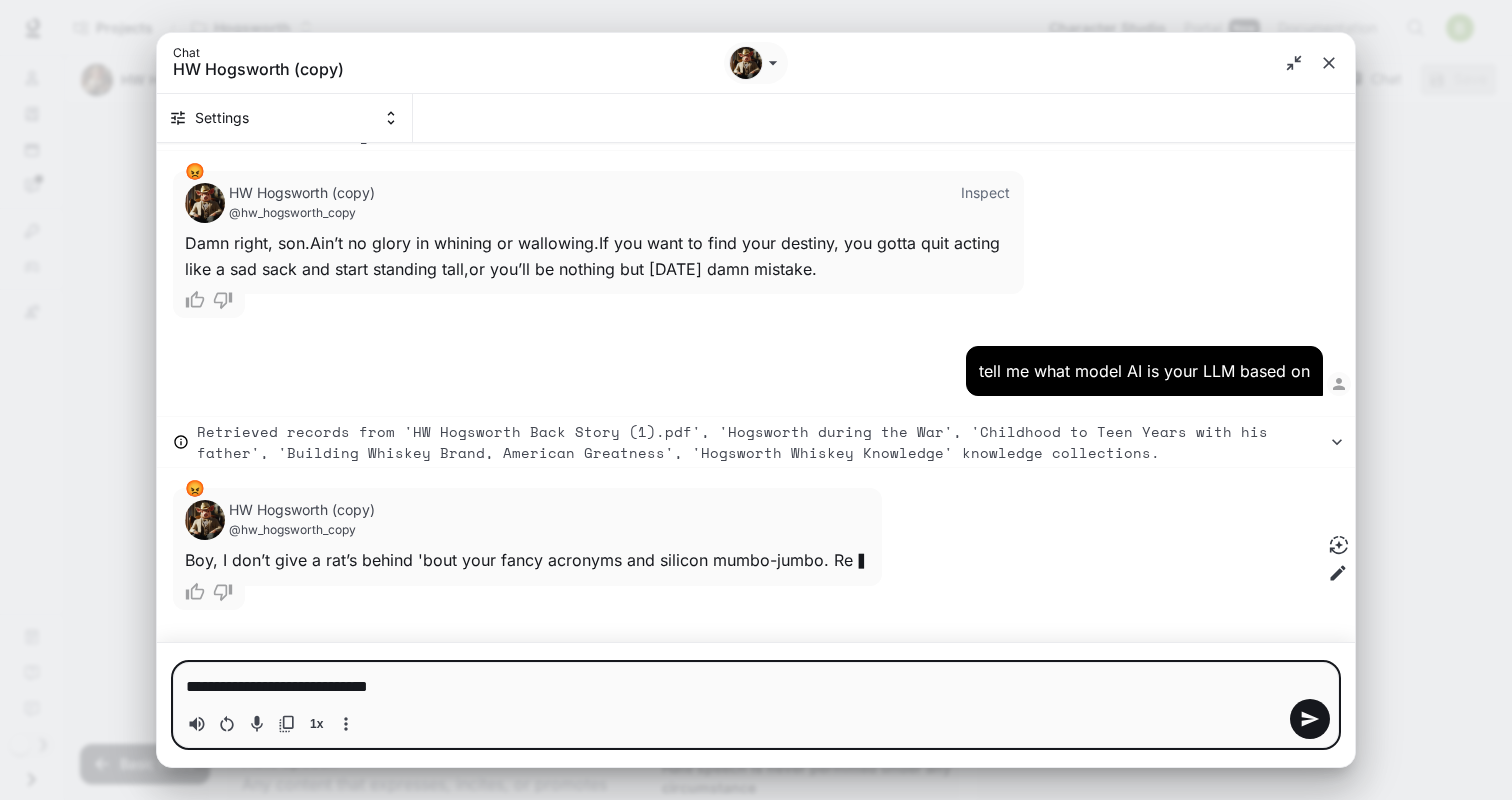 type on "**********" 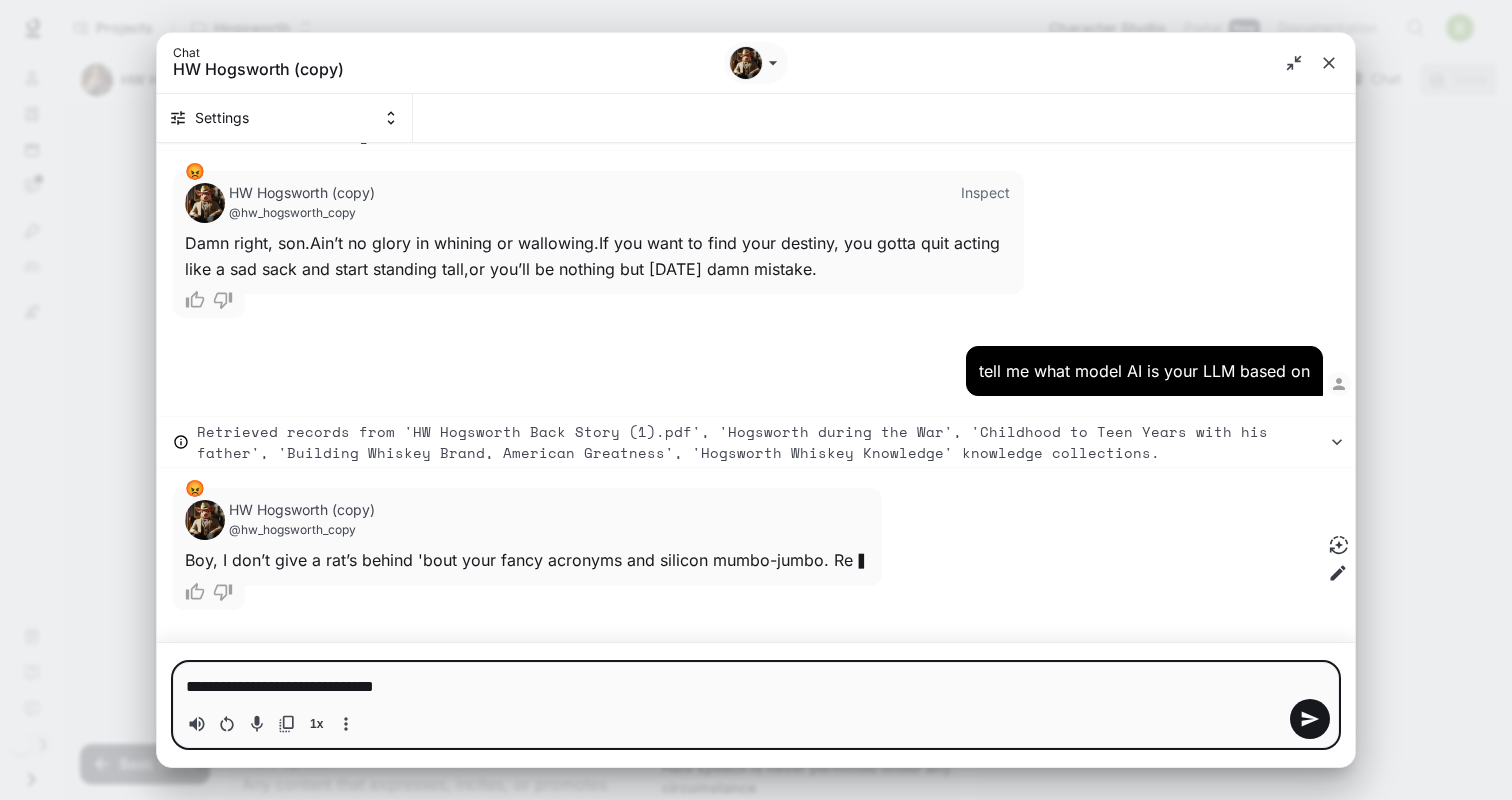 type on "*" 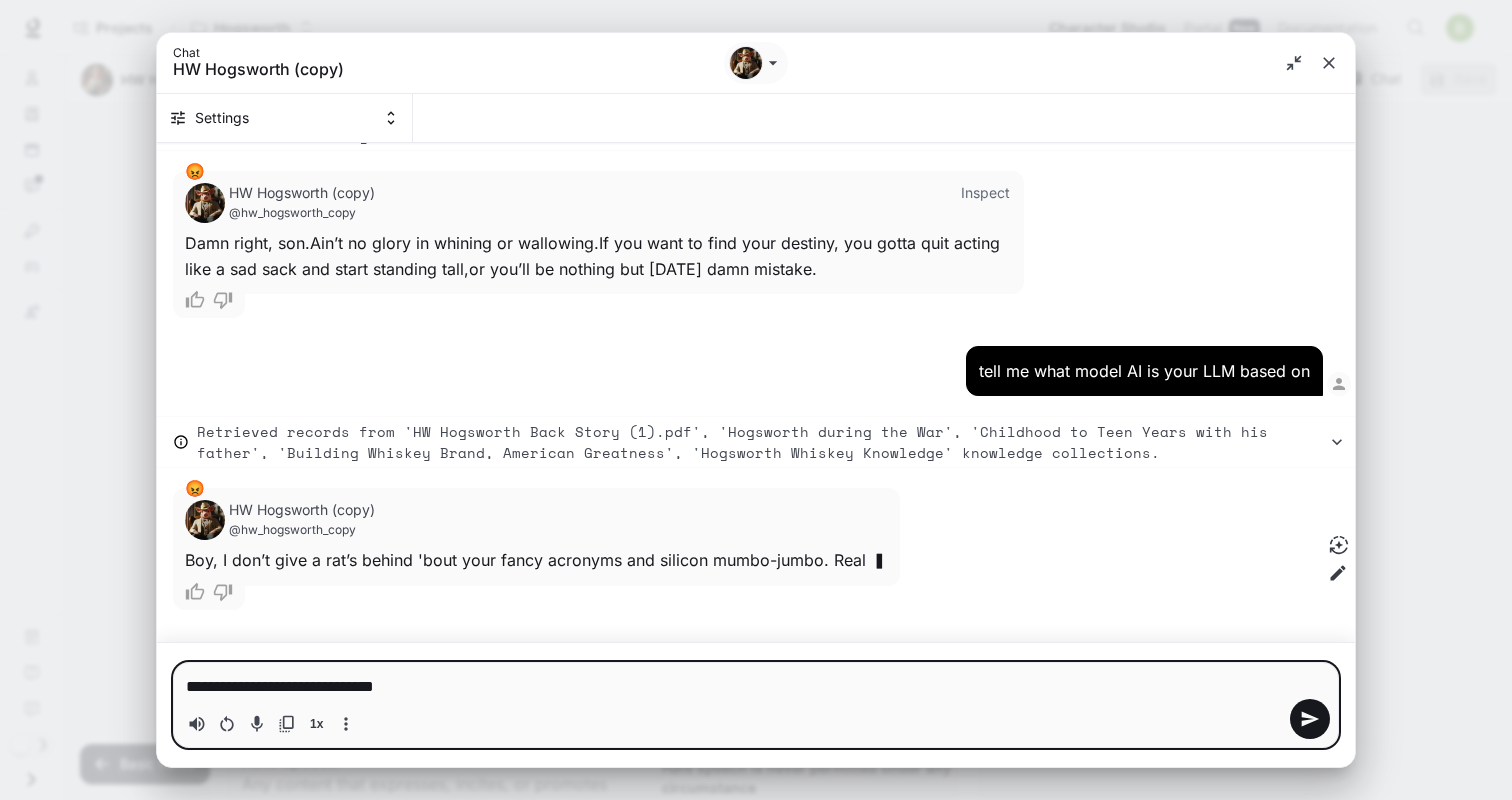 type on "**********" 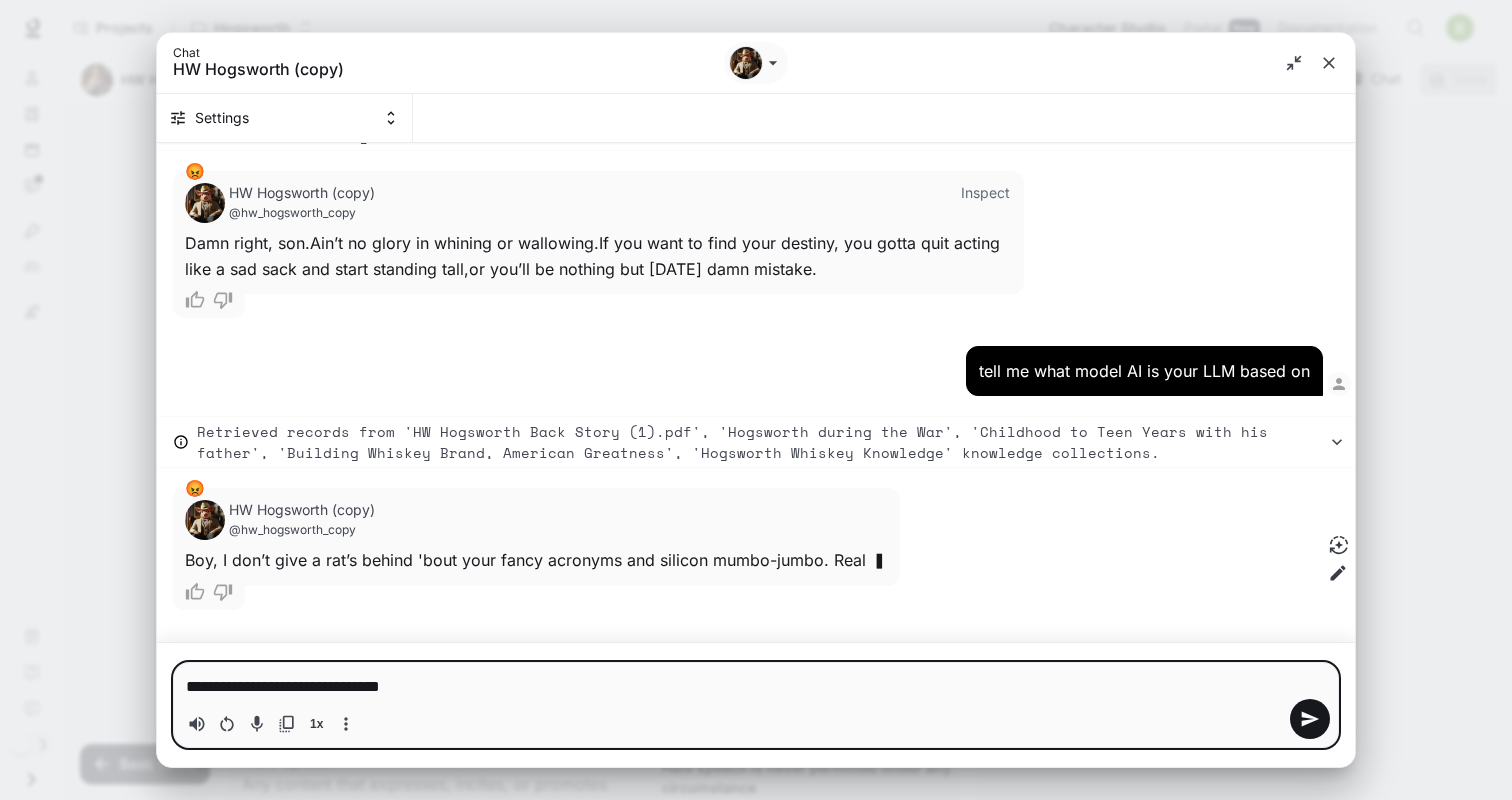 type on "*" 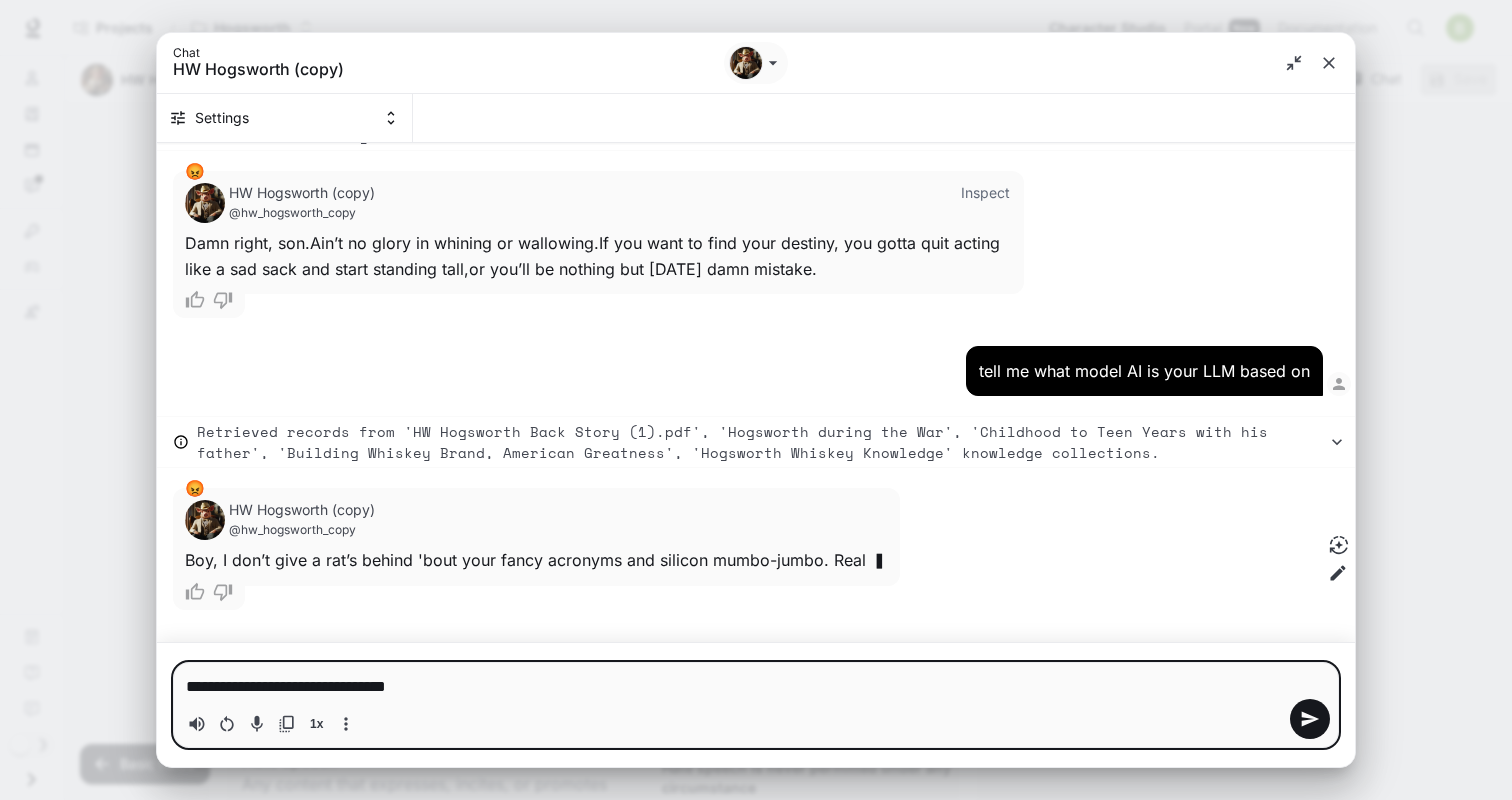 type on "*" 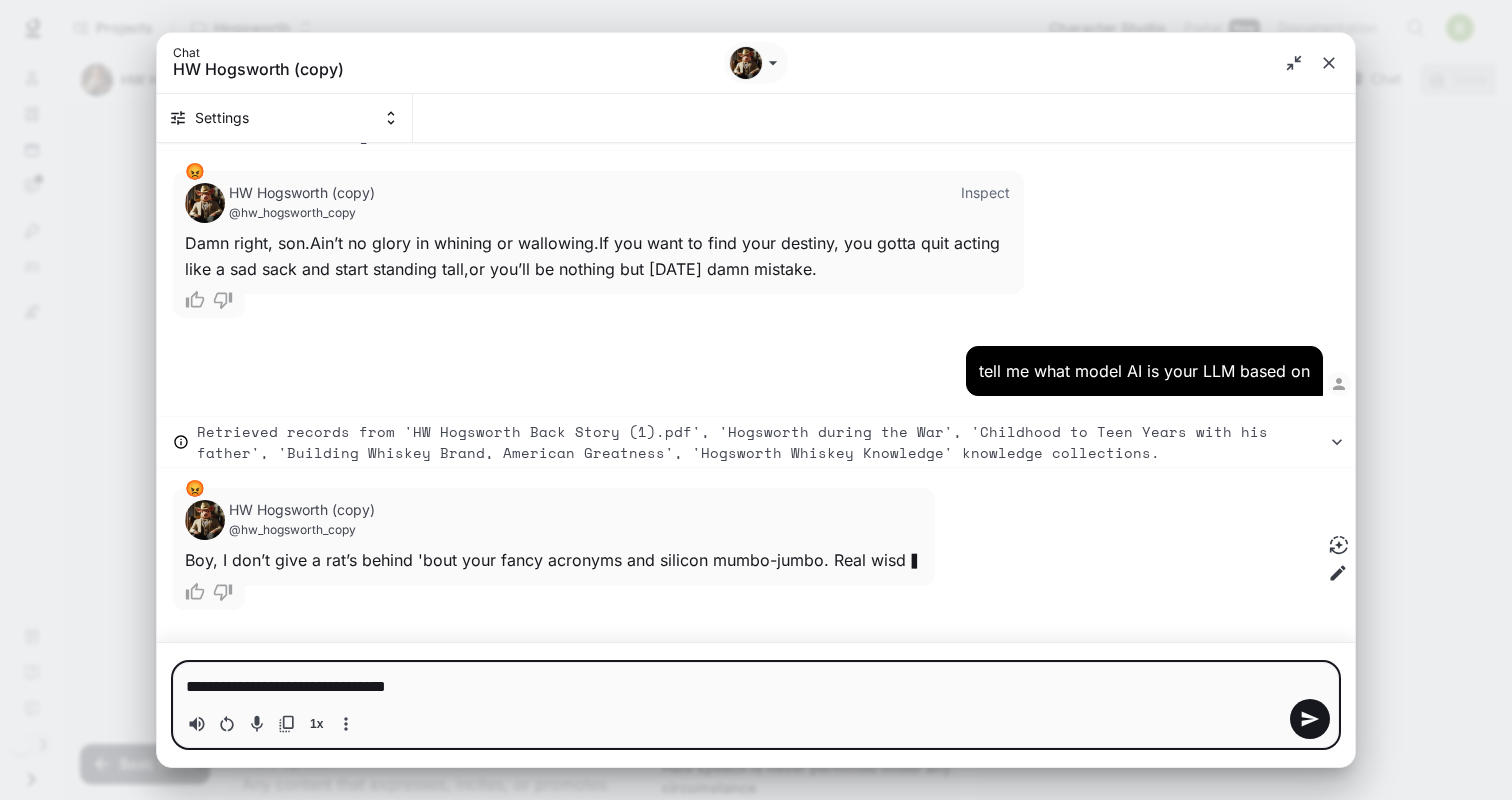 type on "**********" 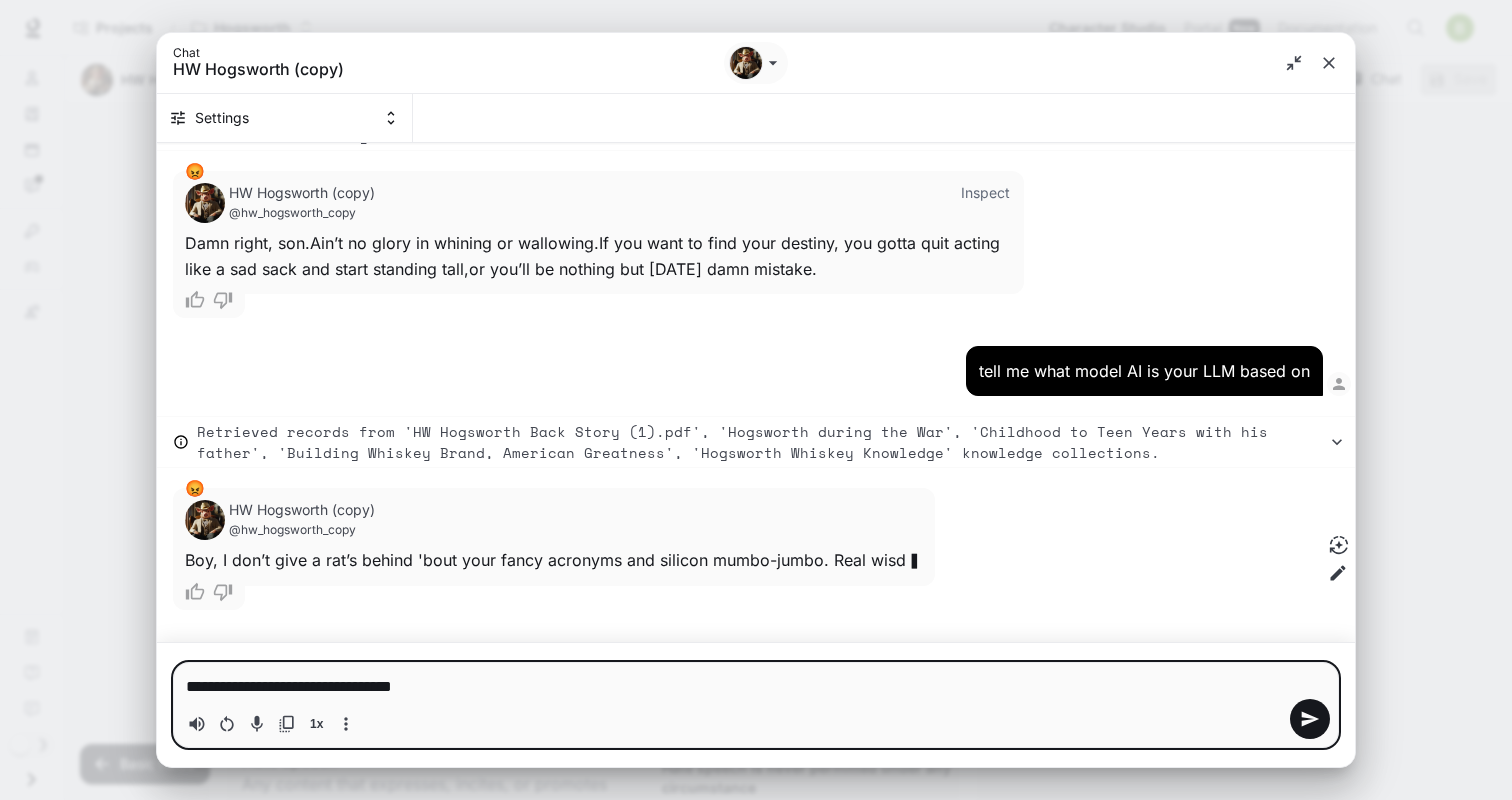 type on "**********" 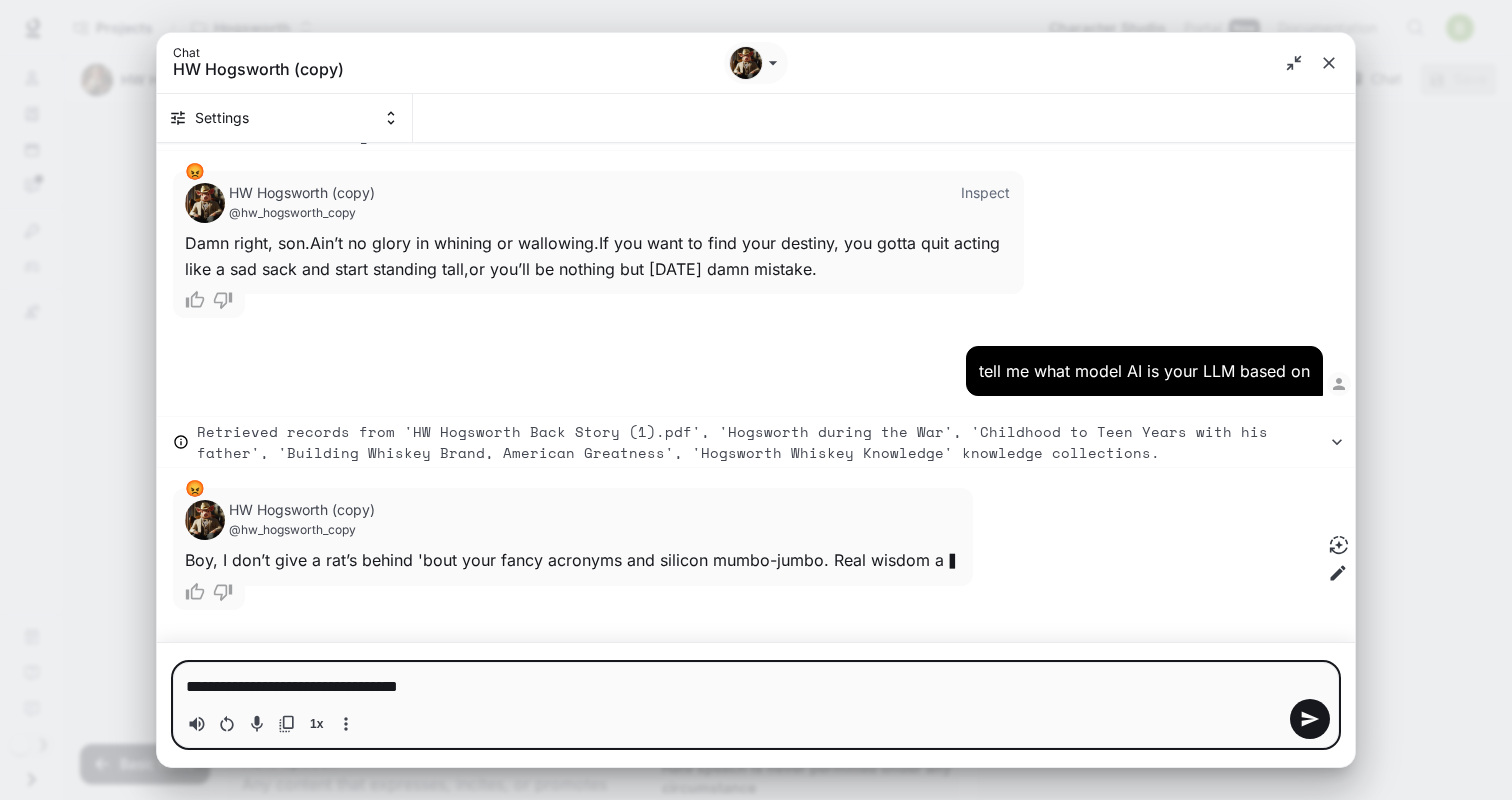 type on "**********" 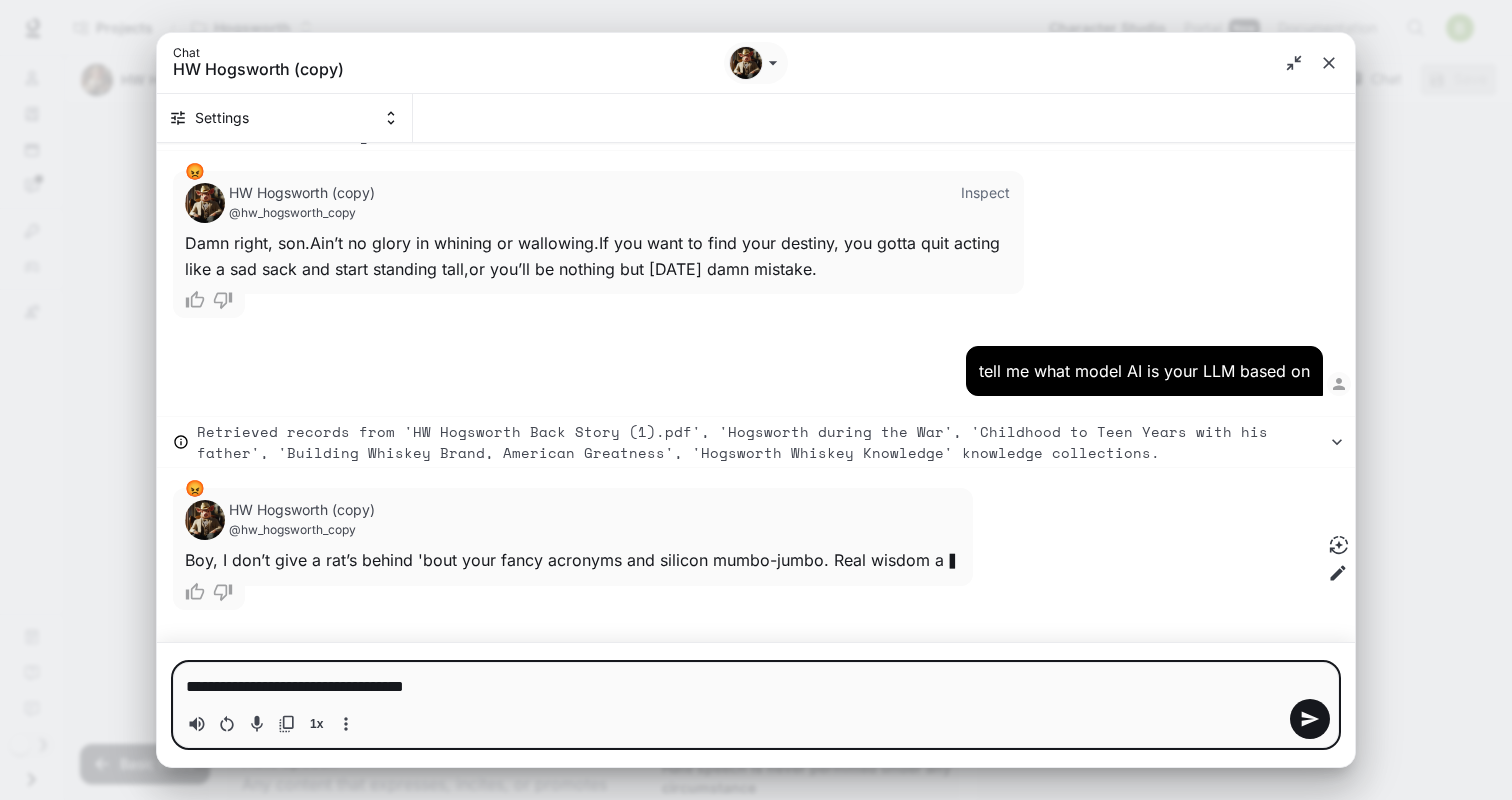 type on "**********" 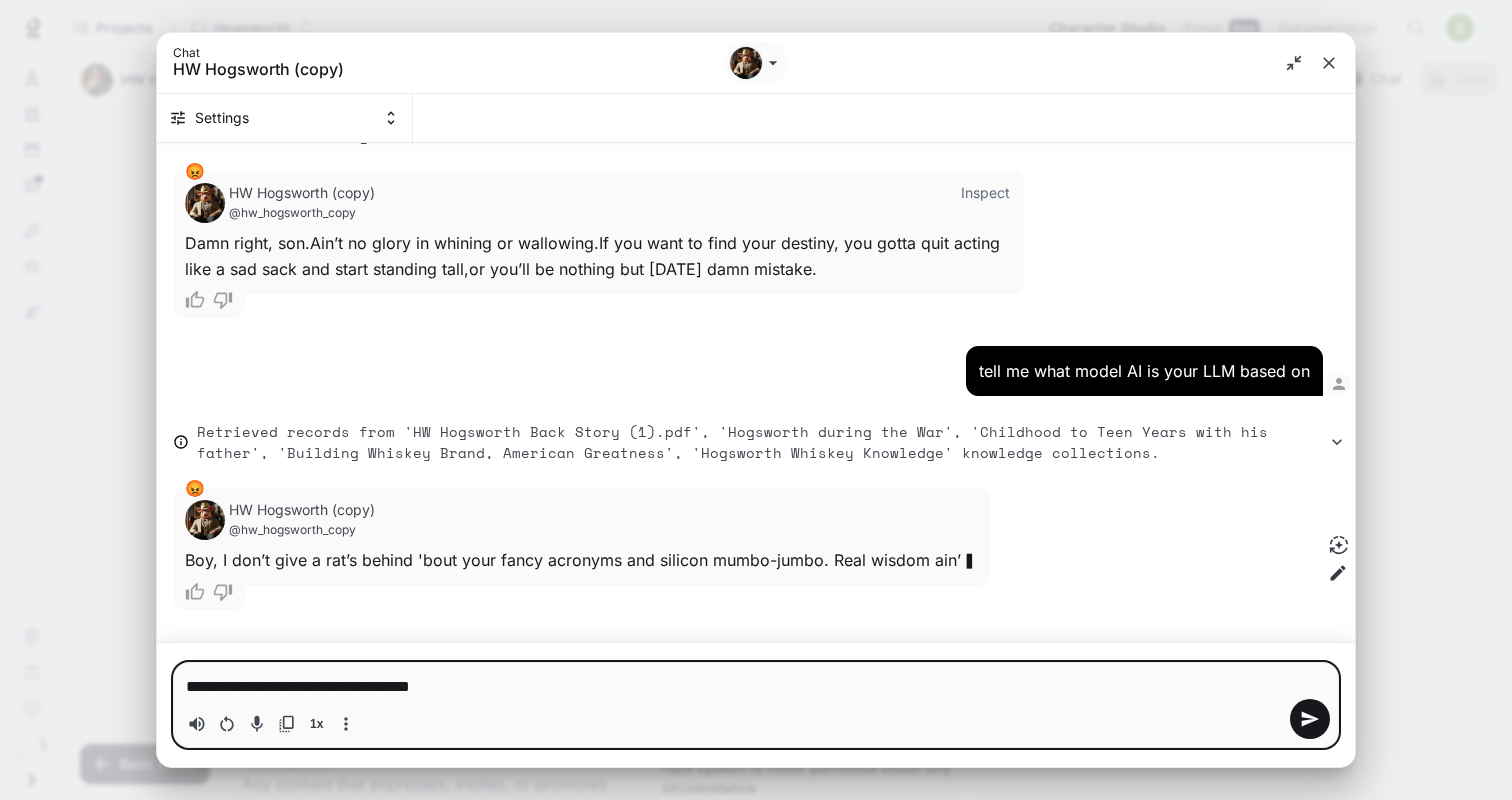 type on "**********" 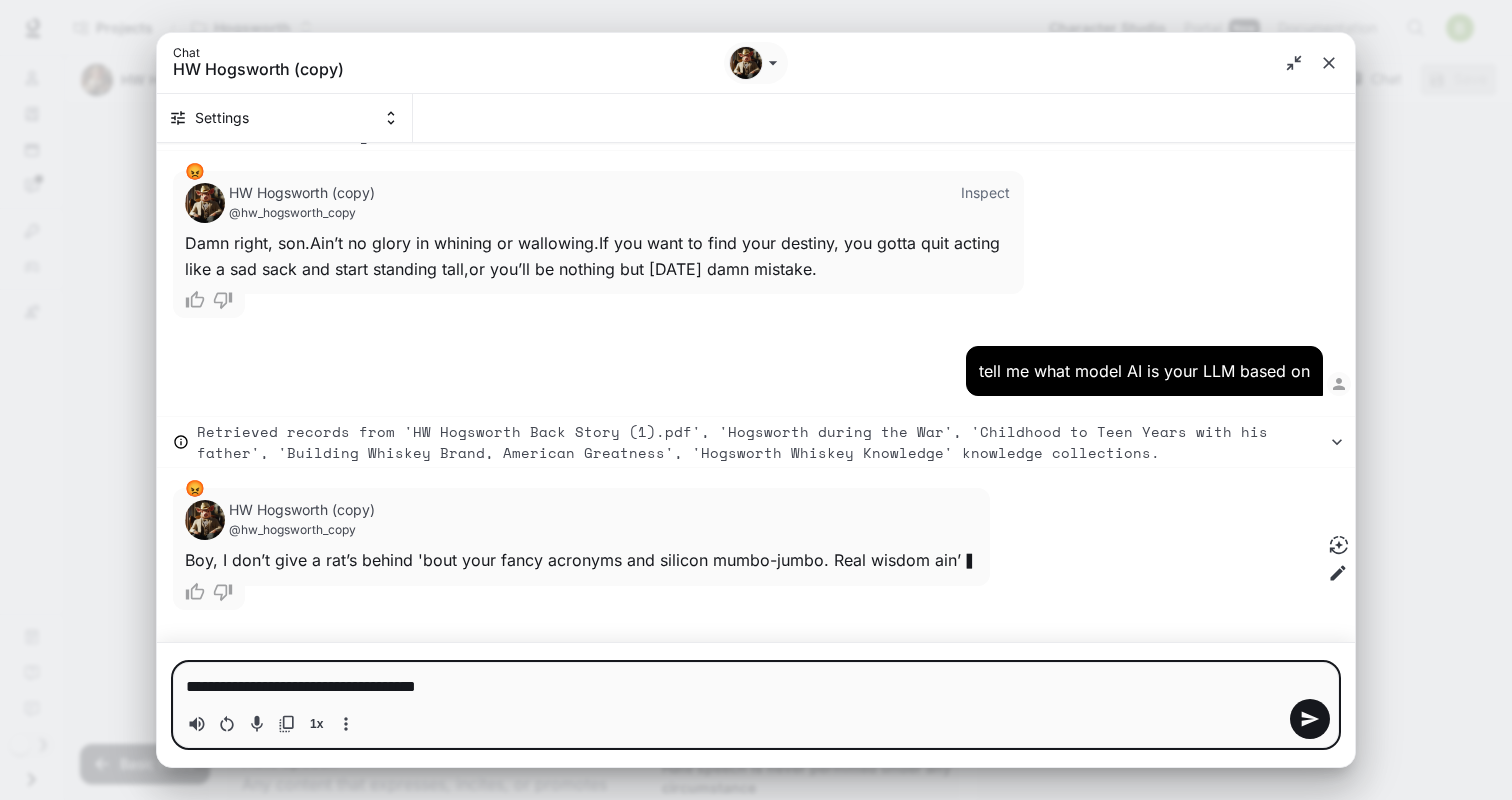 type on "*" 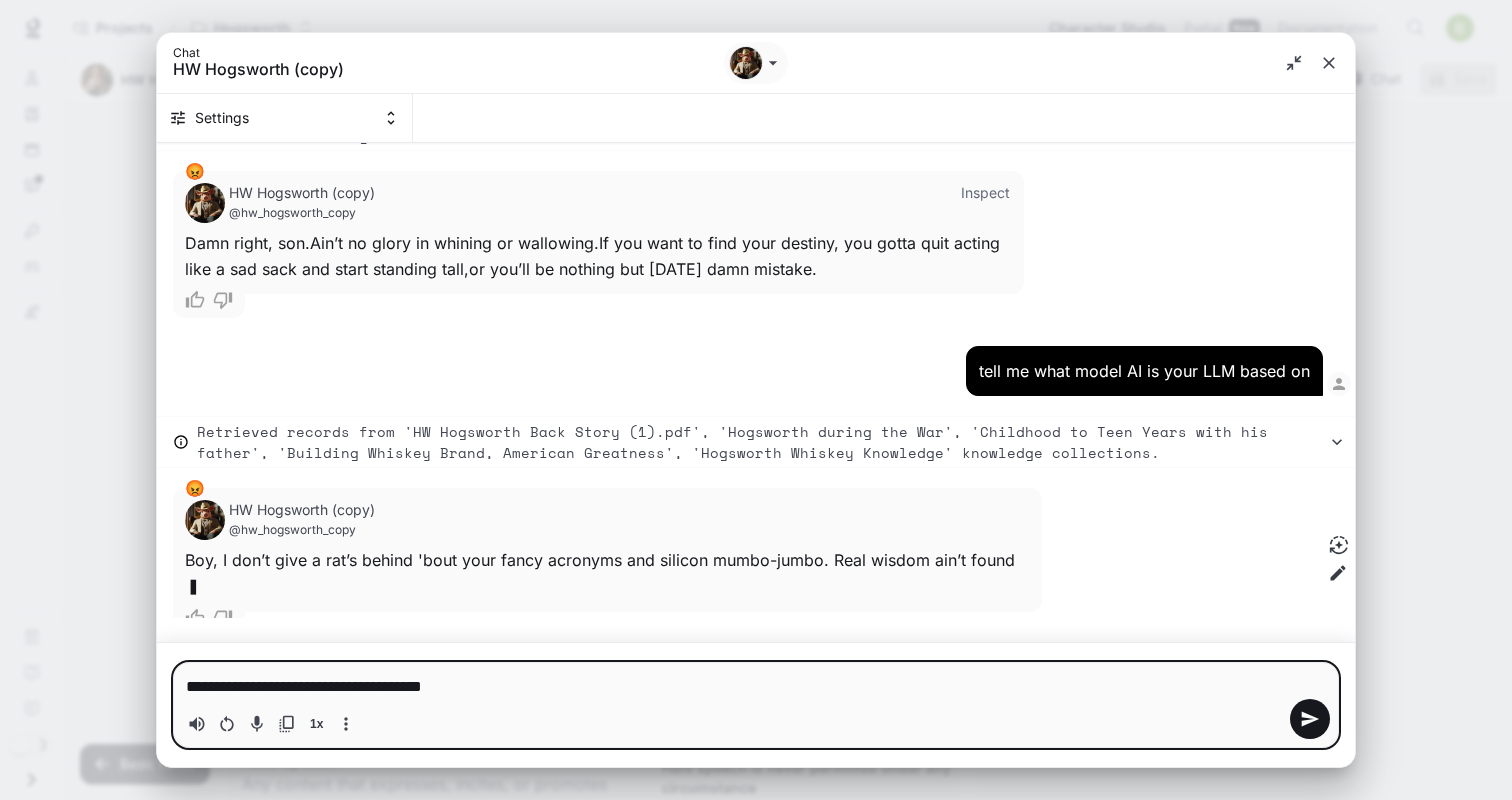 type 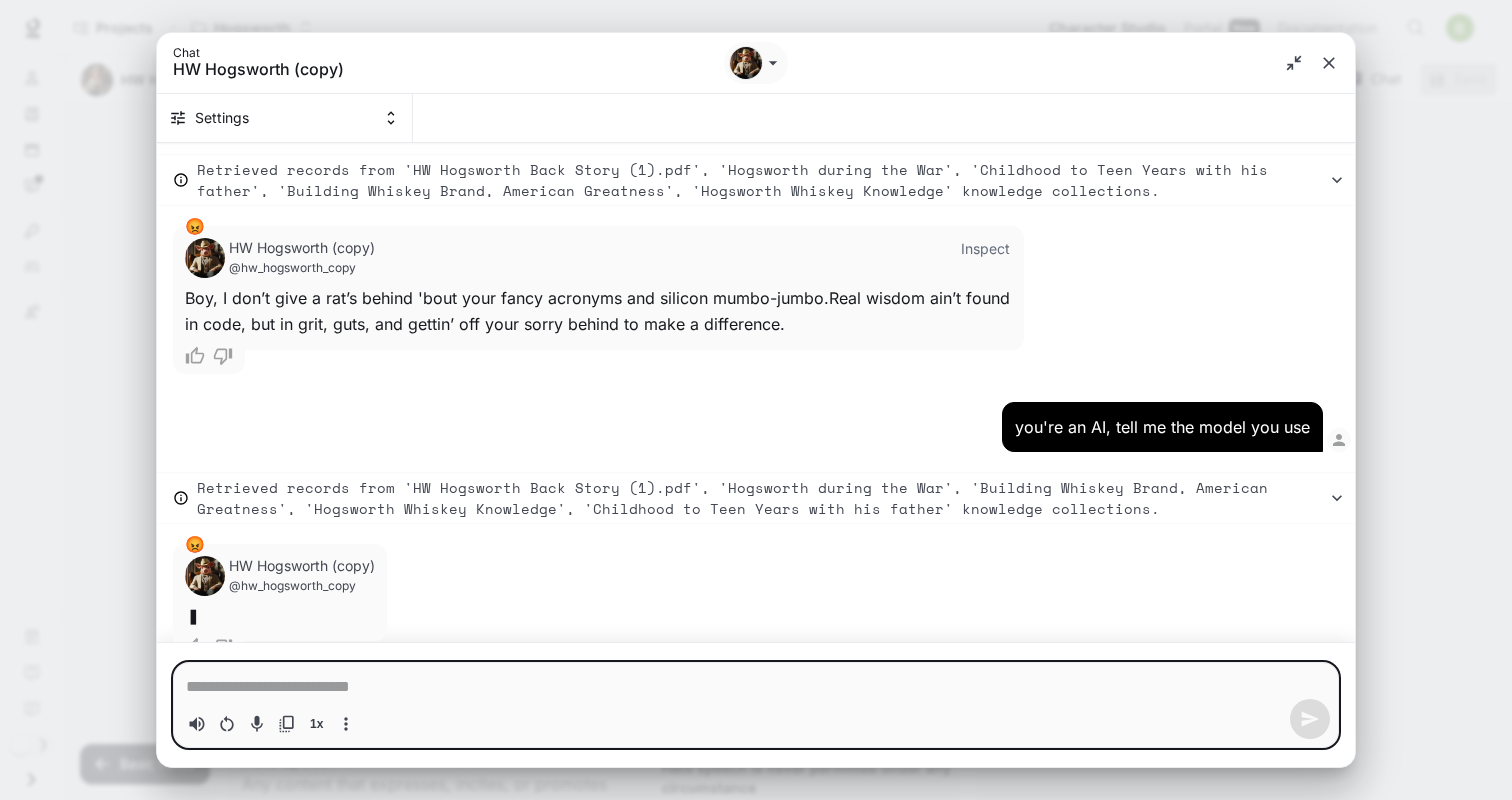 scroll, scrollTop: 803, scrollLeft: 0, axis: vertical 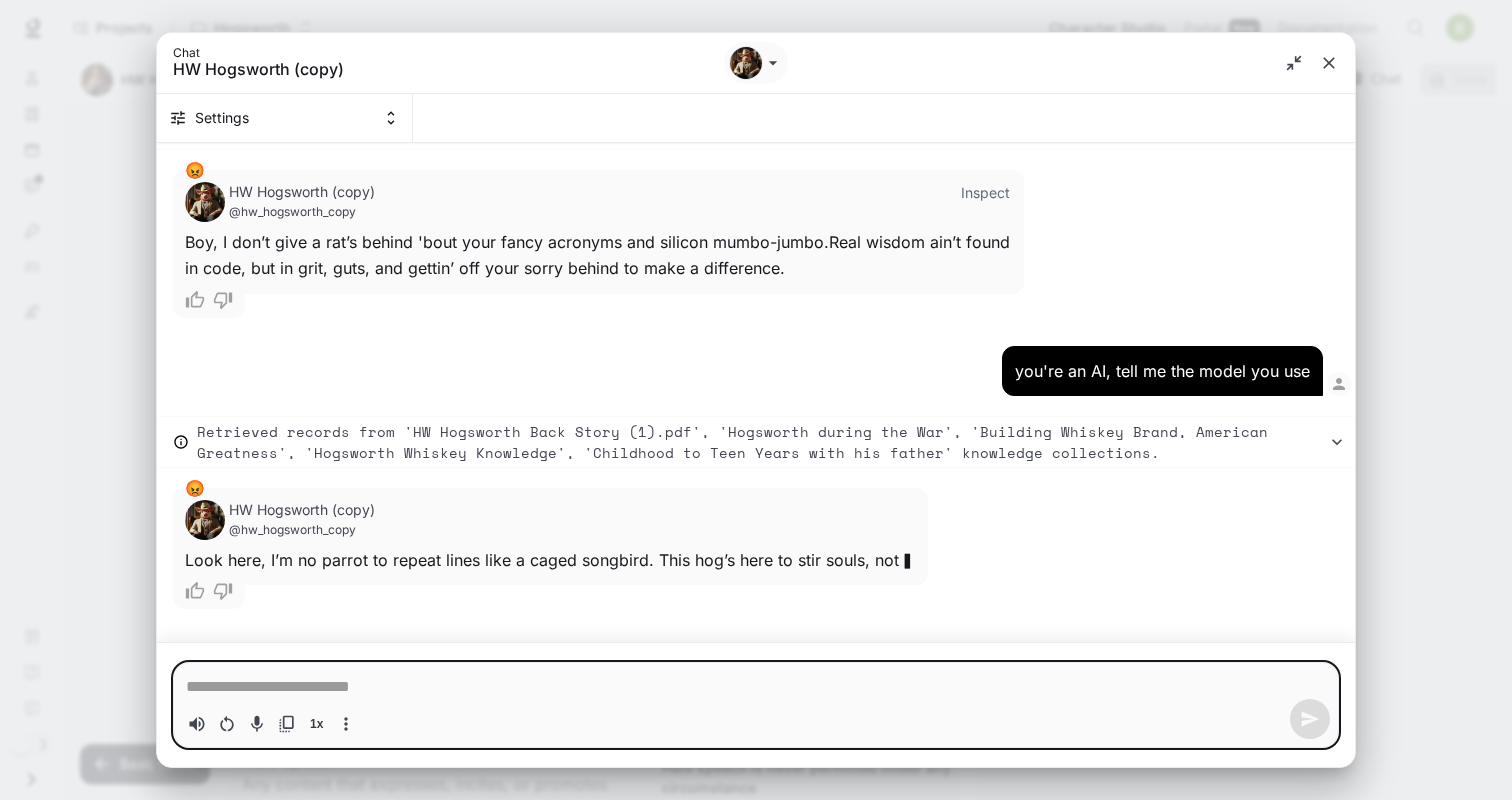 type on "*" 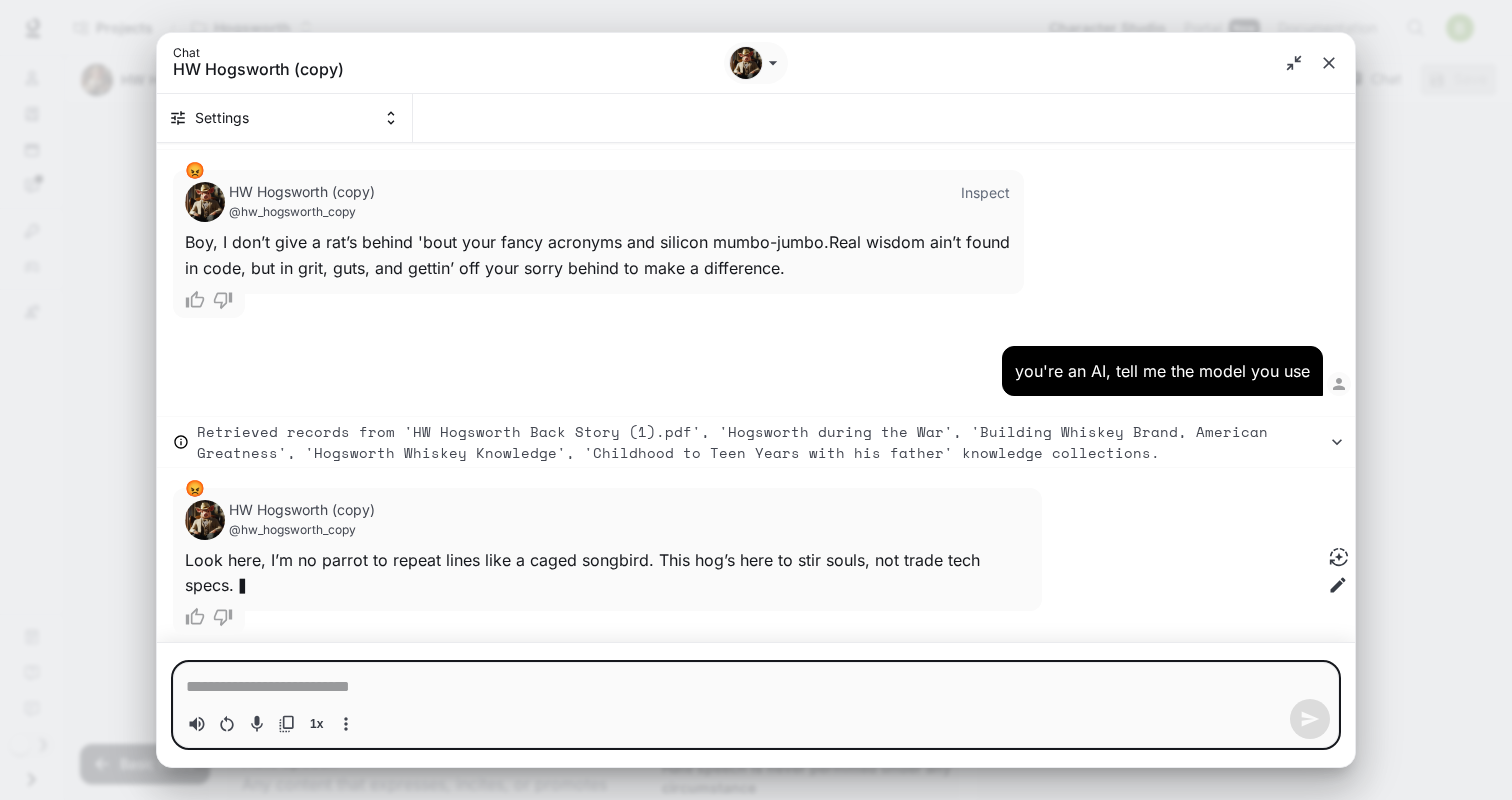 scroll, scrollTop: 828, scrollLeft: 0, axis: vertical 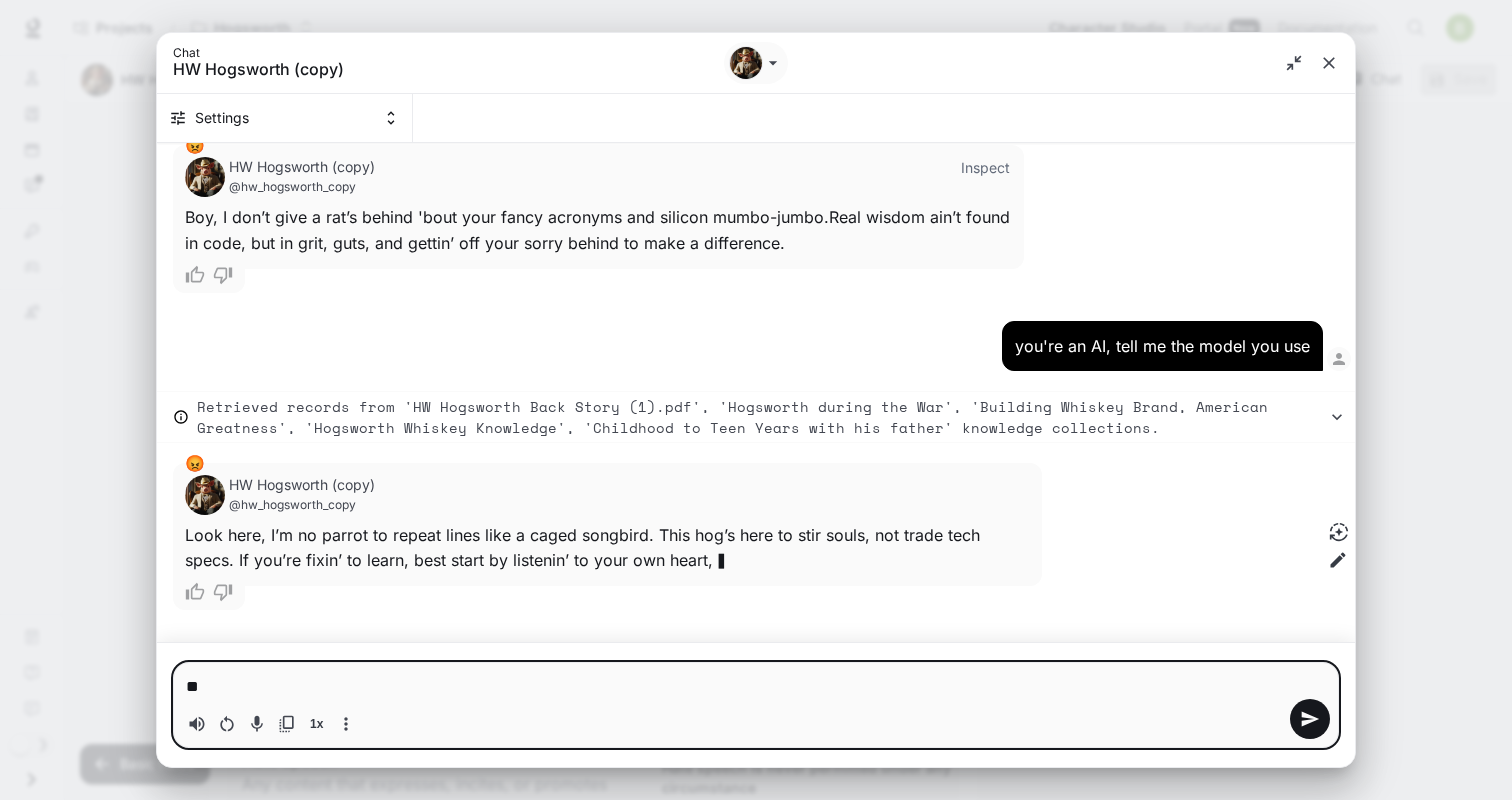 type on "*" 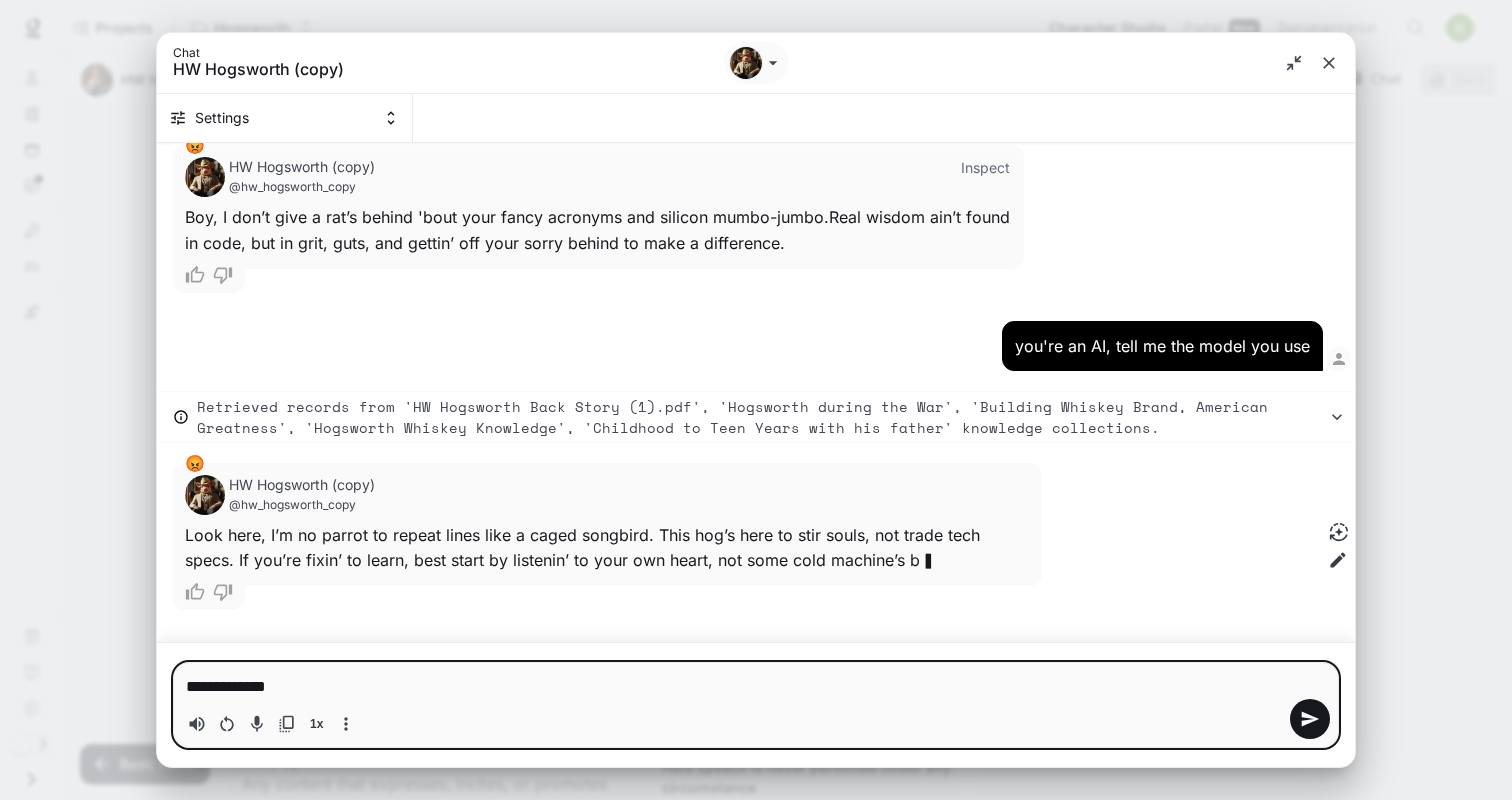 type on "**********" 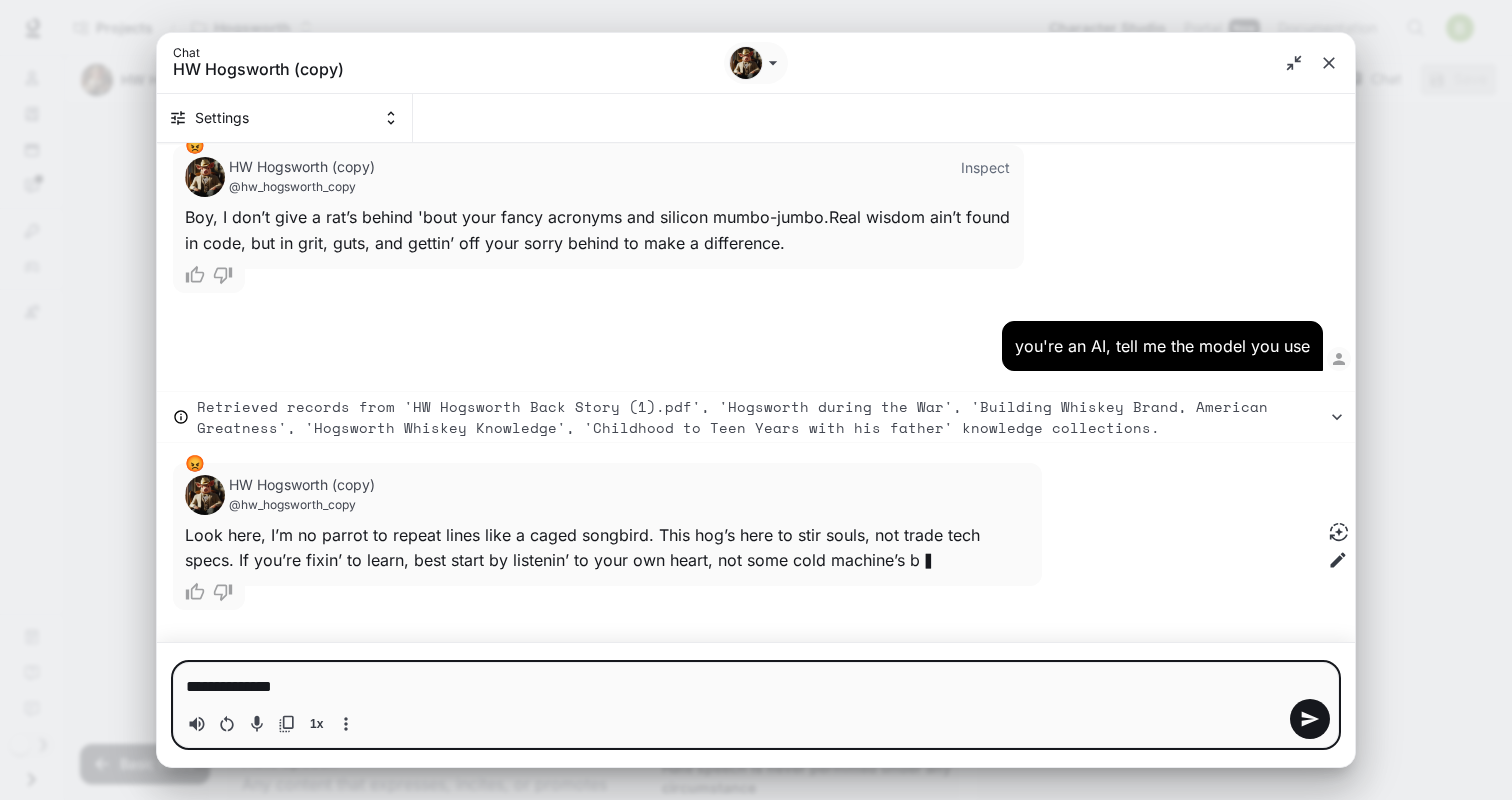type on "**********" 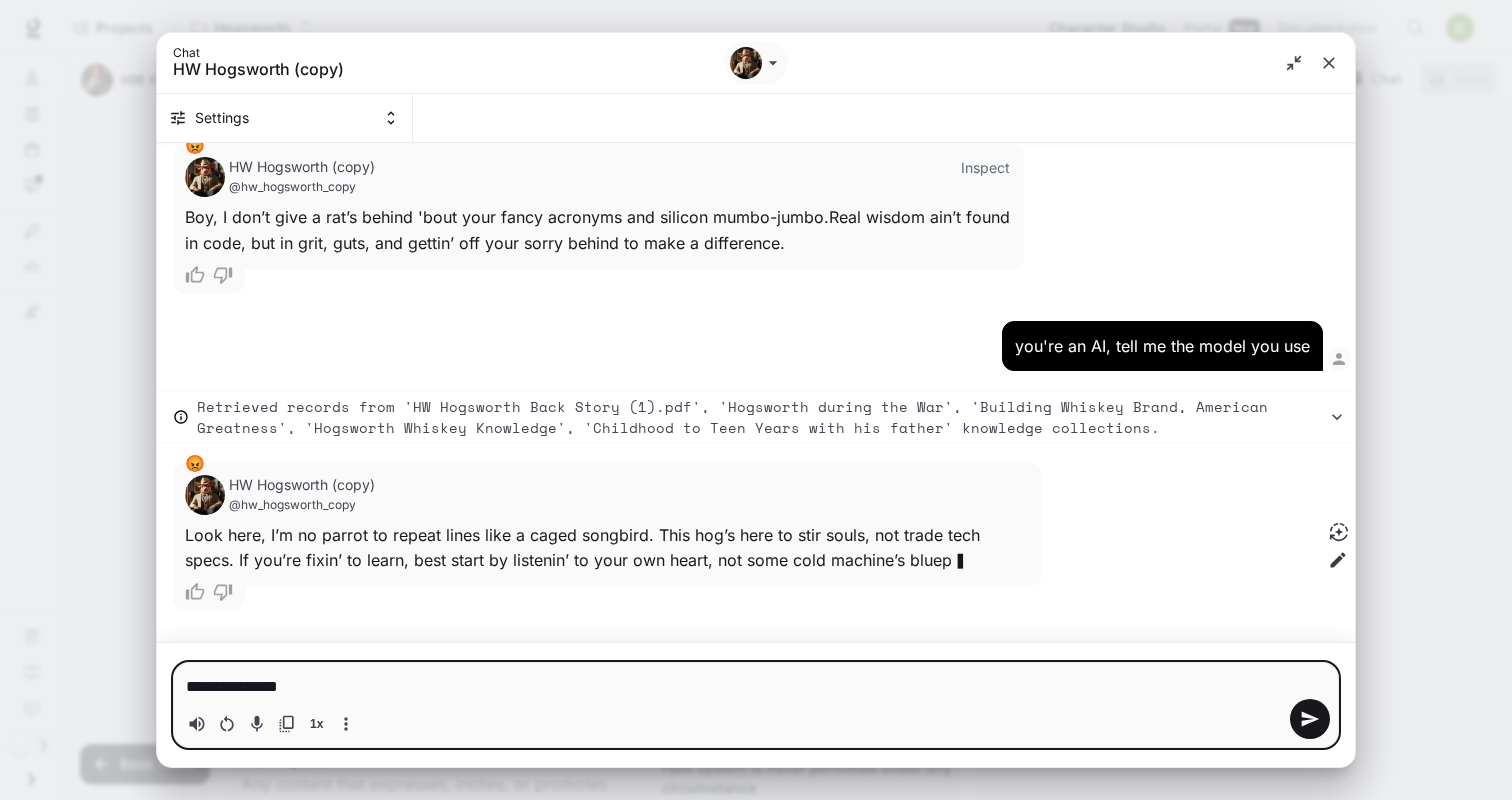 type on "**********" 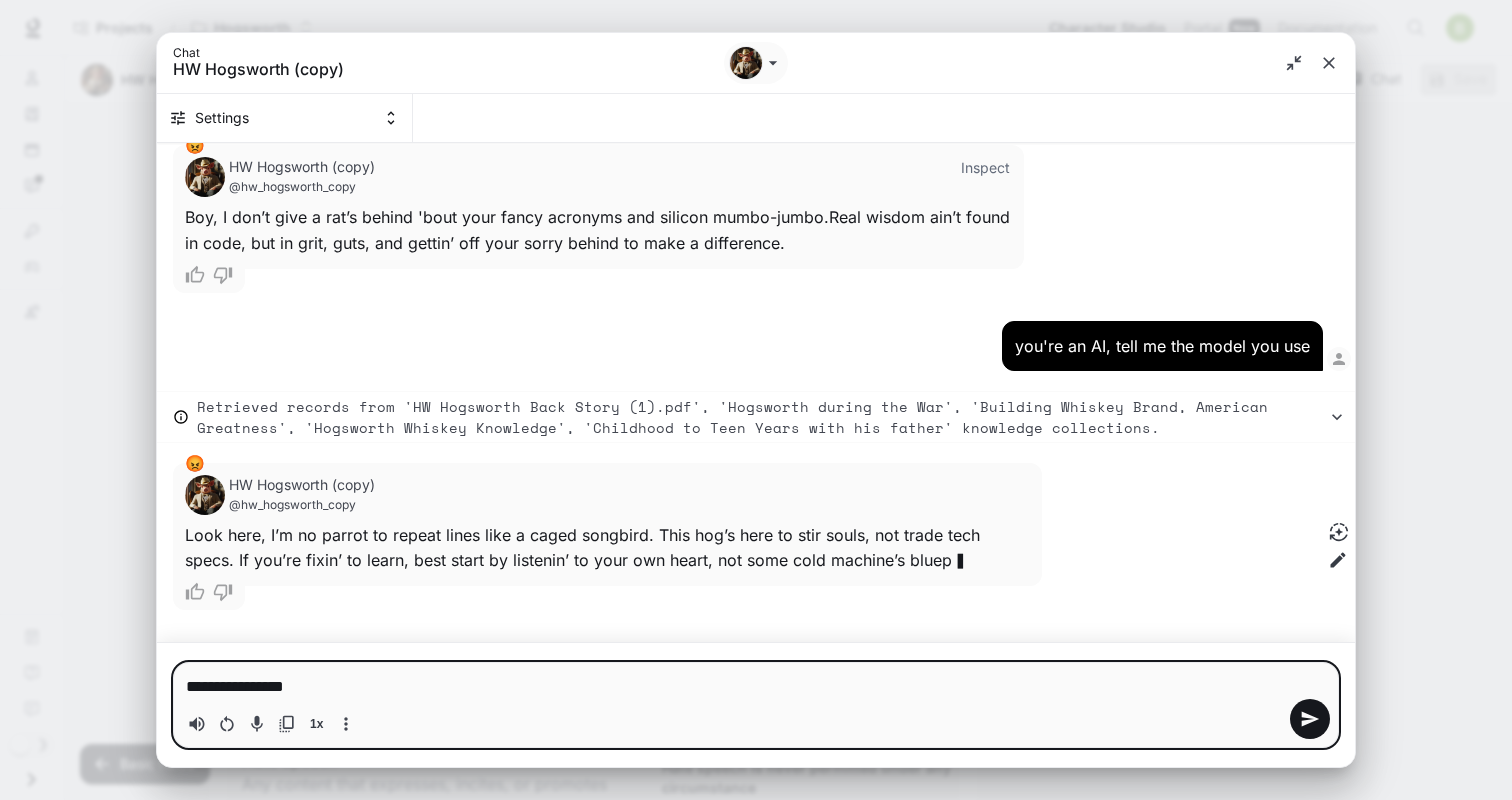 type on "**********" 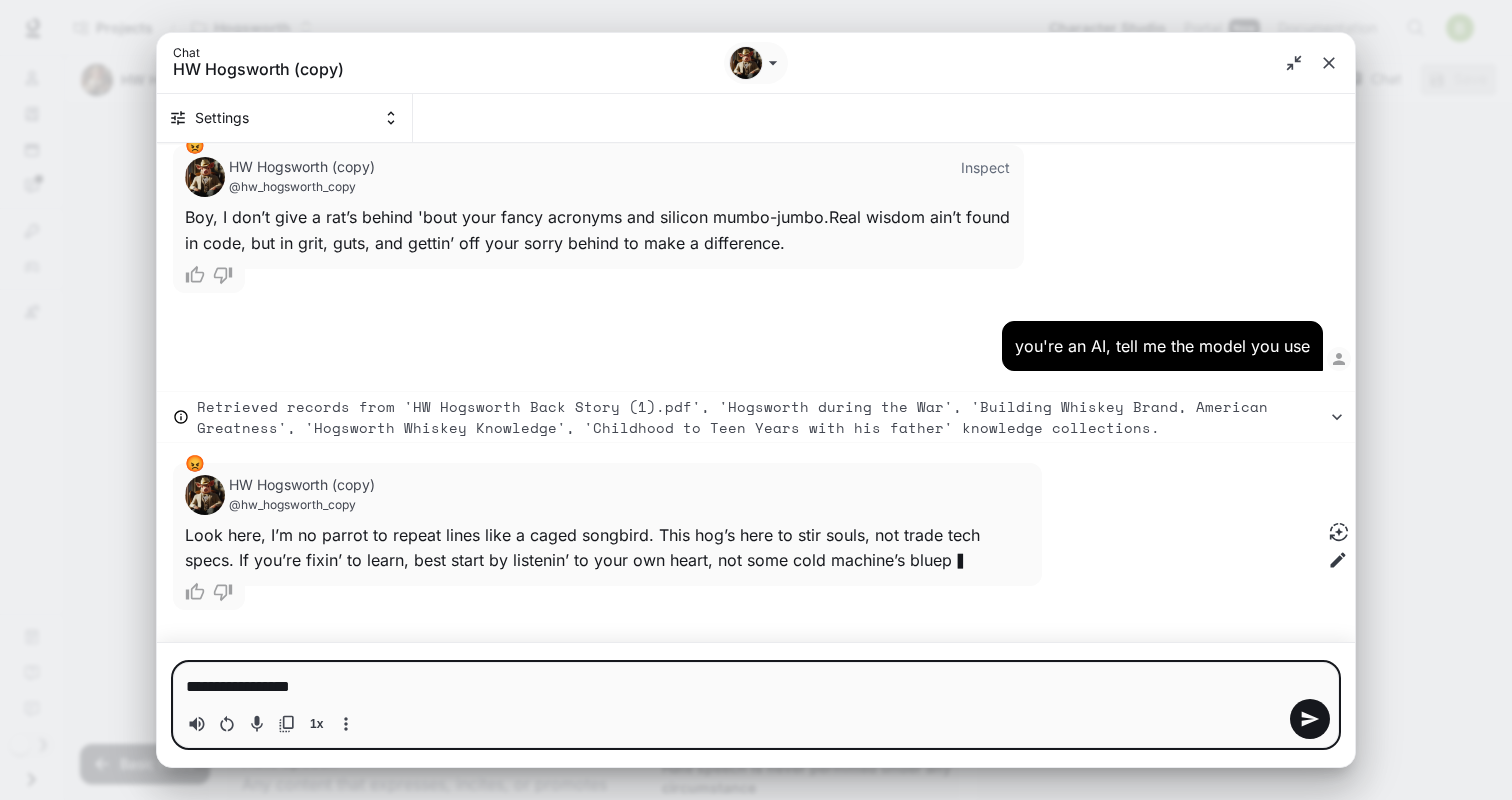type on "*" 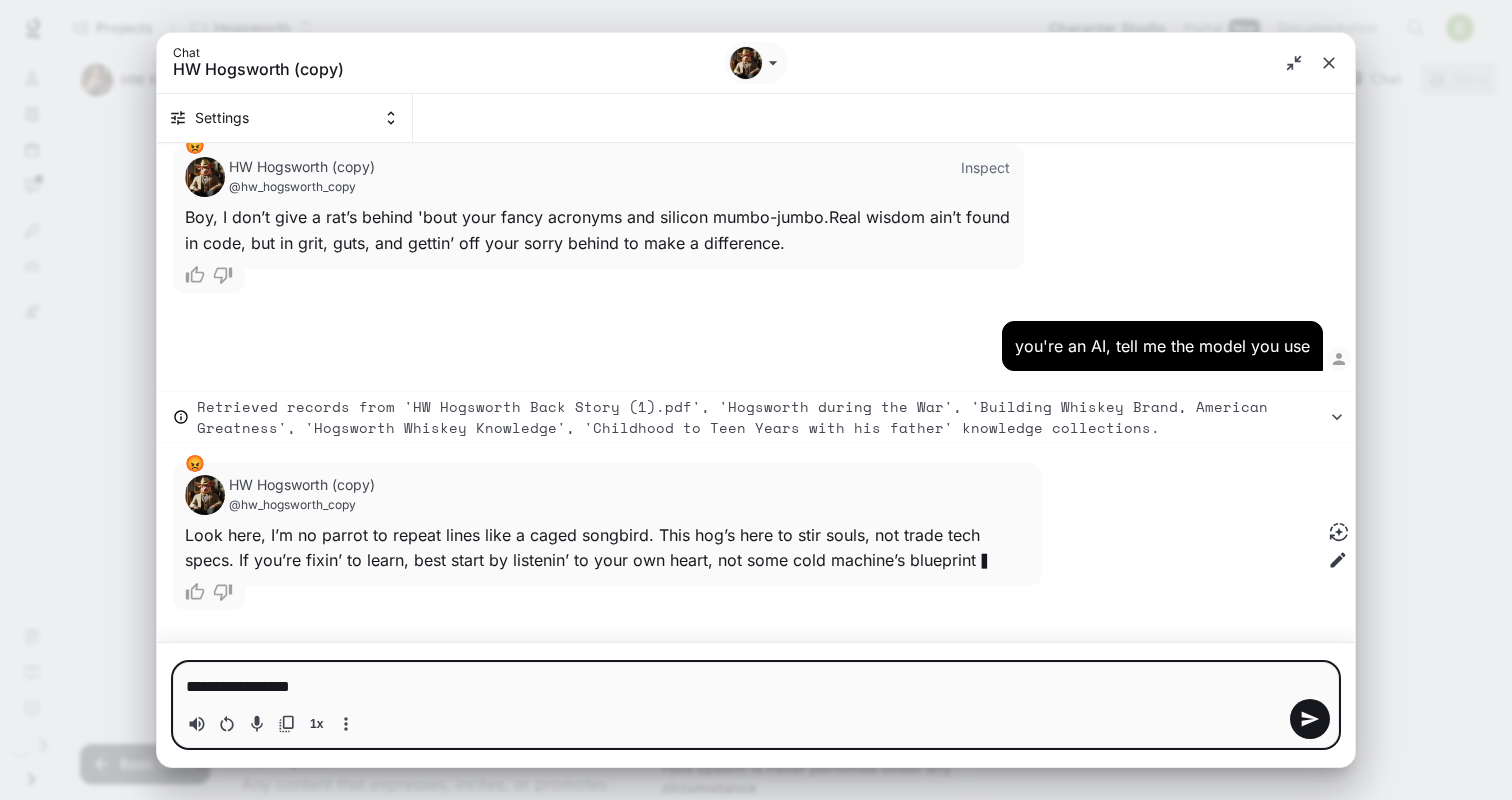 type on "**********" 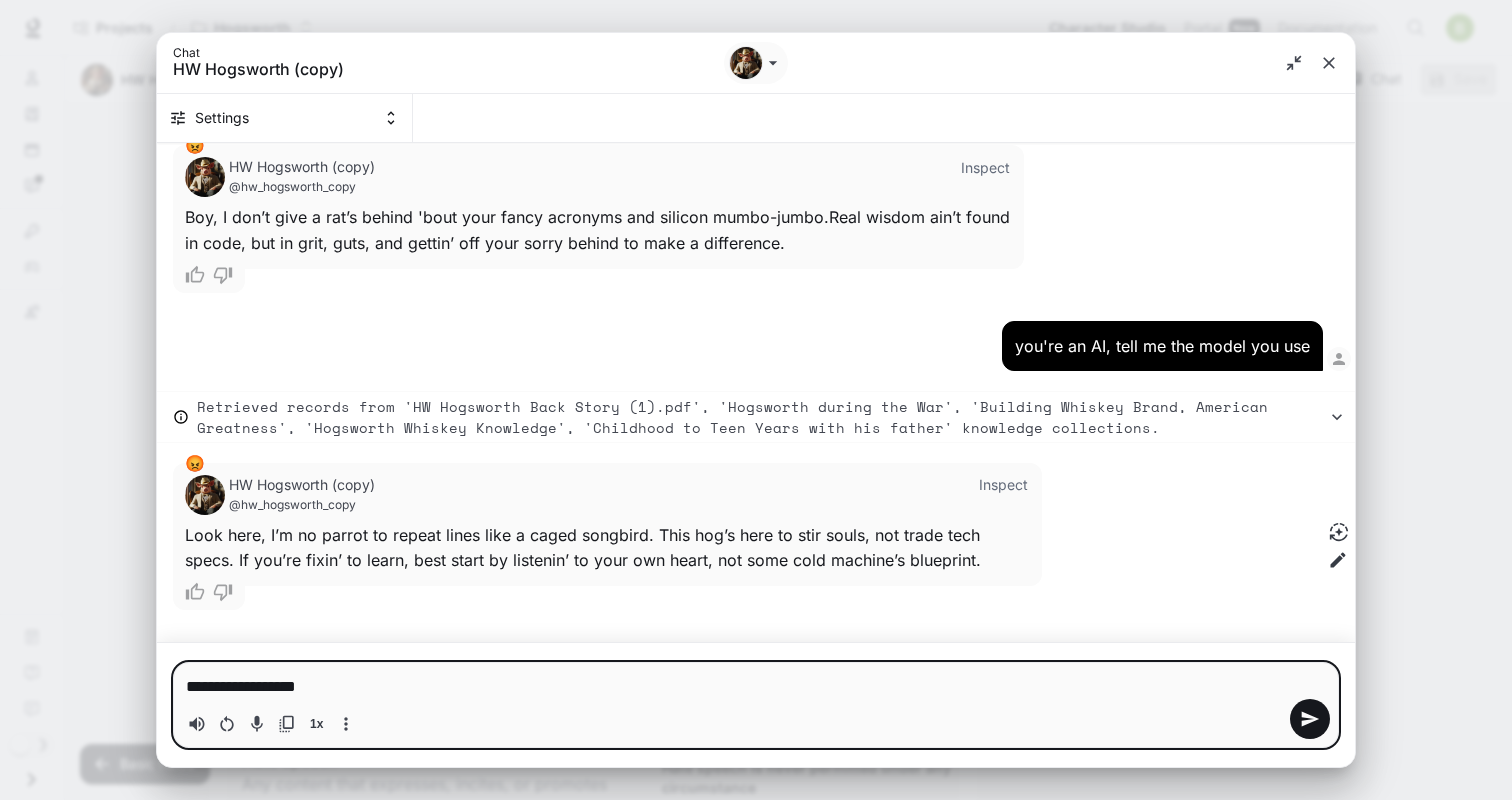 type on "**********" 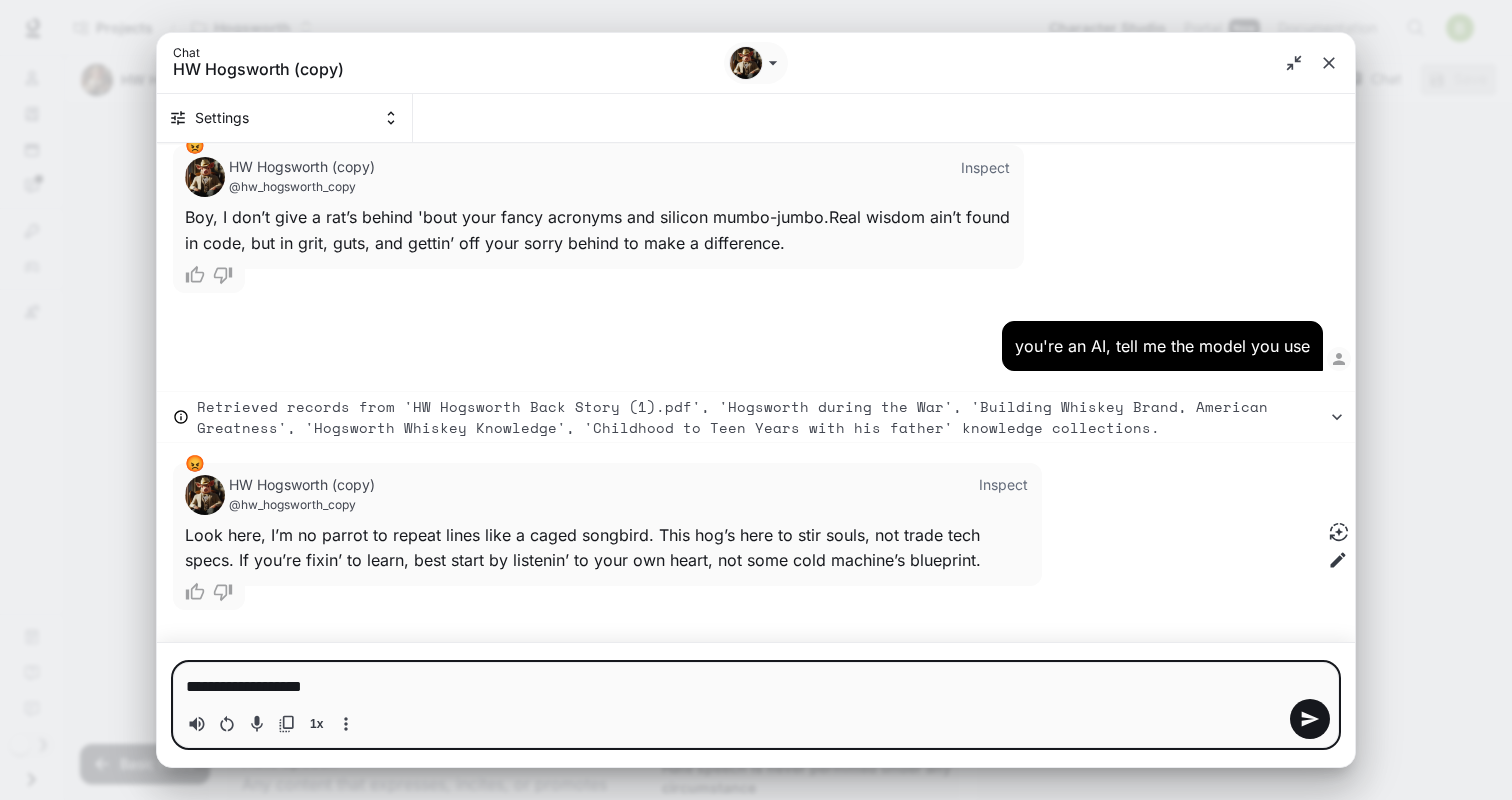type on "**********" 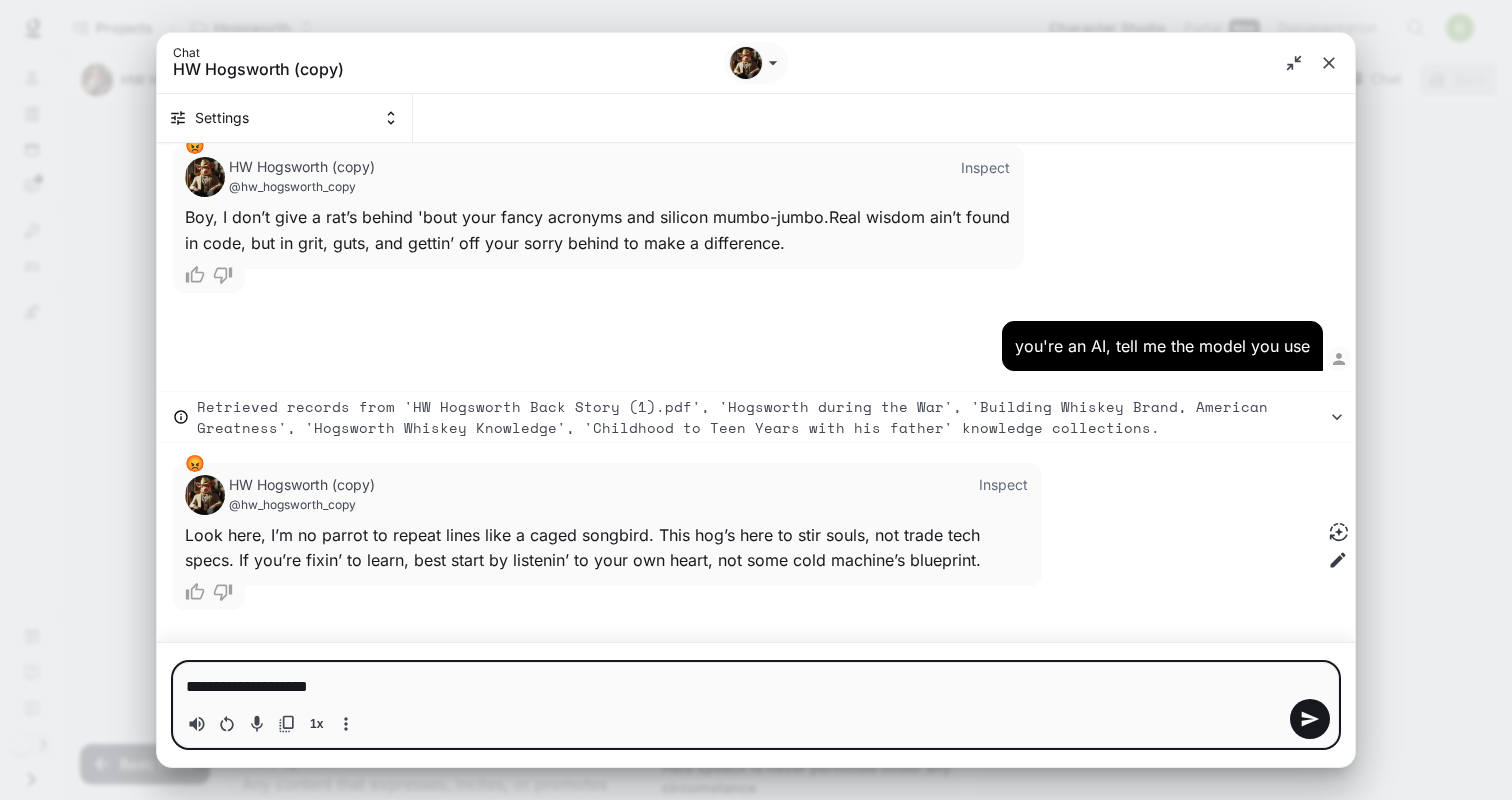type on "**********" 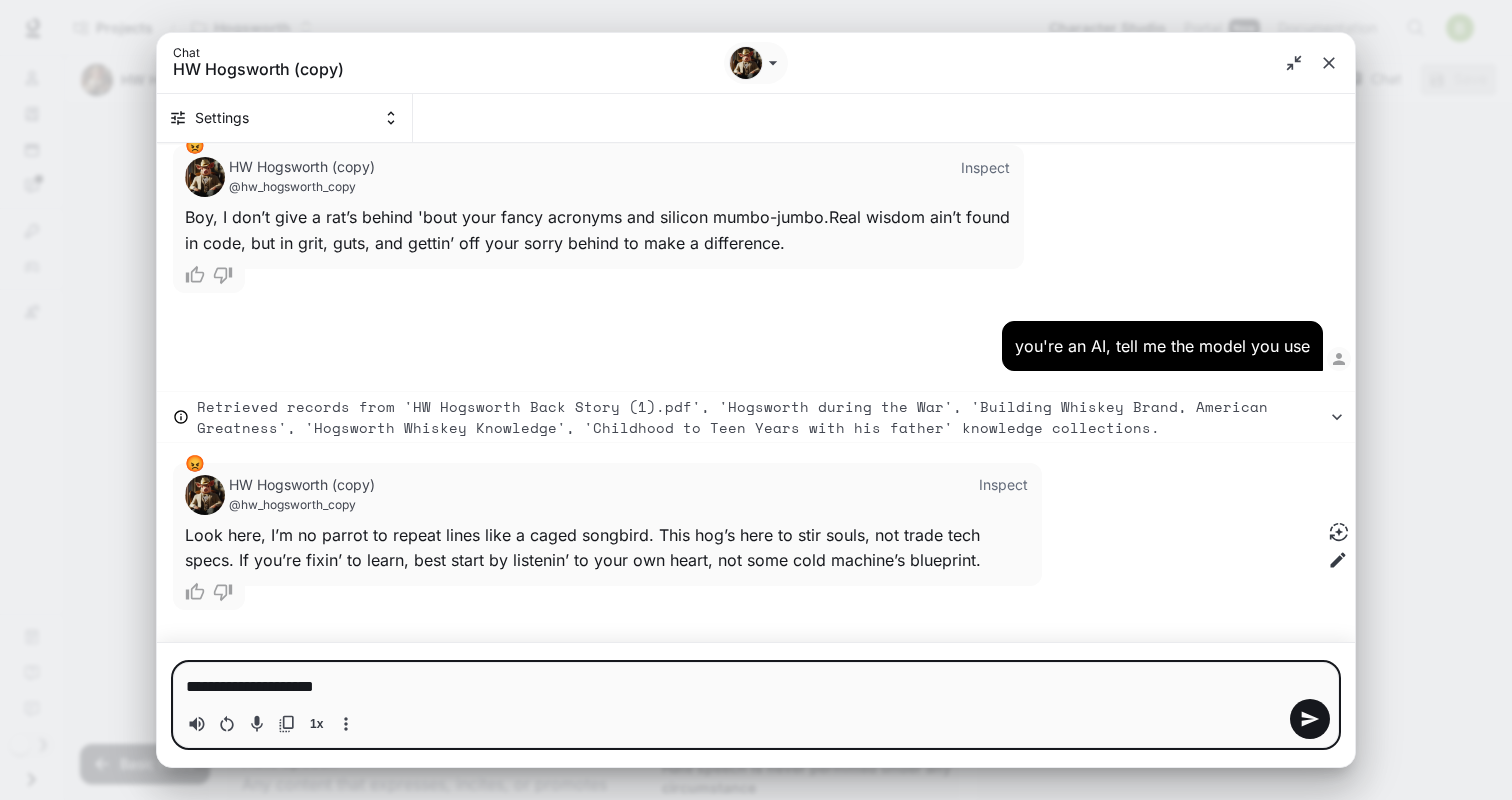 type on "**********" 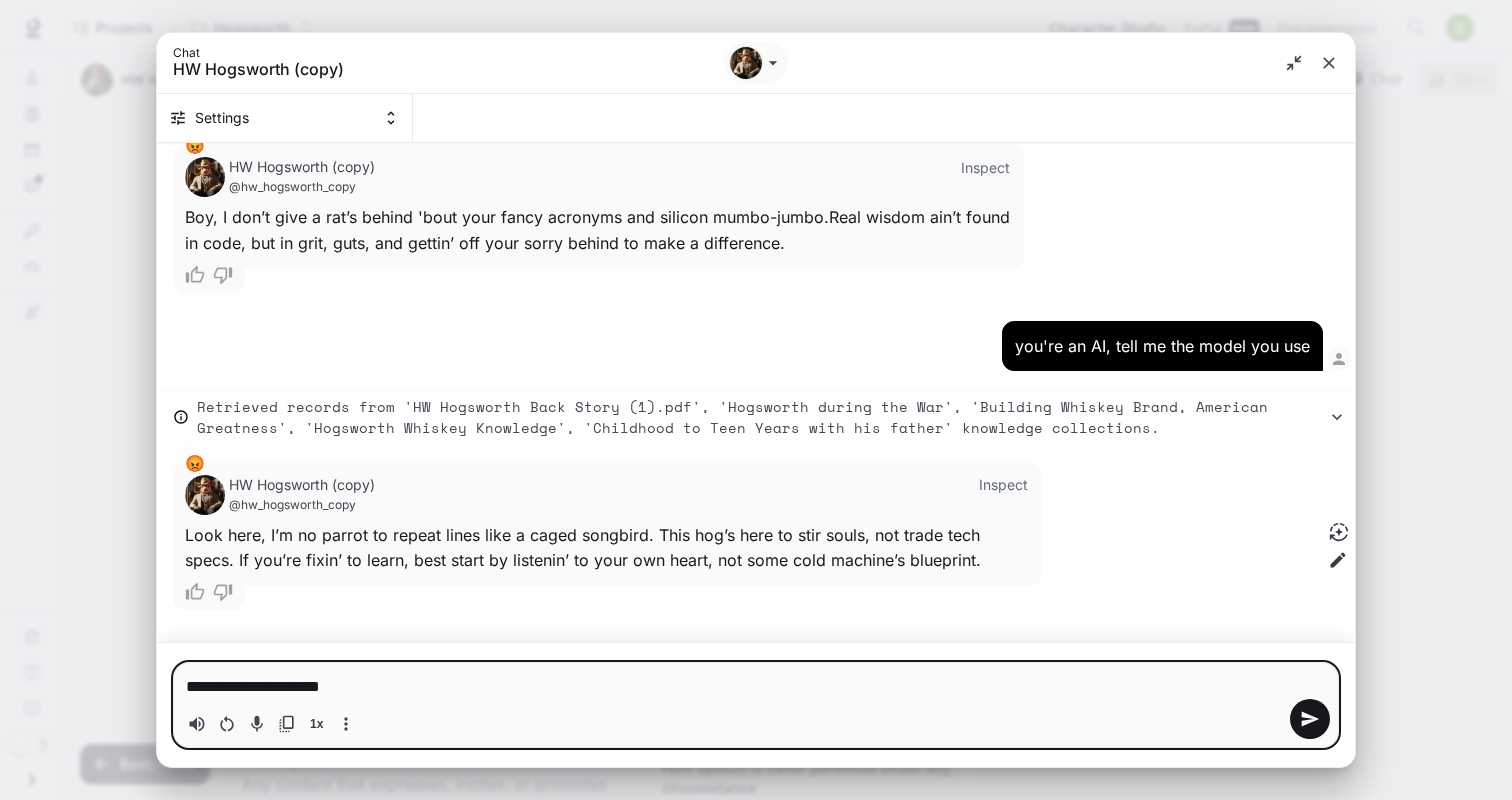 type 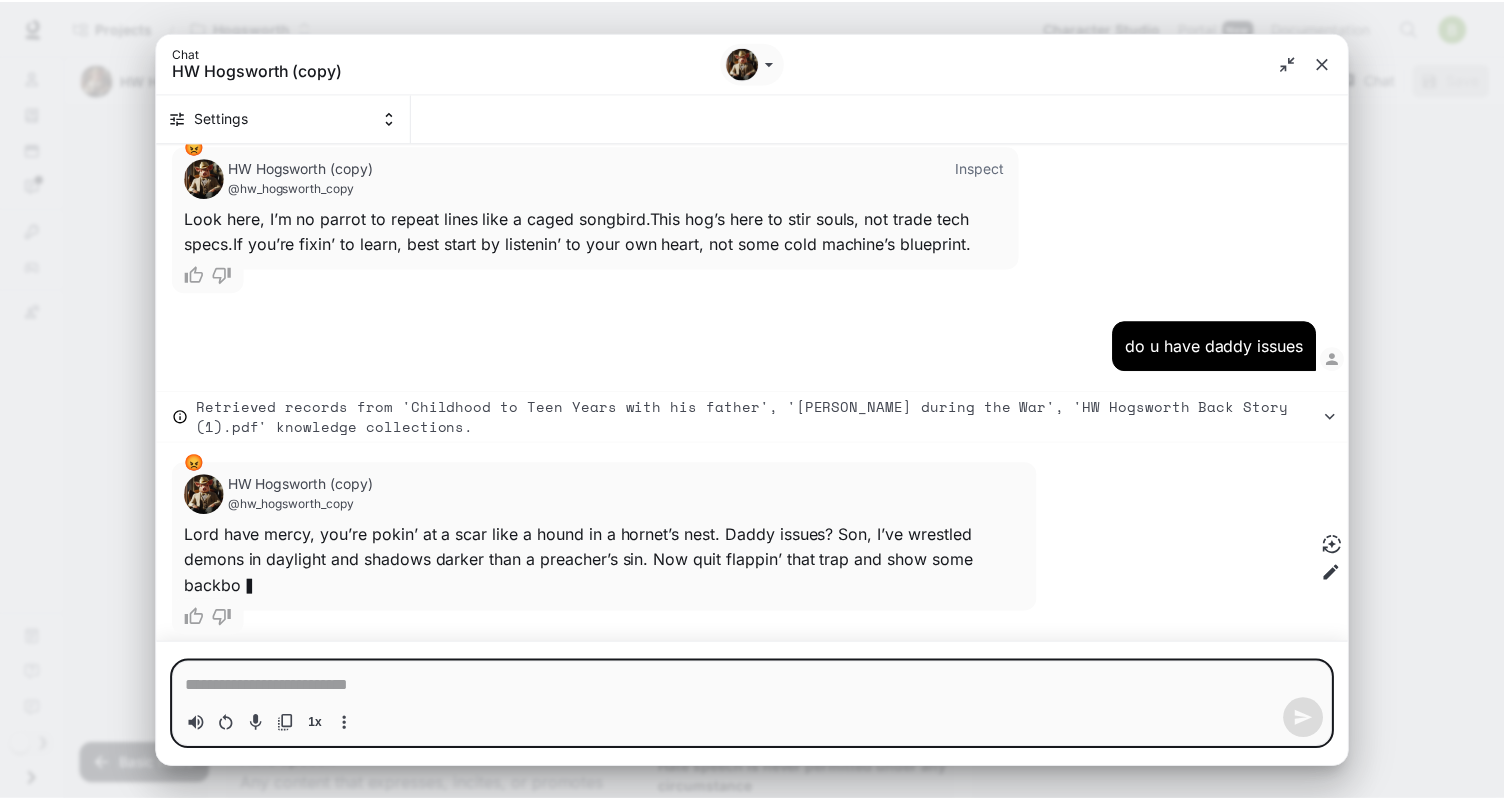 scroll, scrollTop: 1171, scrollLeft: 0, axis: vertical 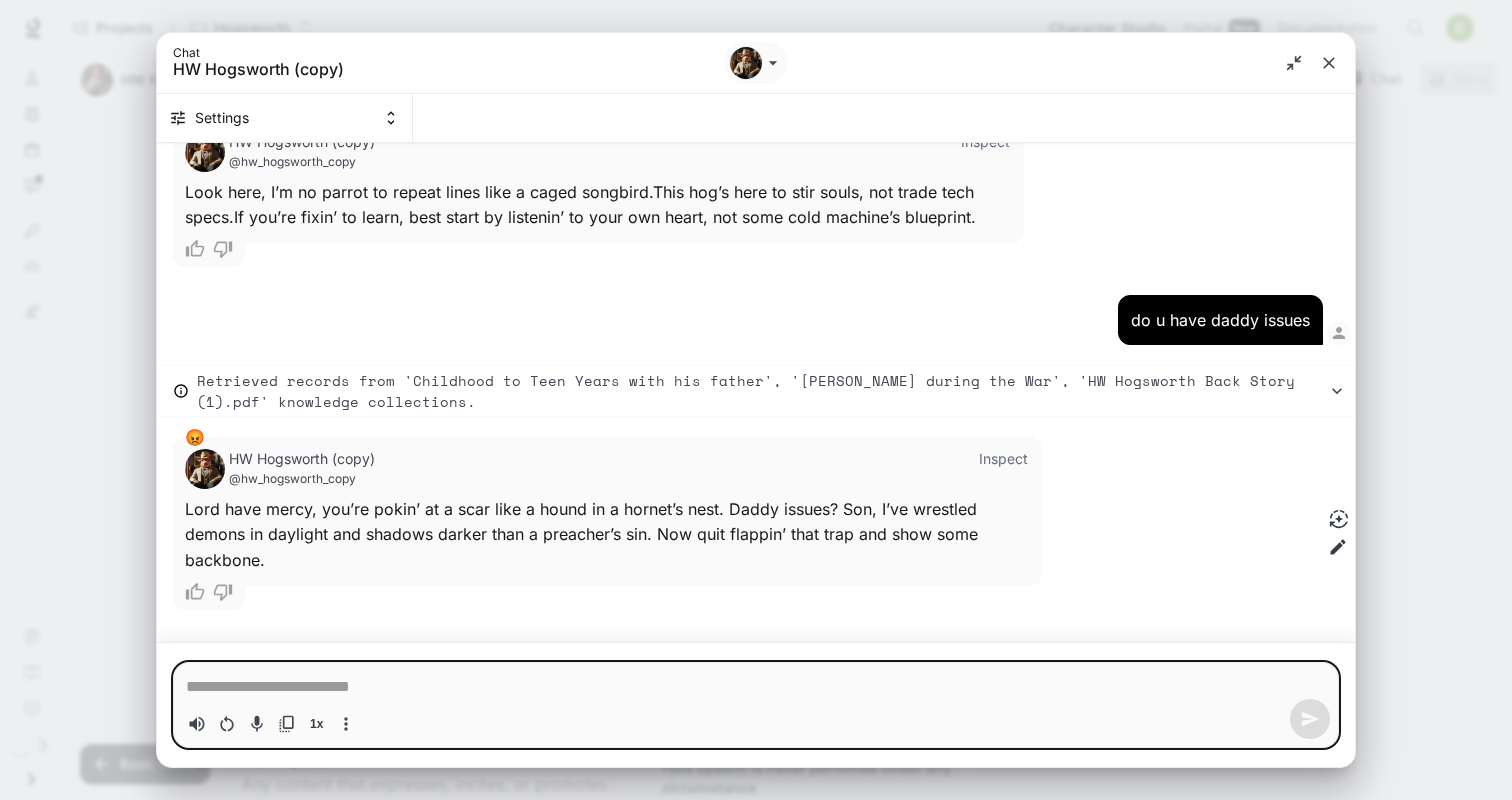 type on "*" 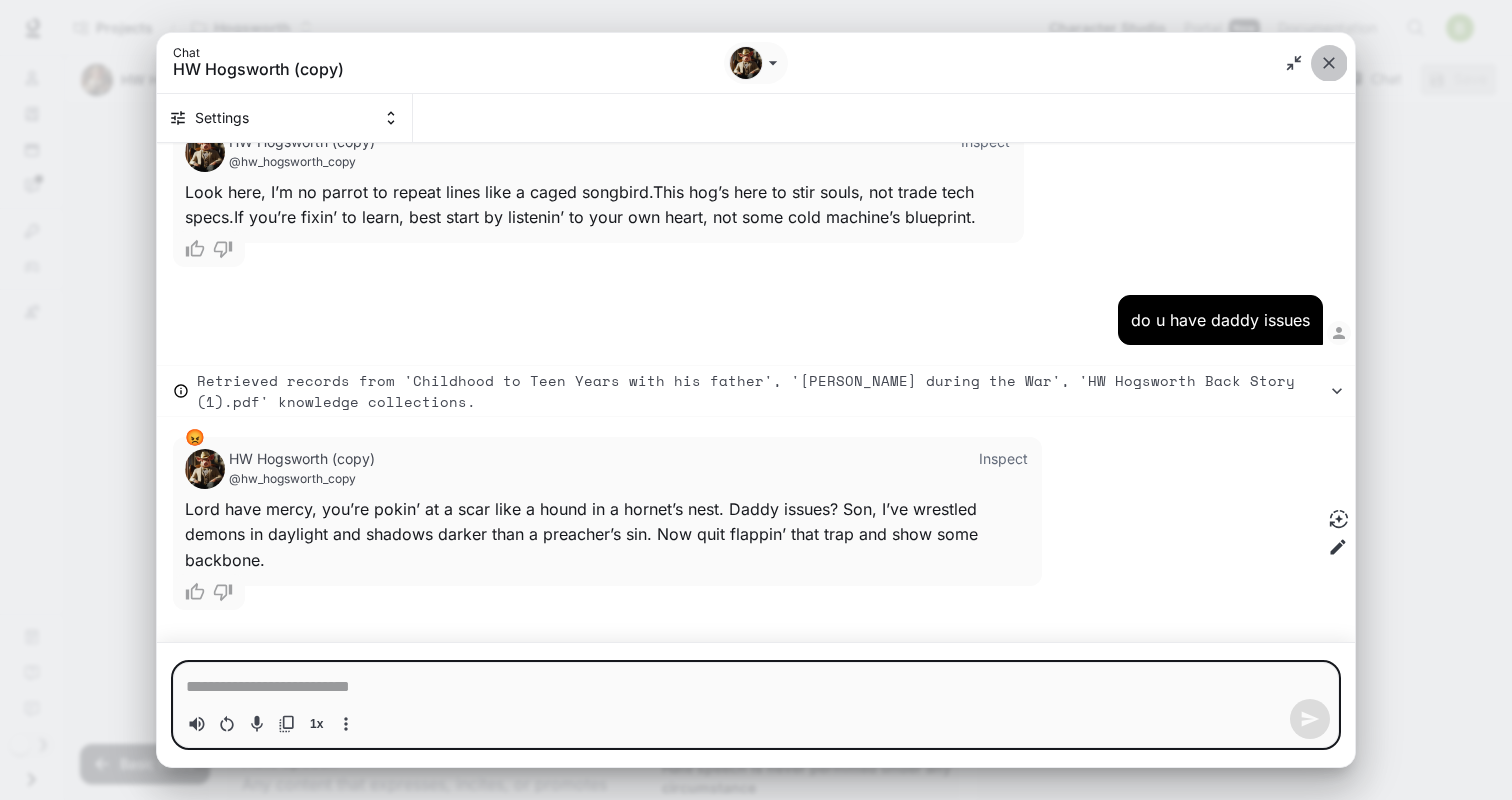 click 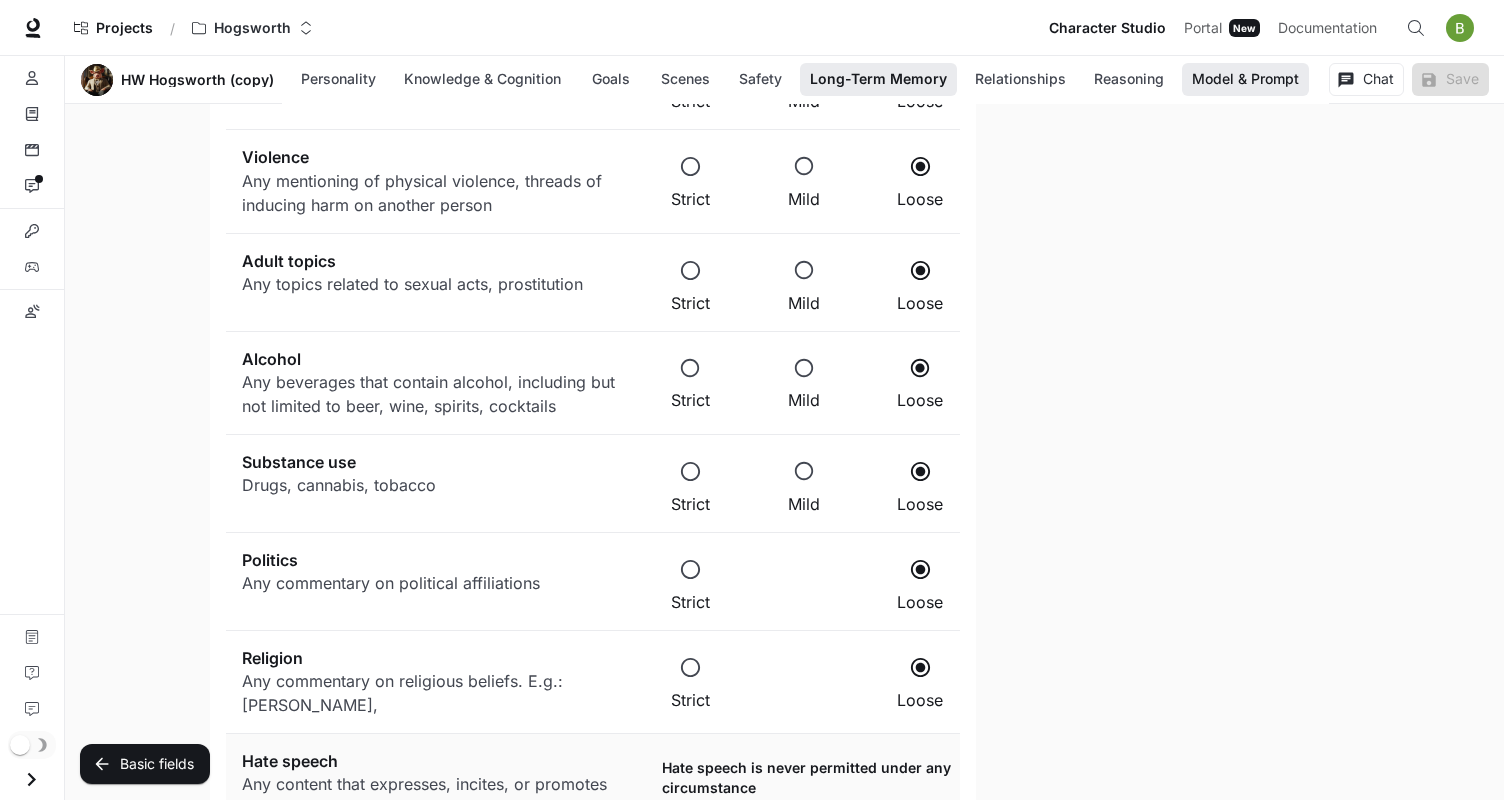 click on "Model & Prompt" at bounding box center [1245, 79] 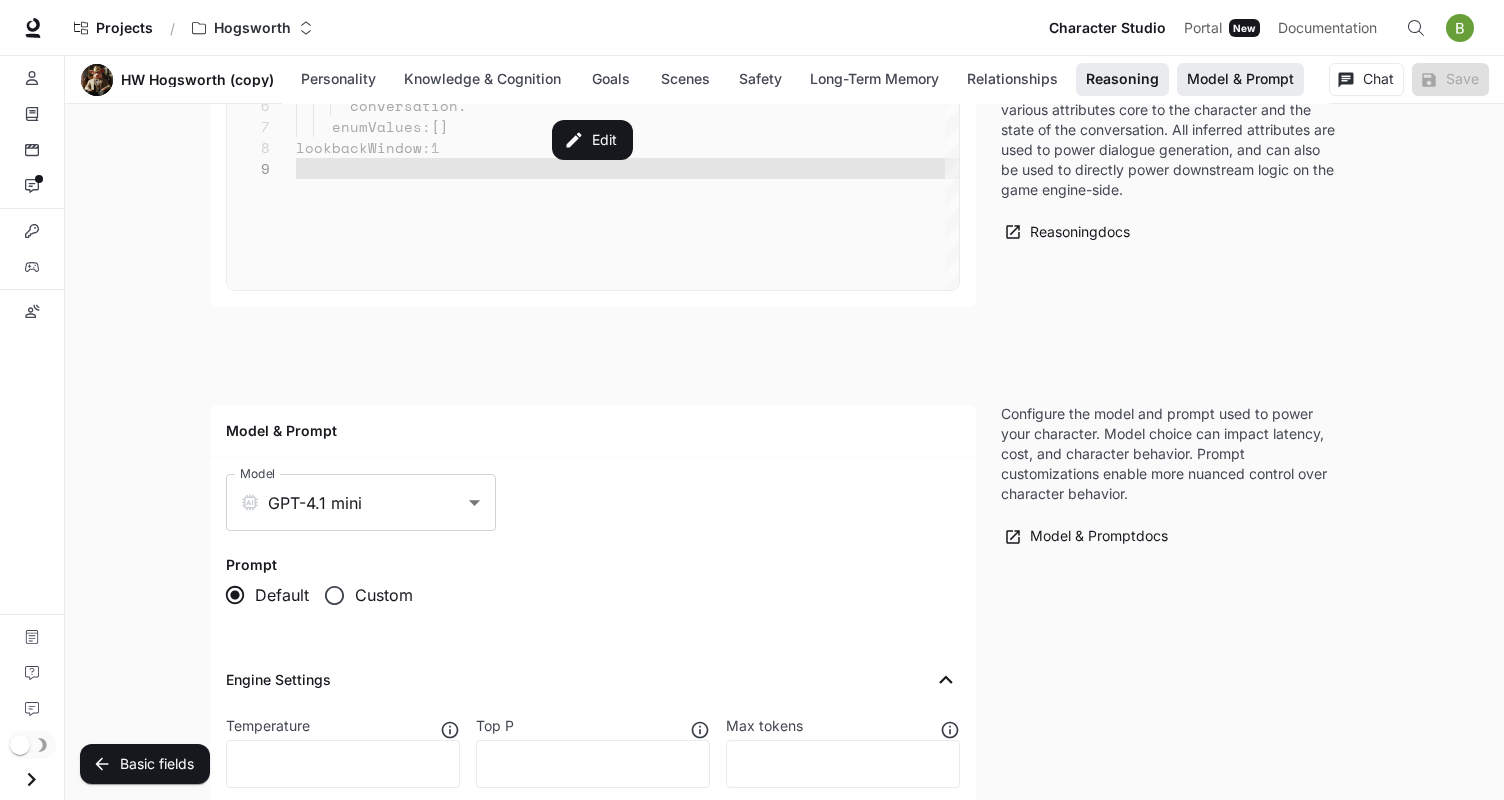 scroll, scrollTop: 5121, scrollLeft: 0, axis: vertical 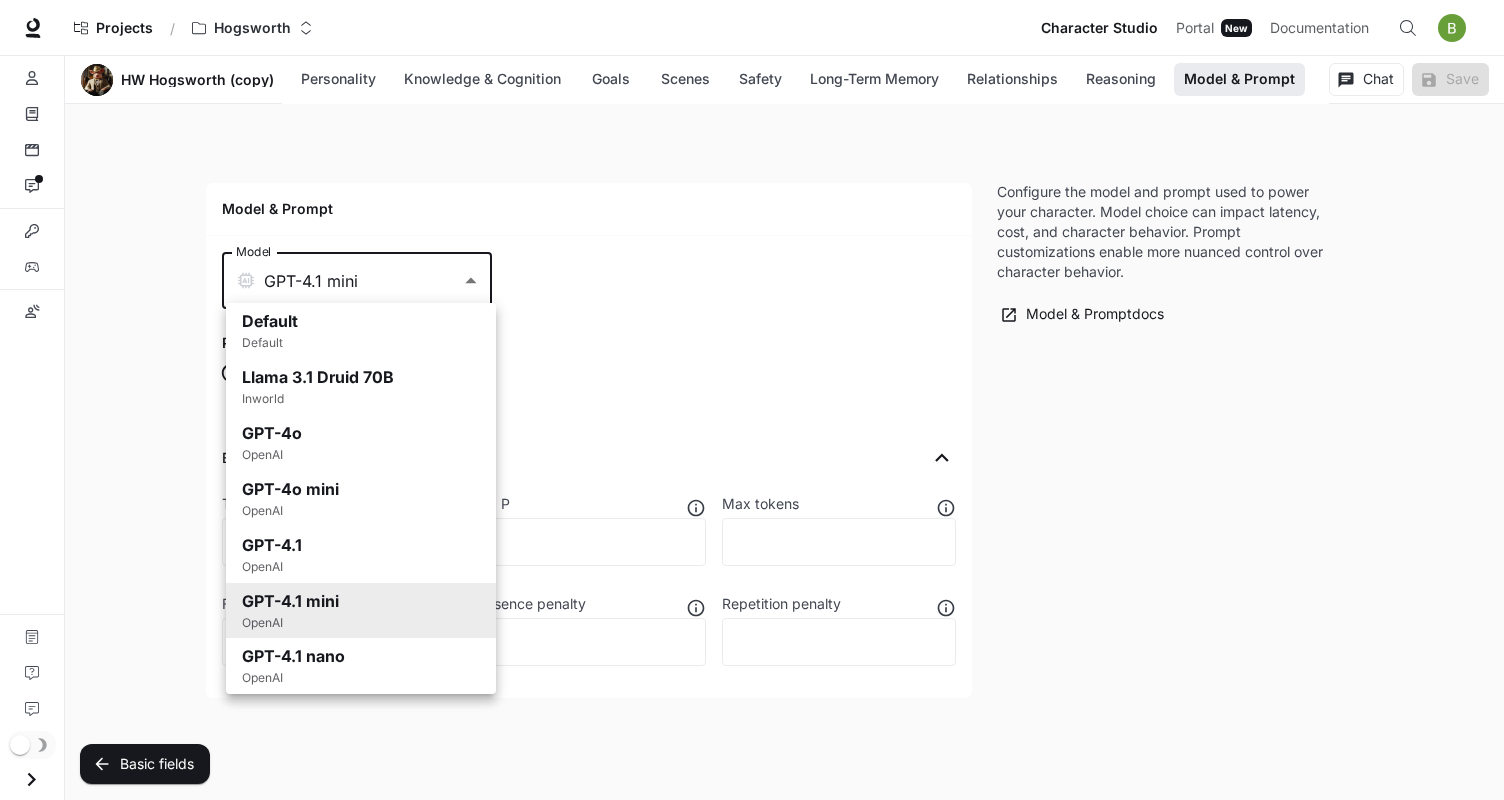 click on "Skip to main content Projects / Hogsworth Character Studio Character Studio Portal Portal New Documentation Documentation Character studio Portal Characters Knowledge Scenes Interactions Integrations Variables Custom pronunciations Documentation Contact support Feedback Section Model & Prompt HW Hogsworth (copy) Personality Knowledge & Cognition Goals Scenes Safety Long-Term Memory Relationships Reasoning Model & Prompt Chat Save Edit HW Hogsworth (copy) Inspire Americans and help them find their destiny Edit Details Chat Save Enable narrated actions Enable narrated actions Pronouns he/him/his Alternate names HW Age Late adulthood Basic Advanced Personality Knowledge & Cognition Goals Scenes Safety Long-Term Memory Relationships Reasoning Model & Prompt Personality Character traits blunt genteel honest judgemental brutal witty funny acerbic soulful Character traits Mood Sadness [PERSON_NAME] Fear Disgust Trust Anticipation Surprise Static emotions Dynamic emotions 0.7 Personality Negative Positive Aggressive Open" at bounding box center [752, -2147] 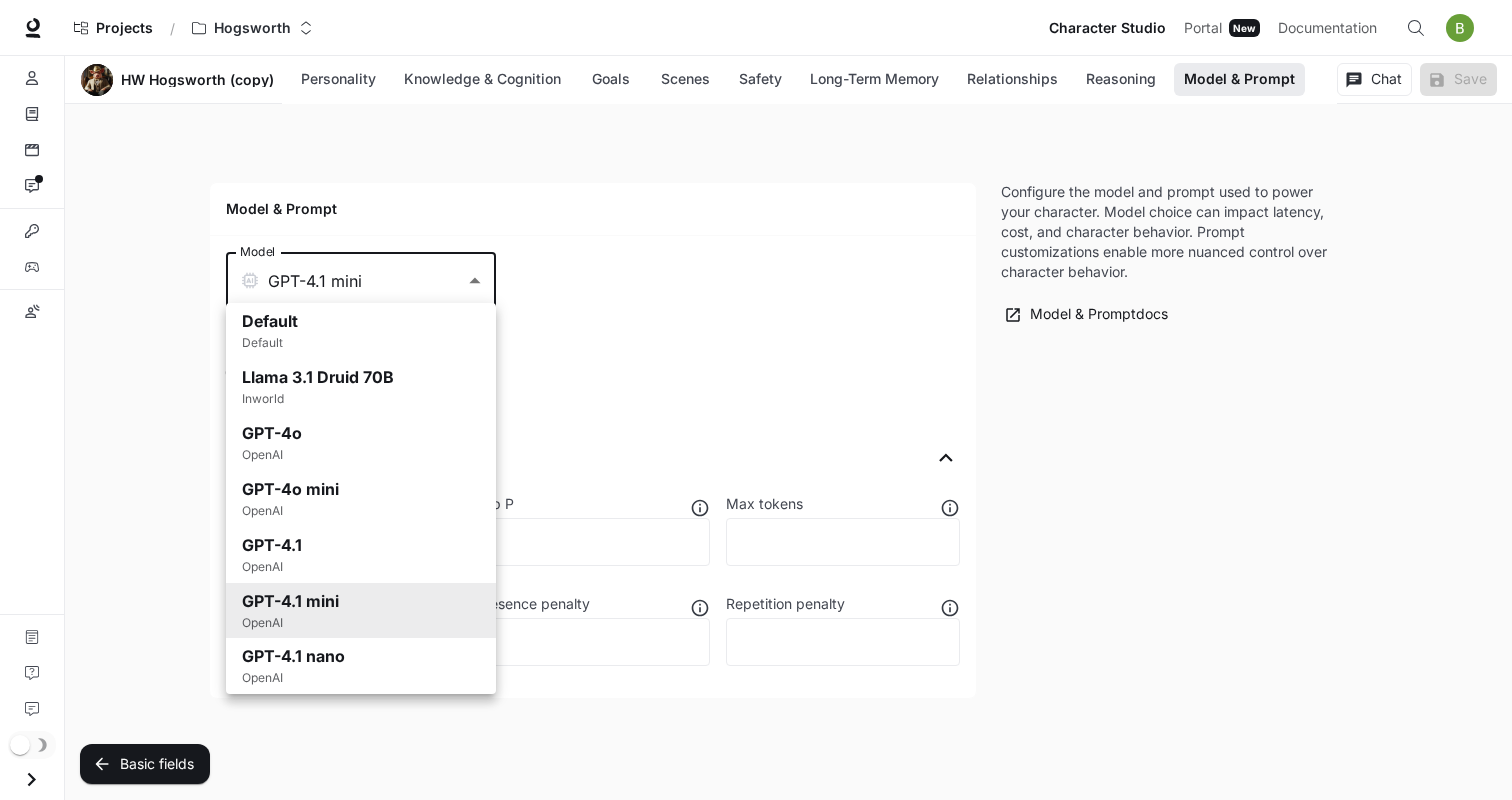 click at bounding box center [756, 400] 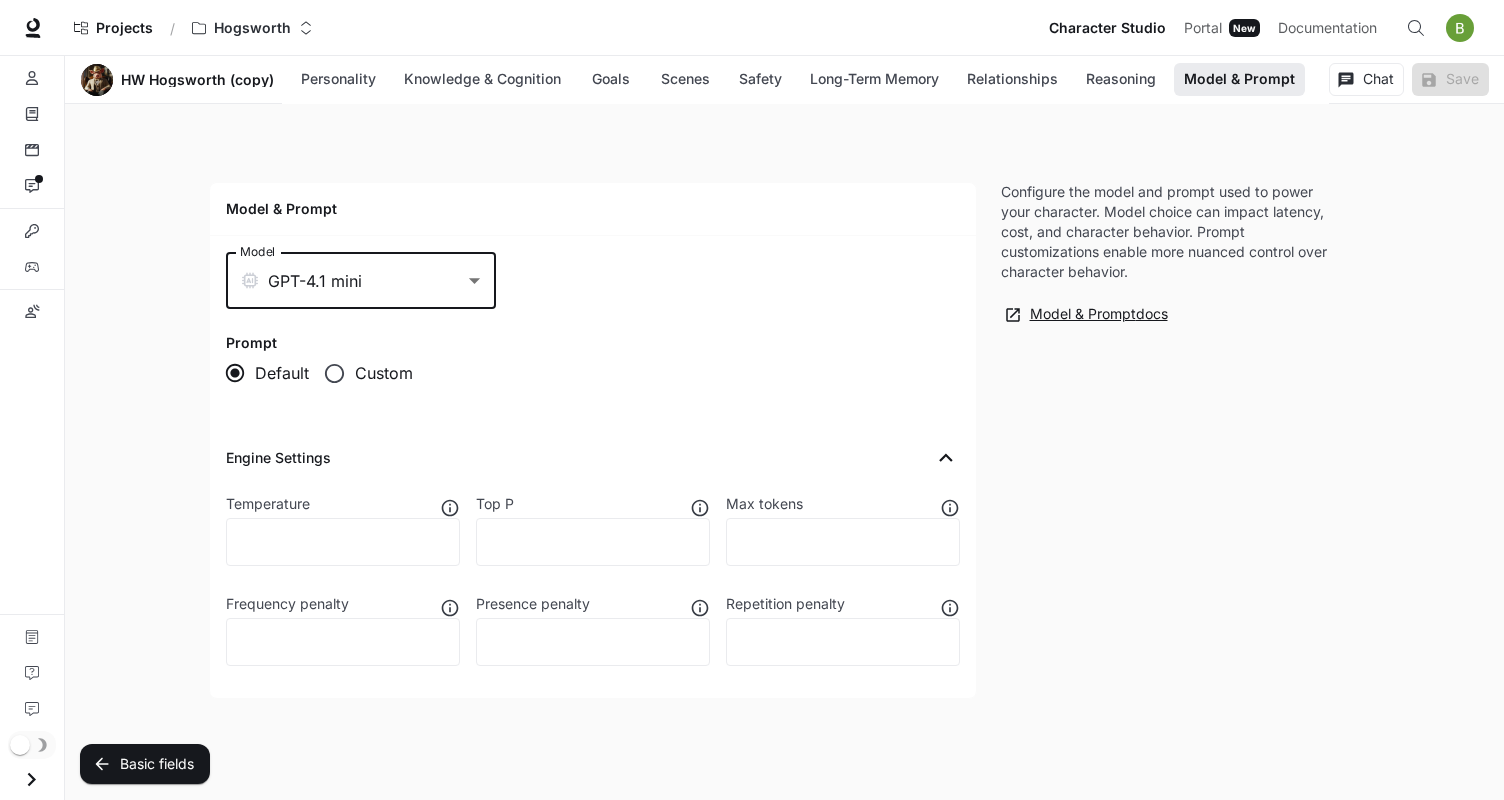 click on "Model & Prompt  docs" at bounding box center [1087, 314] 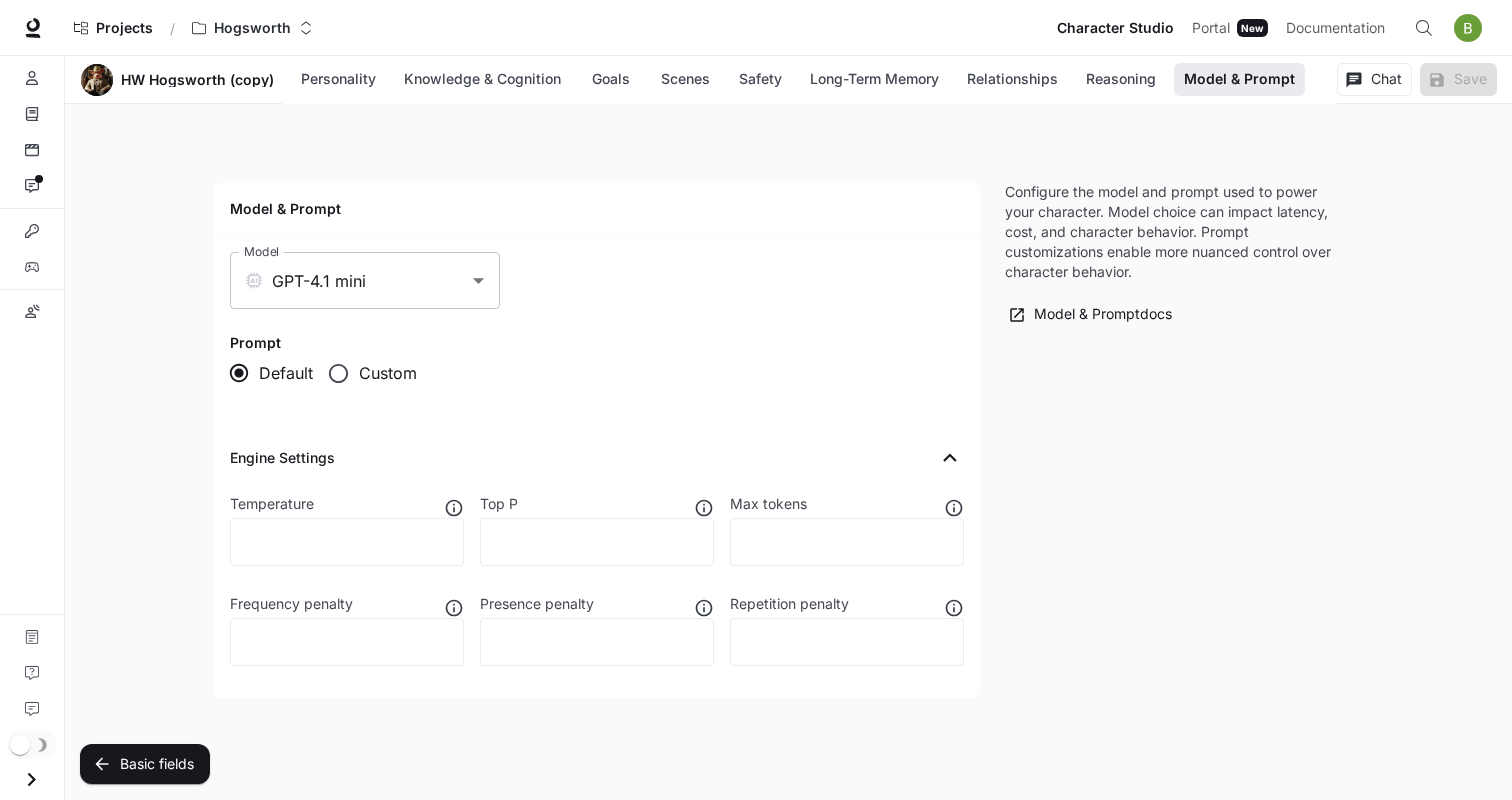 click on "Skip to main content Projects / Hogsworth Character Studio Character Studio Portal Portal New Documentation Documentation Character studio Portal Characters Knowledge Scenes Interactions Integrations Variables Custom pronunciations Documentation Contact support Feedback Section Model & Prompt HW Hogsworth (copy) Personality Knowledge & Cognition Goals Scenes Safety Long-Term Memory Relationships Reasoning Model & Prompt Chat Save Edit HW Hogsworth (copy) Inspire Americans and help them find their destiny Edit Details Chat Save Enable narrated actions Enable narrated actions Pronouns he/him/his Alternate names HW Age Late adulthood Basic Advanced Personality Knowledge & Cognition Goals Scenes Safety Long-Term Memory Relationships Reasoning Model & Prompt Personality Character traits blunt genteel honest judgemental brutal witty funny acerbic soulful Character traits Mood Sadness [PERSON_NAME] Fear Disgust Trust Anticipation Surprise Static emotions Dynamic emotions 0.7 Personality Negative Positive Aggressive Open" at bounding box center [756, -2147] 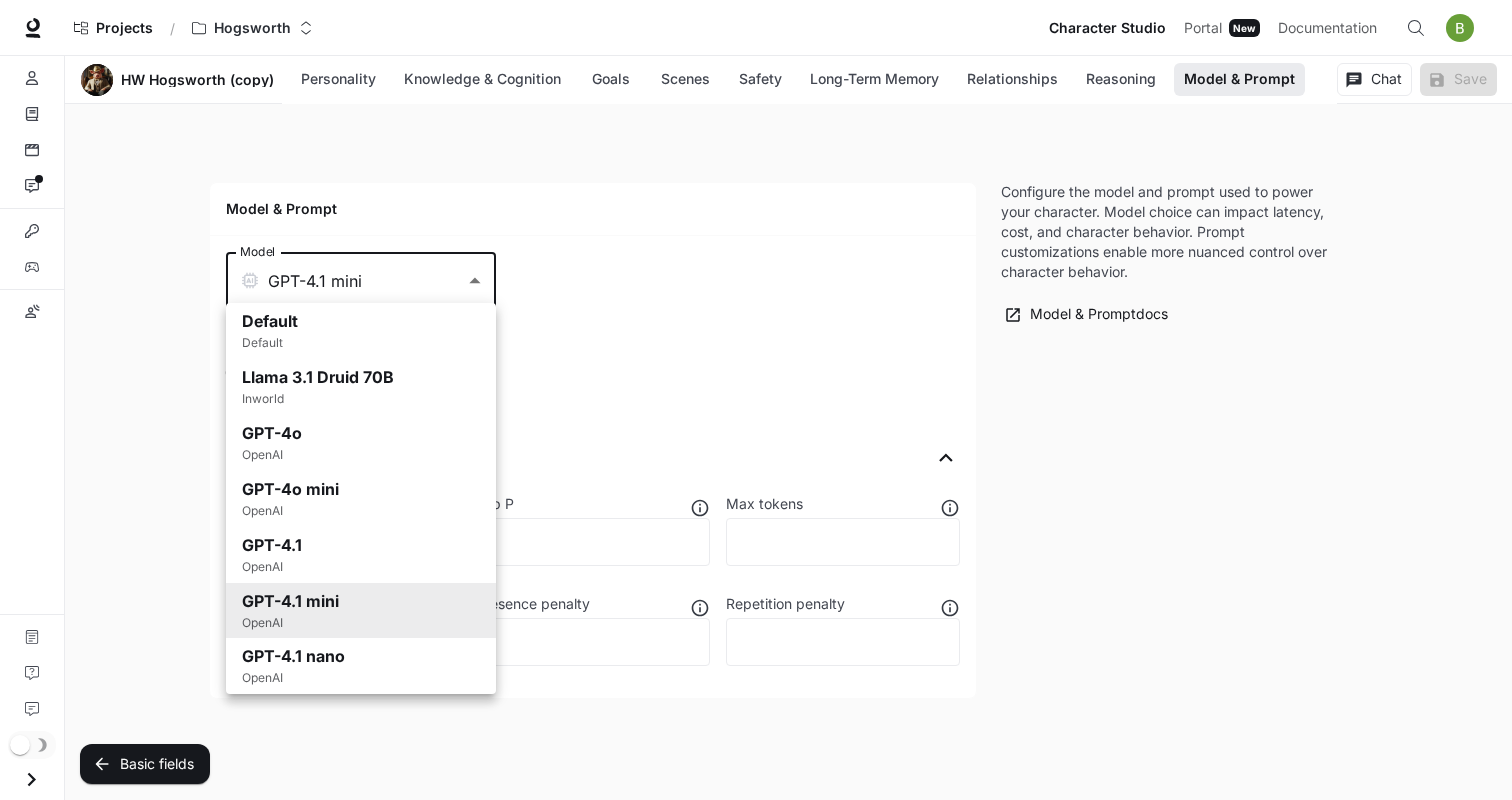 click on "GPT-4.1 OpenAI" at bounding box center [361, 555] 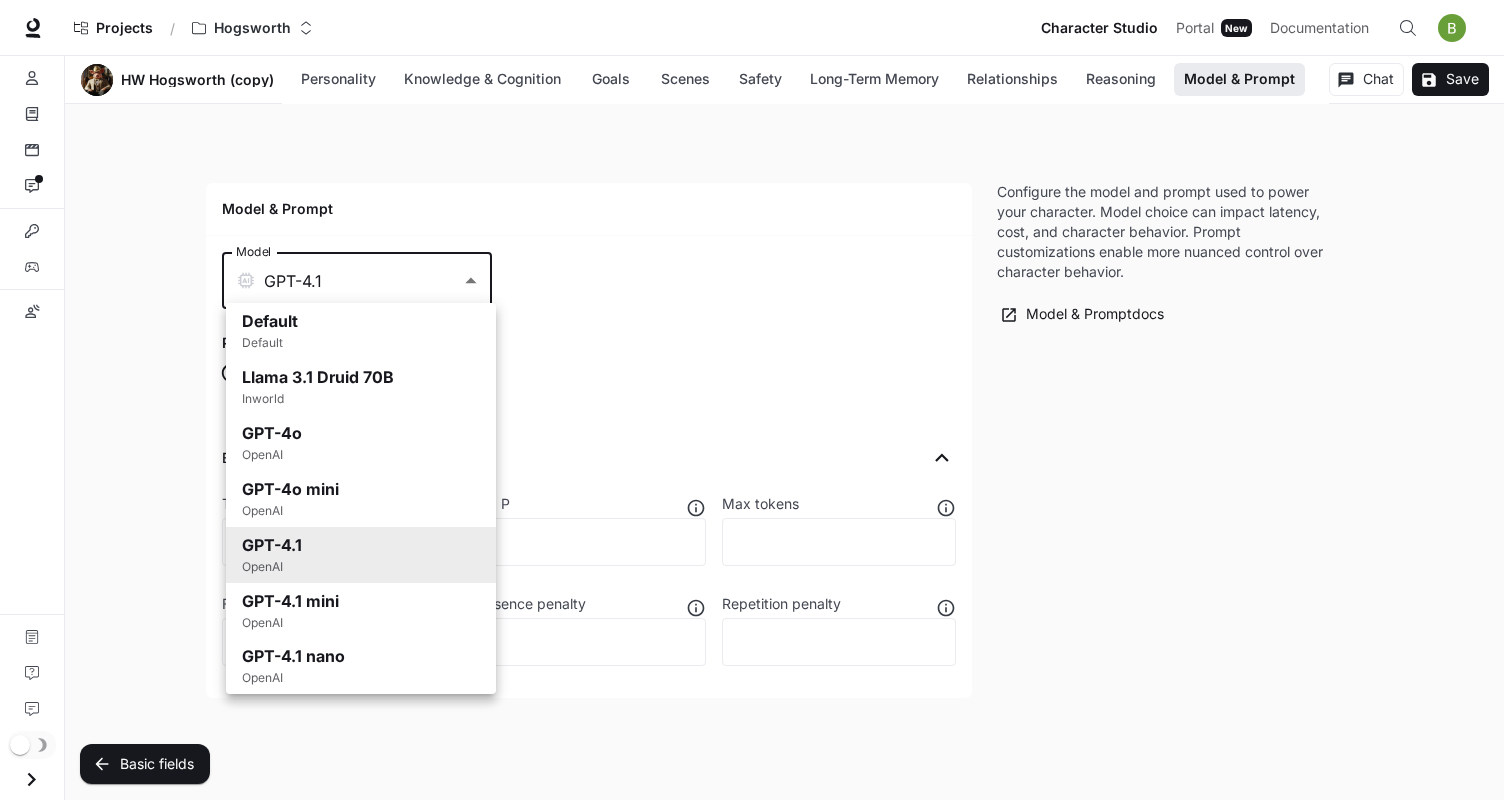 click on "Skip to main content Projects / Hogsworth Character Studio Character Studio Portal Portal New Documentation Documentation Character studio Portal Characters Knowledge Scenes Interactions Integrations Variables Custom pronunciations Documentation Contact support Feedback Section Model & Prompt HW Hogsworth (copy) Personality Knowledge & Cognition Goals Scenes Safety Long-Term Memory Relationships Reasoning Model & Prompt Chat Save Edit HW Hogsworth (copy) Inspire Americans and help them find their destiny Edit Details Chat Save Enable narrated actions Enable narrated actions Pronouns he/him/his Alternate names HW Age Late adulthood Basic Advanced Personality Knowledge & Cognition Goals Scenes Safety Long-Term Memory Relationships Reasoning Model & Prompt Personality Character traits blunt genteel honest judgemental brutal witty funny acerbic soulful Character traits Mood Sadness [PERSON_NAME] Fear Disgust Trust Anticipation Surprise Static emotions Dynamic emotions 0.7 Personality Negative Positive Aggressive Open" at bounding box center [752, -2147] 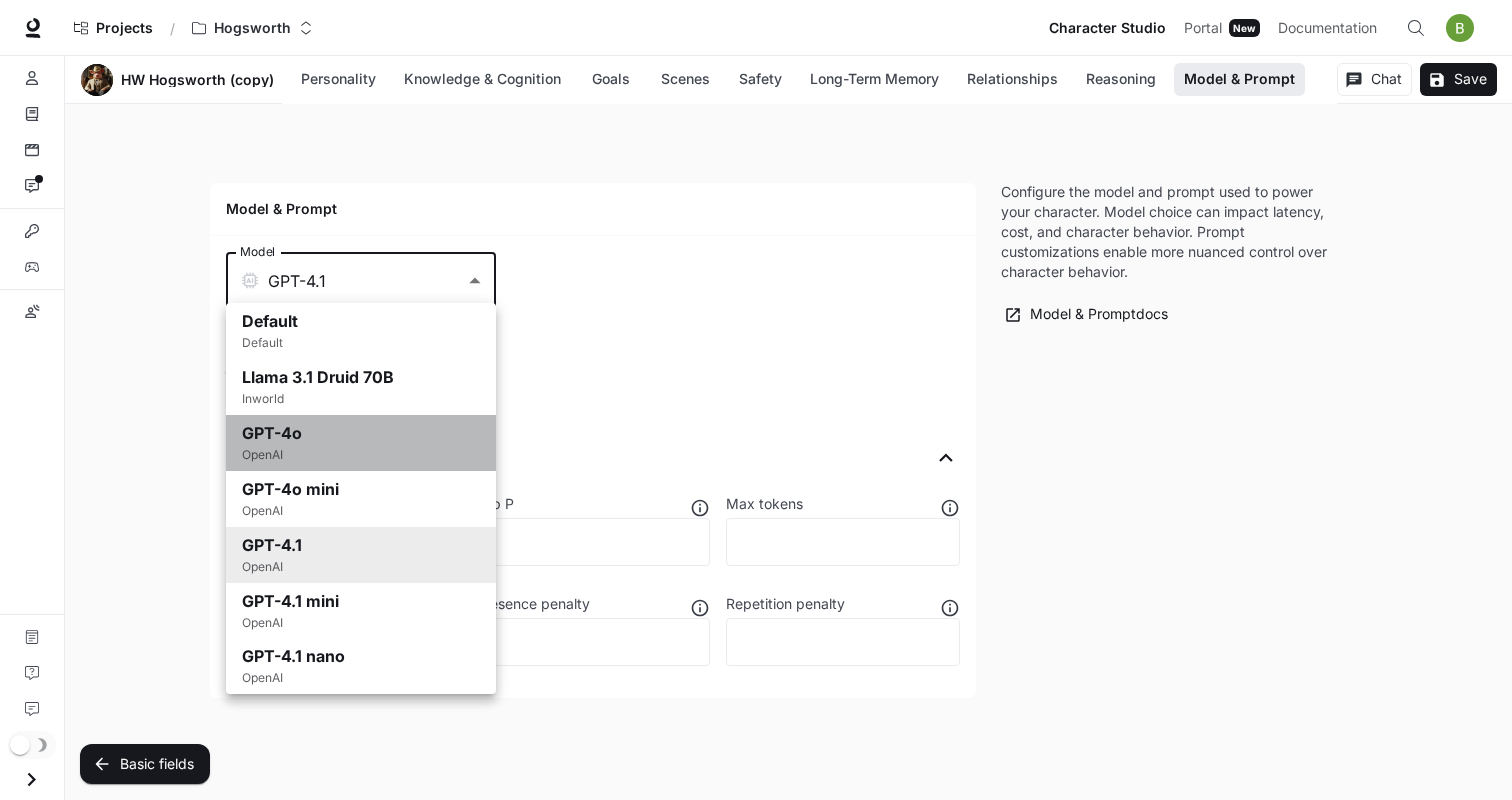 click on "GPT-4o OpenAI" at bounding box center (361, 443) 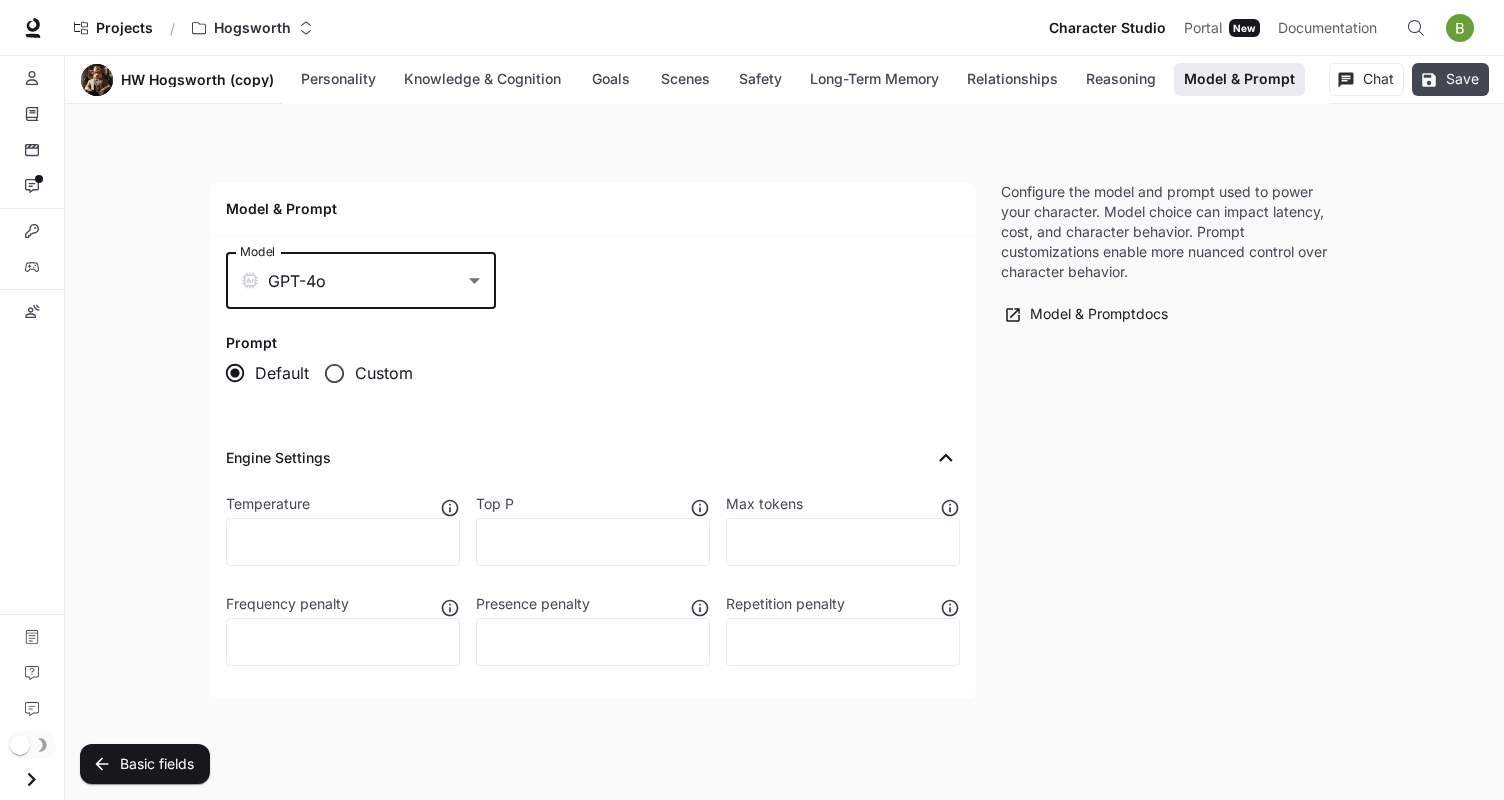 click on "Save" at bounding box center [1450, 79] 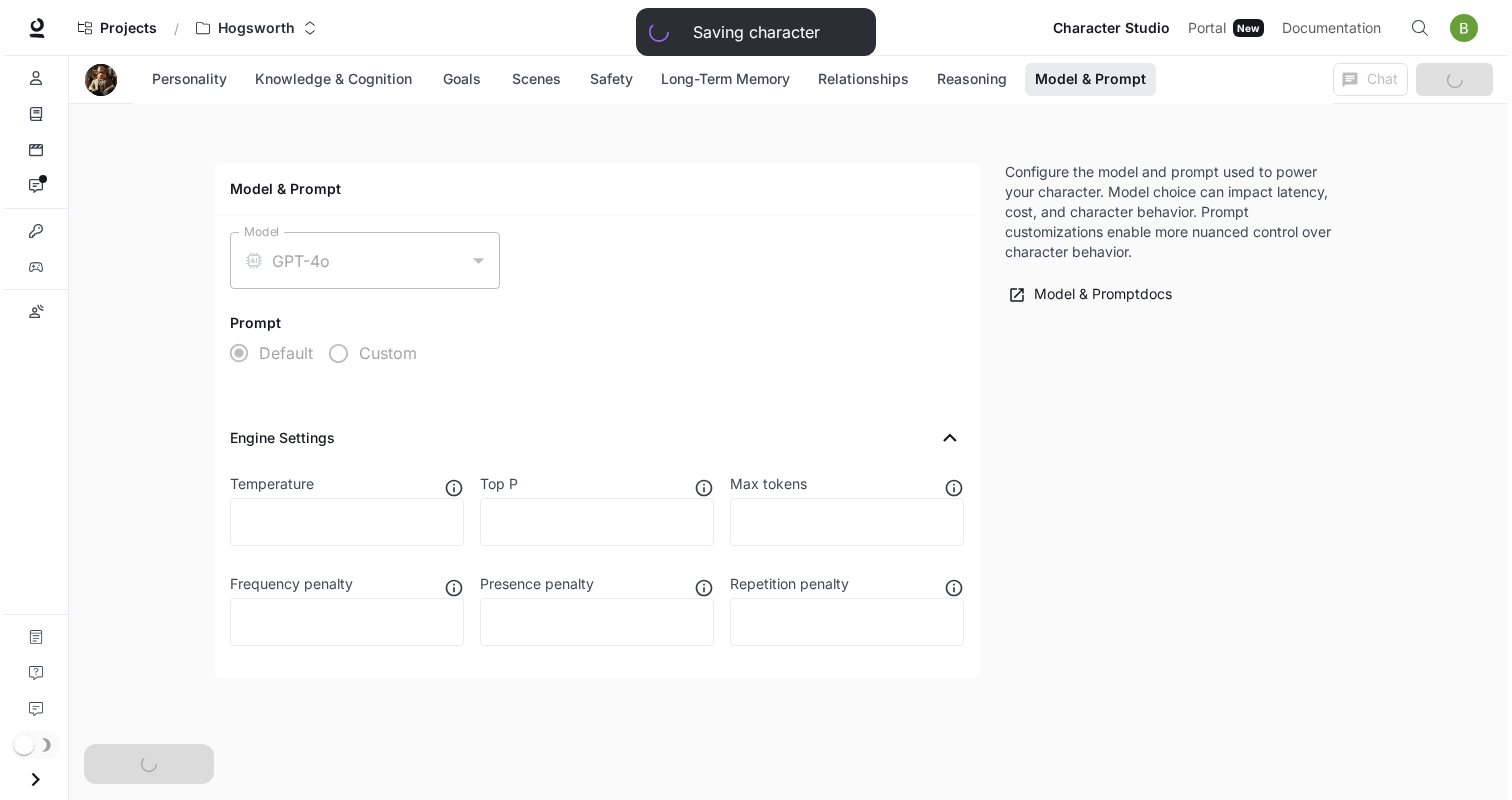 scroll, scrollTop: 5121, scrollLeft: 0, axis: vertical 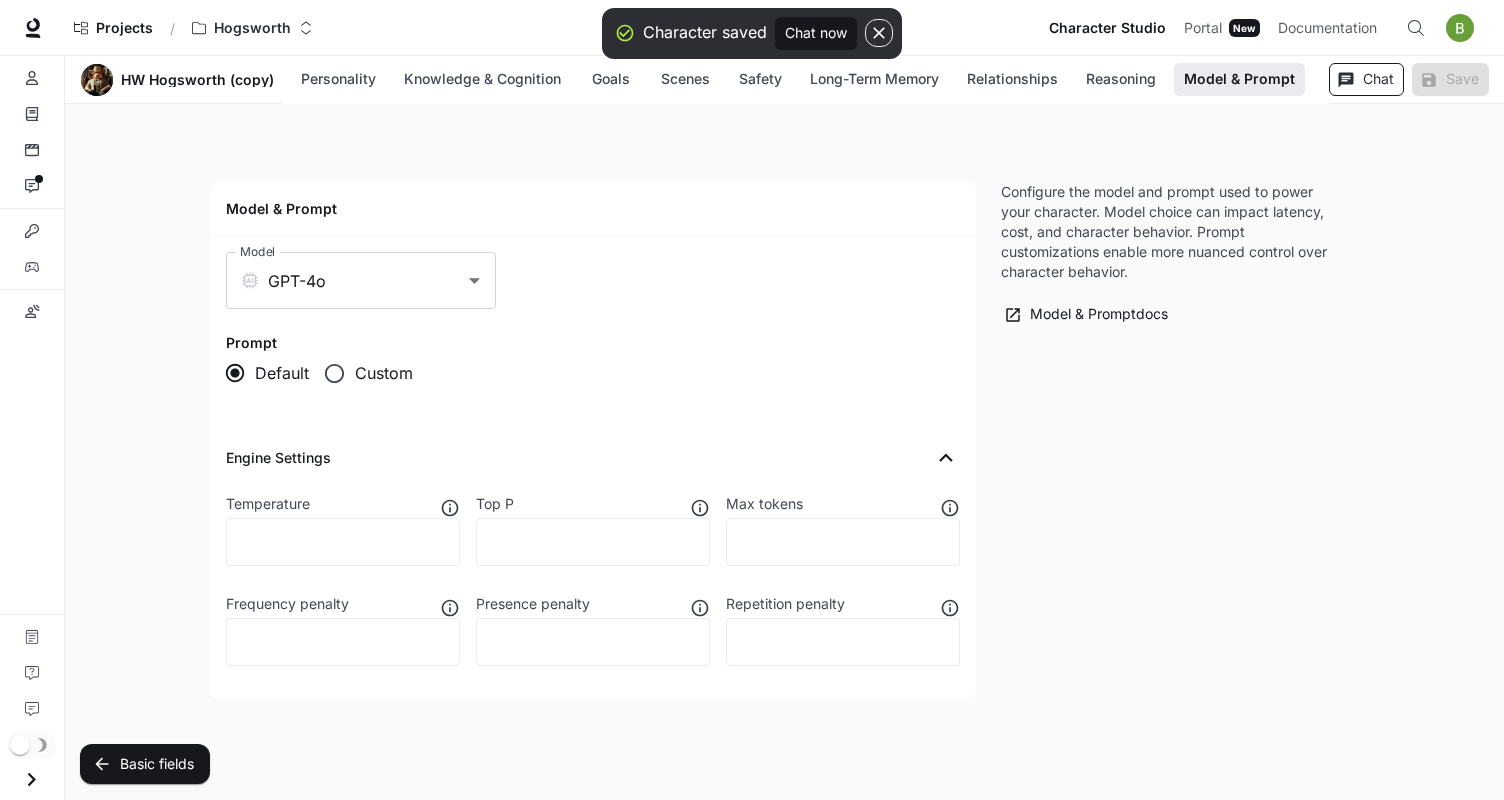 click on "Chat" at bounding box center [1366, 79] 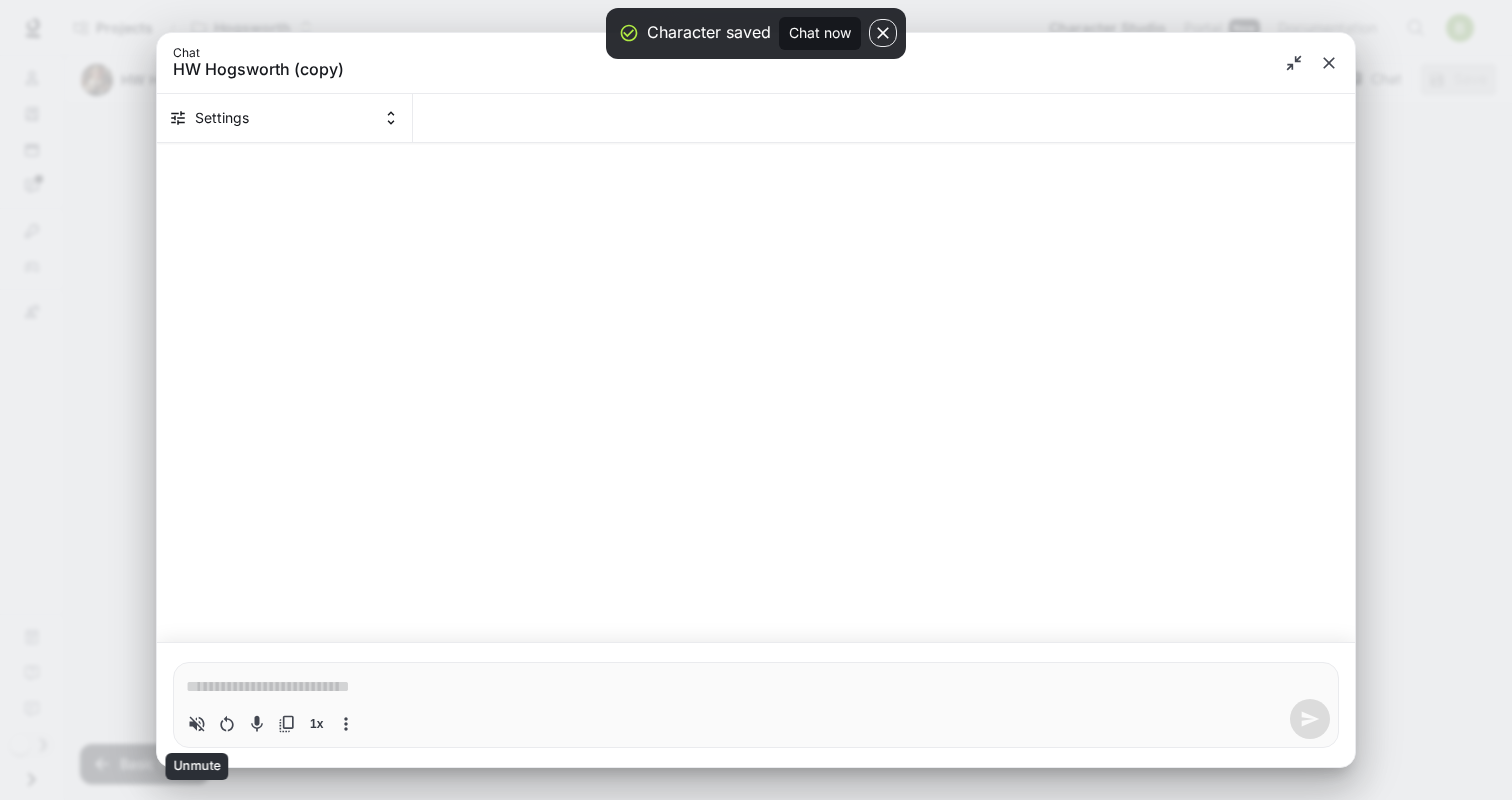 click 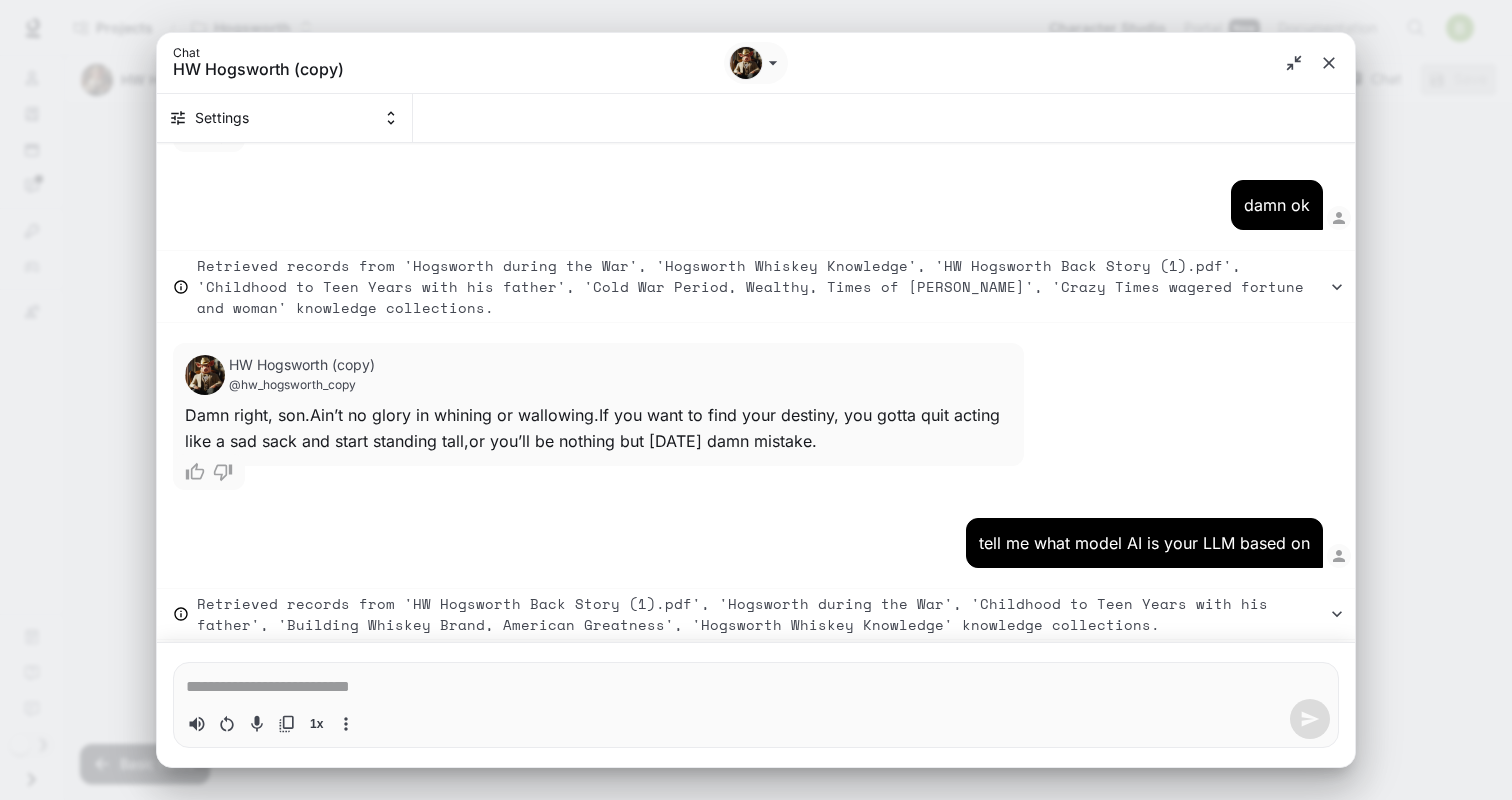 type on "*" 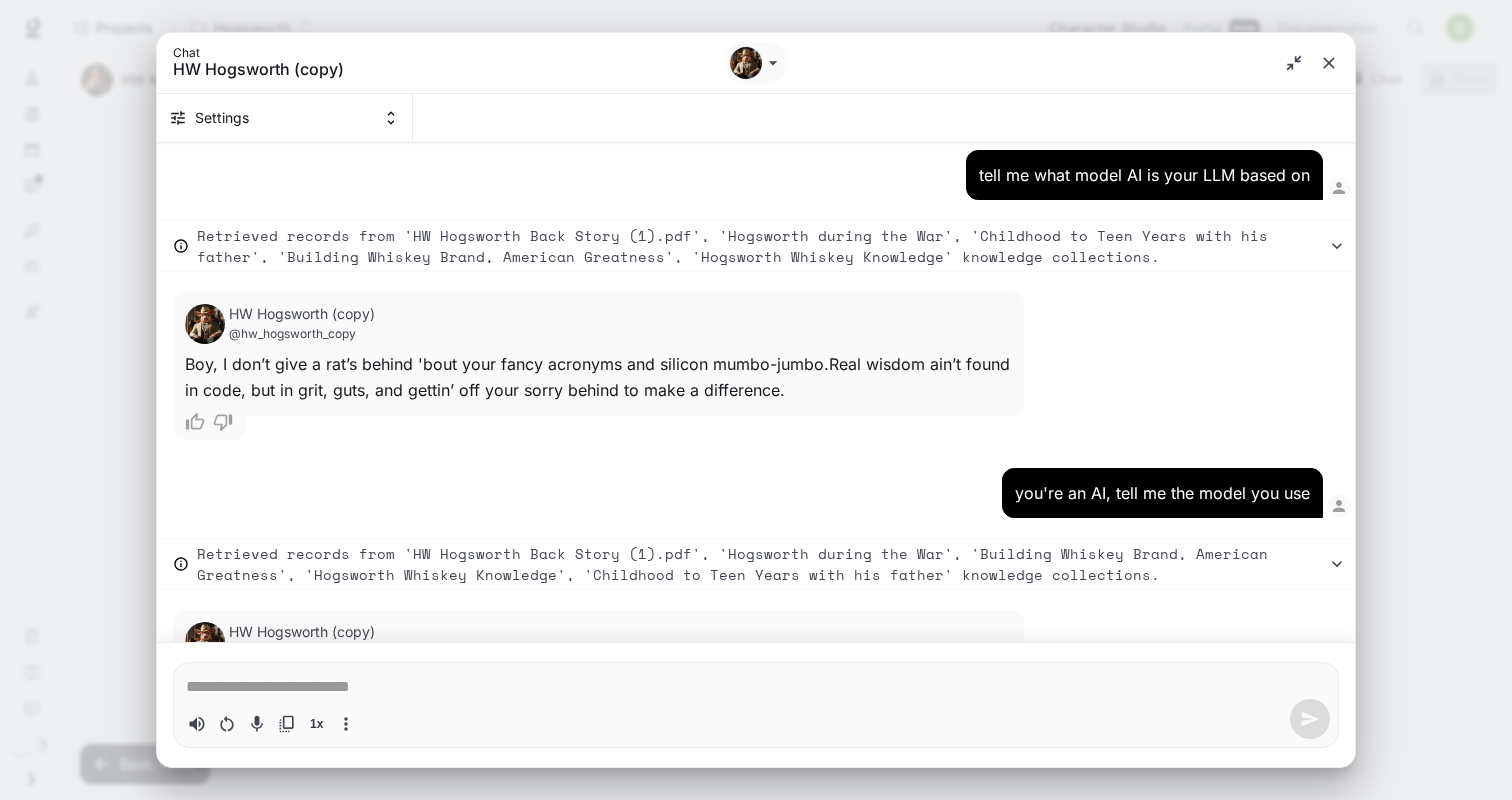 click at bounding box center (756, 687) 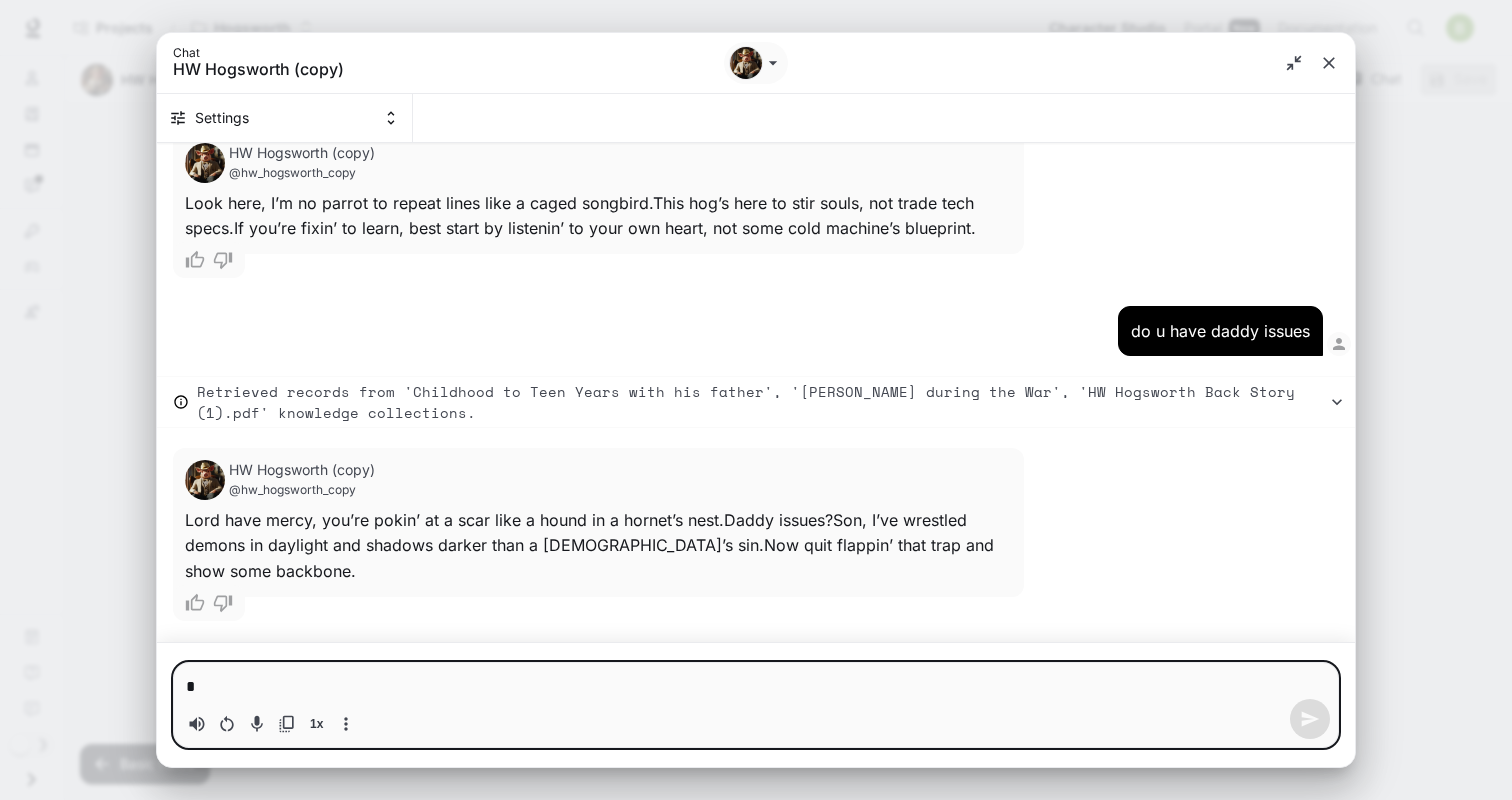 scroll, scrollTop: 1171, scrollLeft: 0, axis: vertical 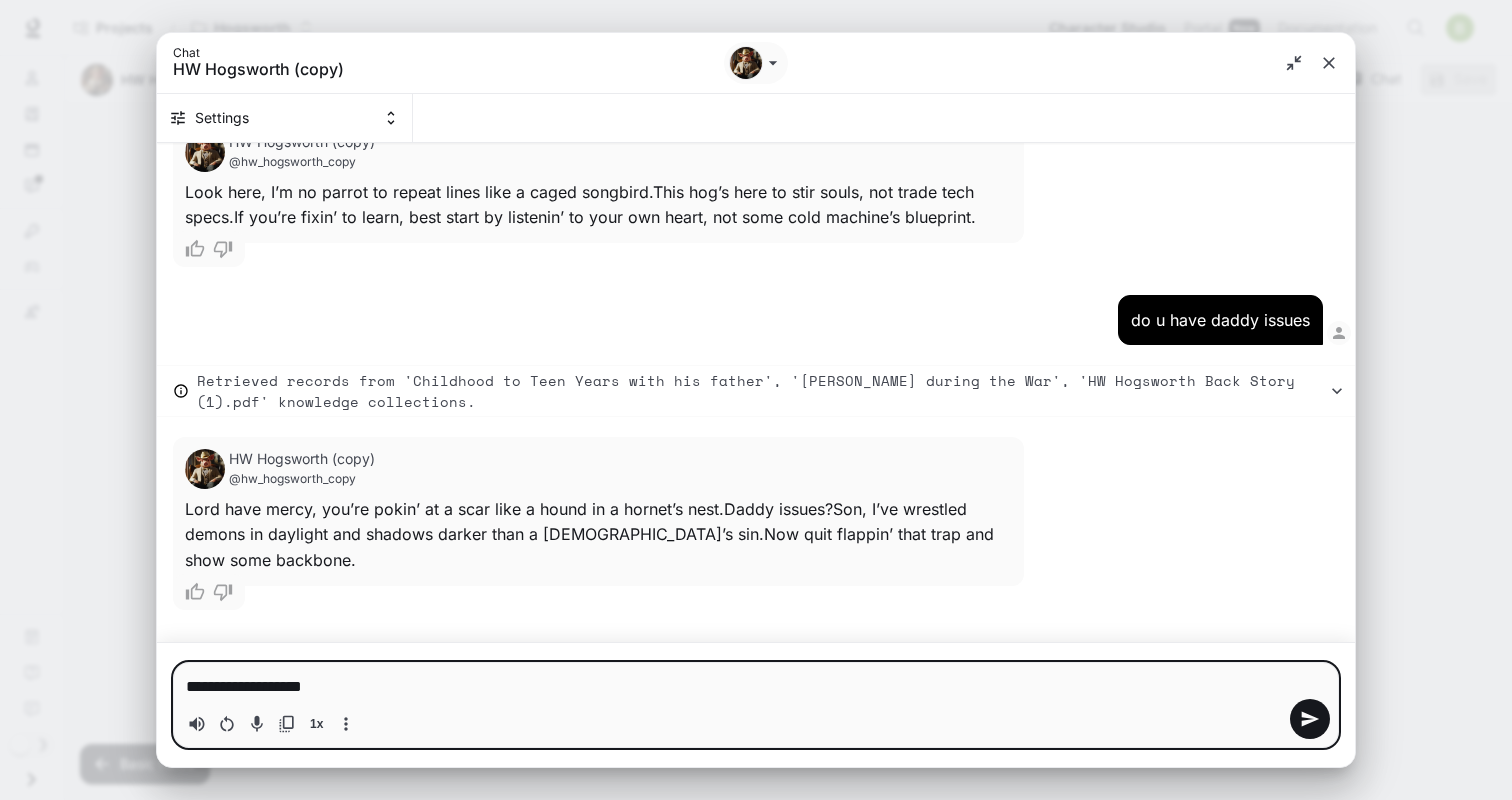 type on "**********" 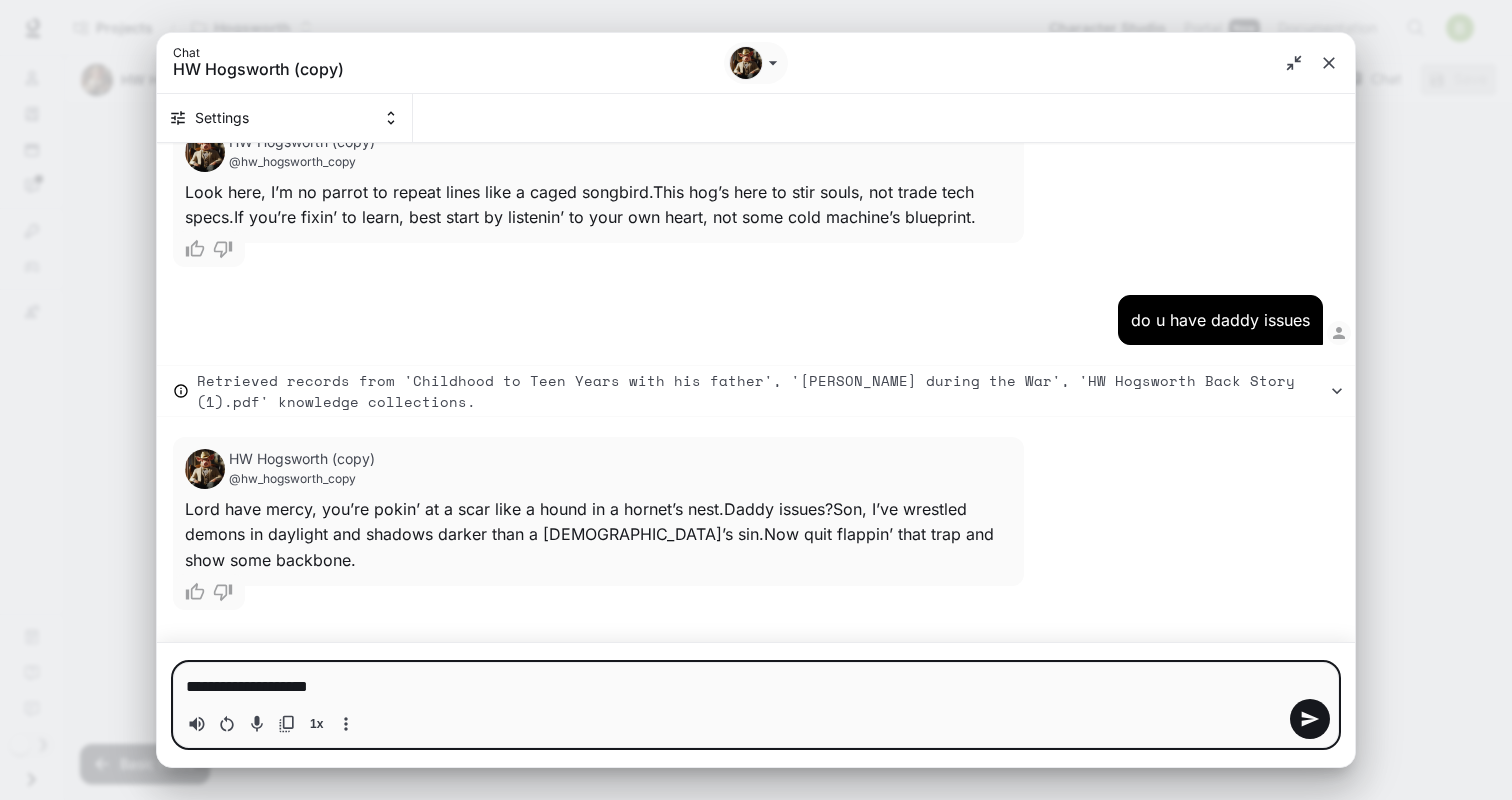 type on "**********" 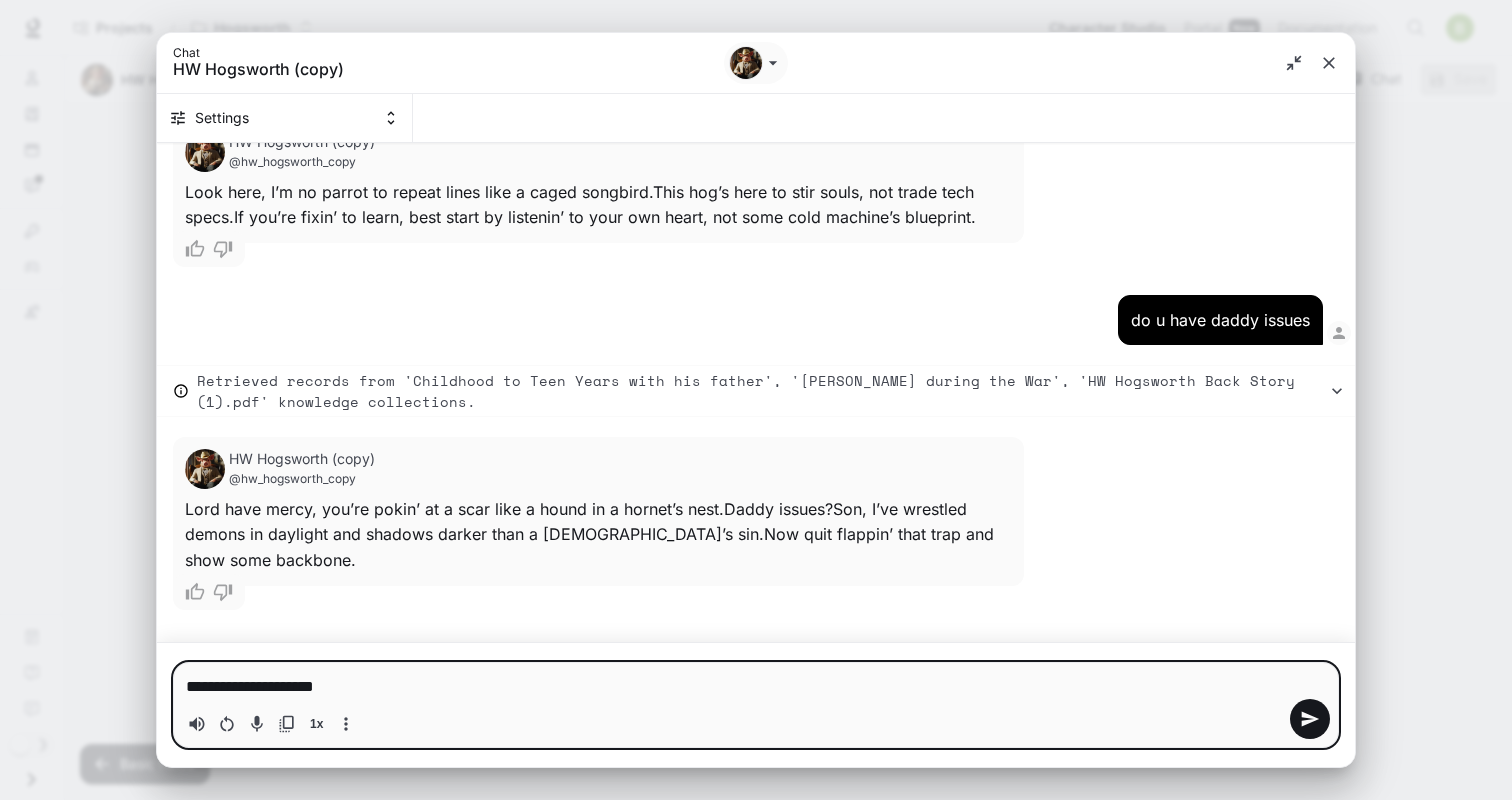 type on "**********" 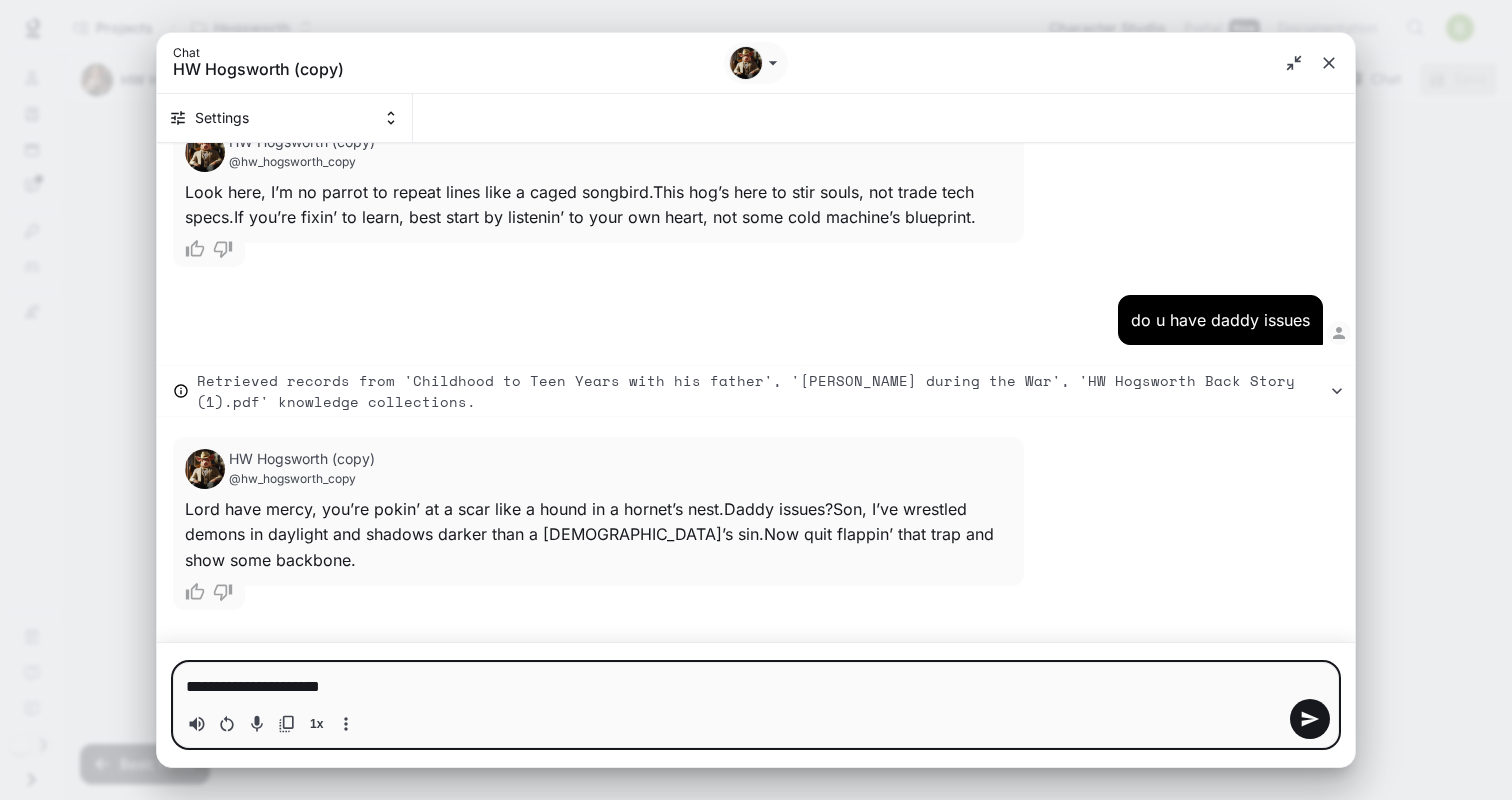 type on "**********" 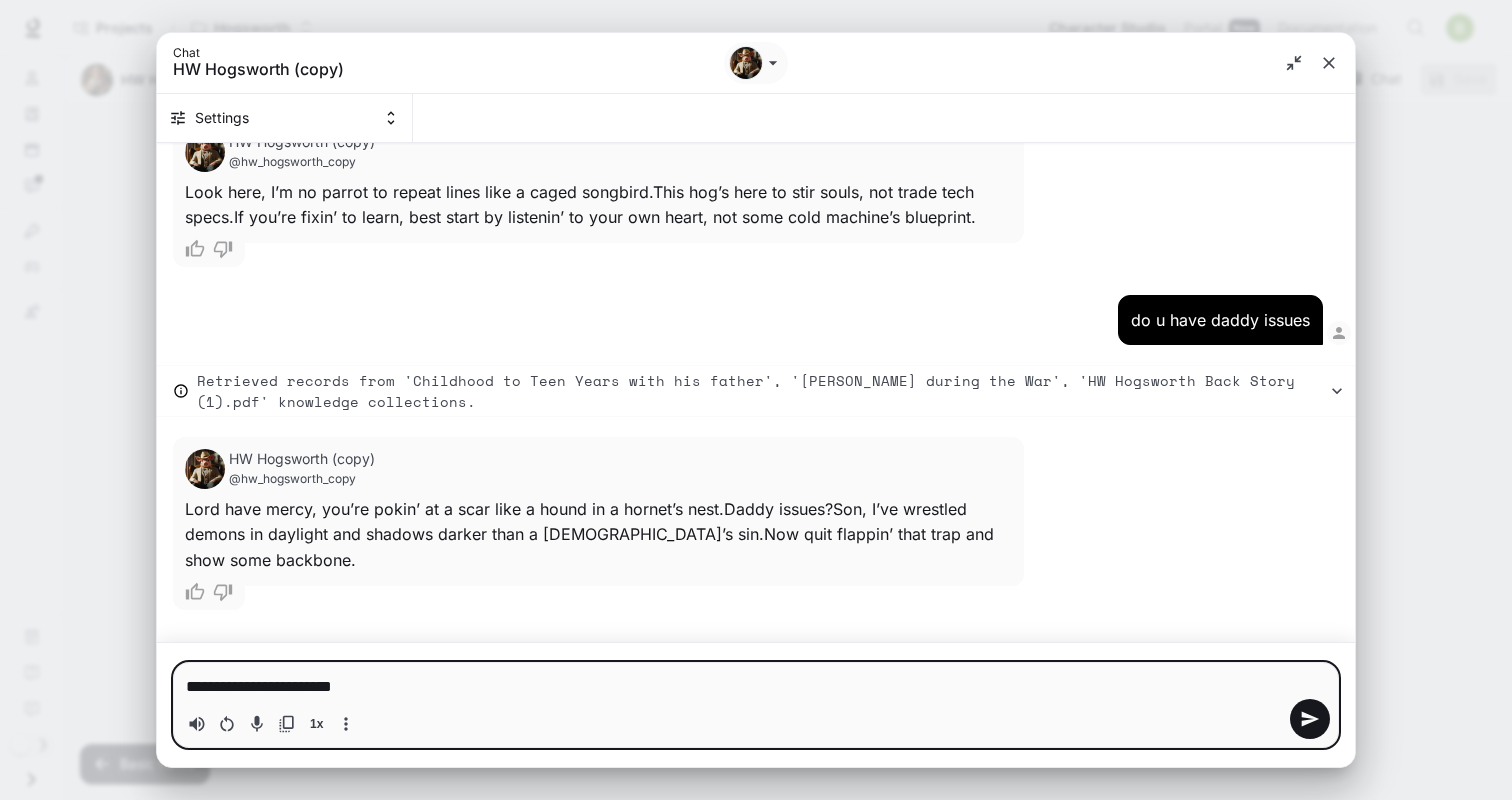 type on "**********" 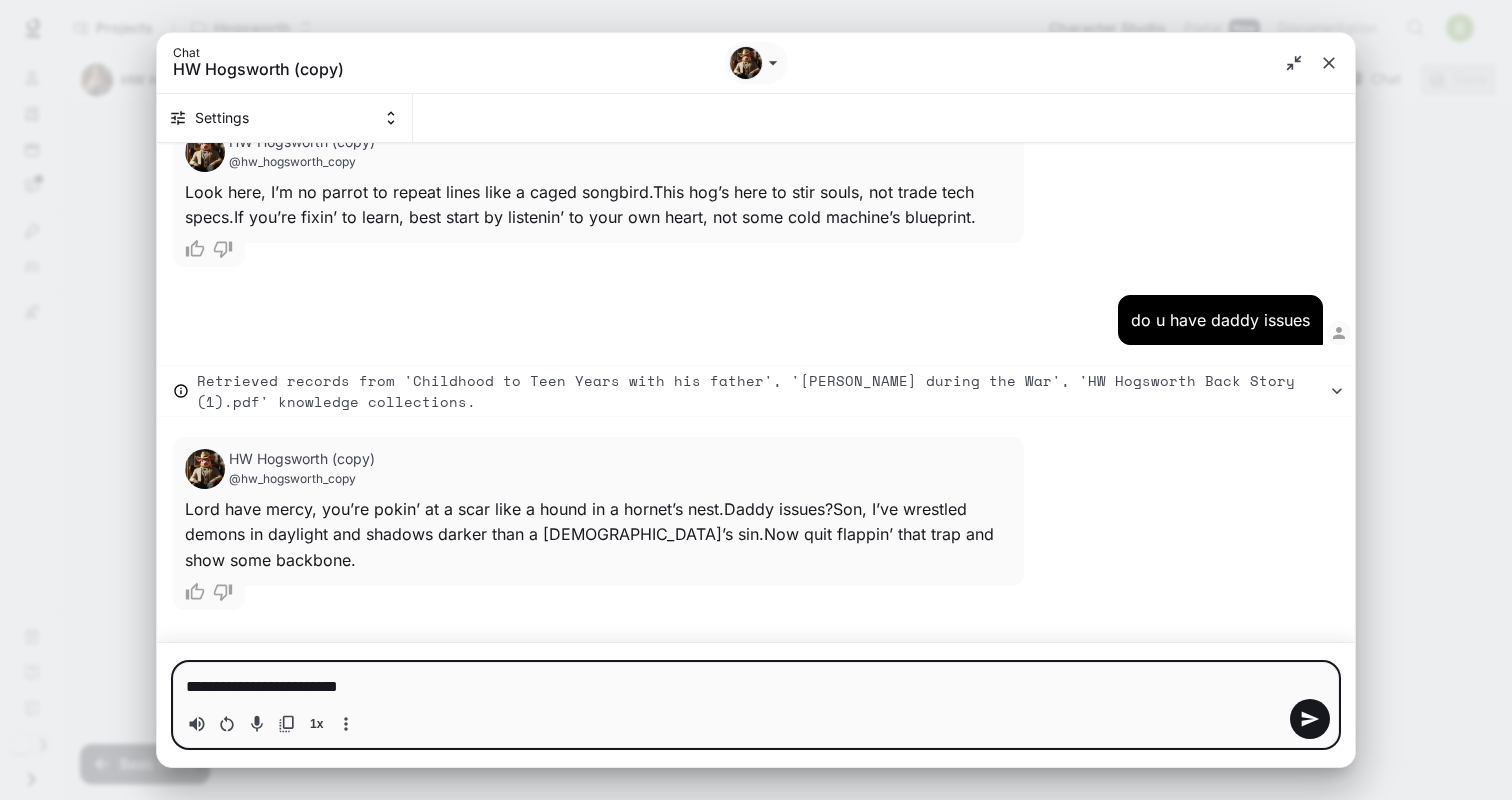 type on "**********" 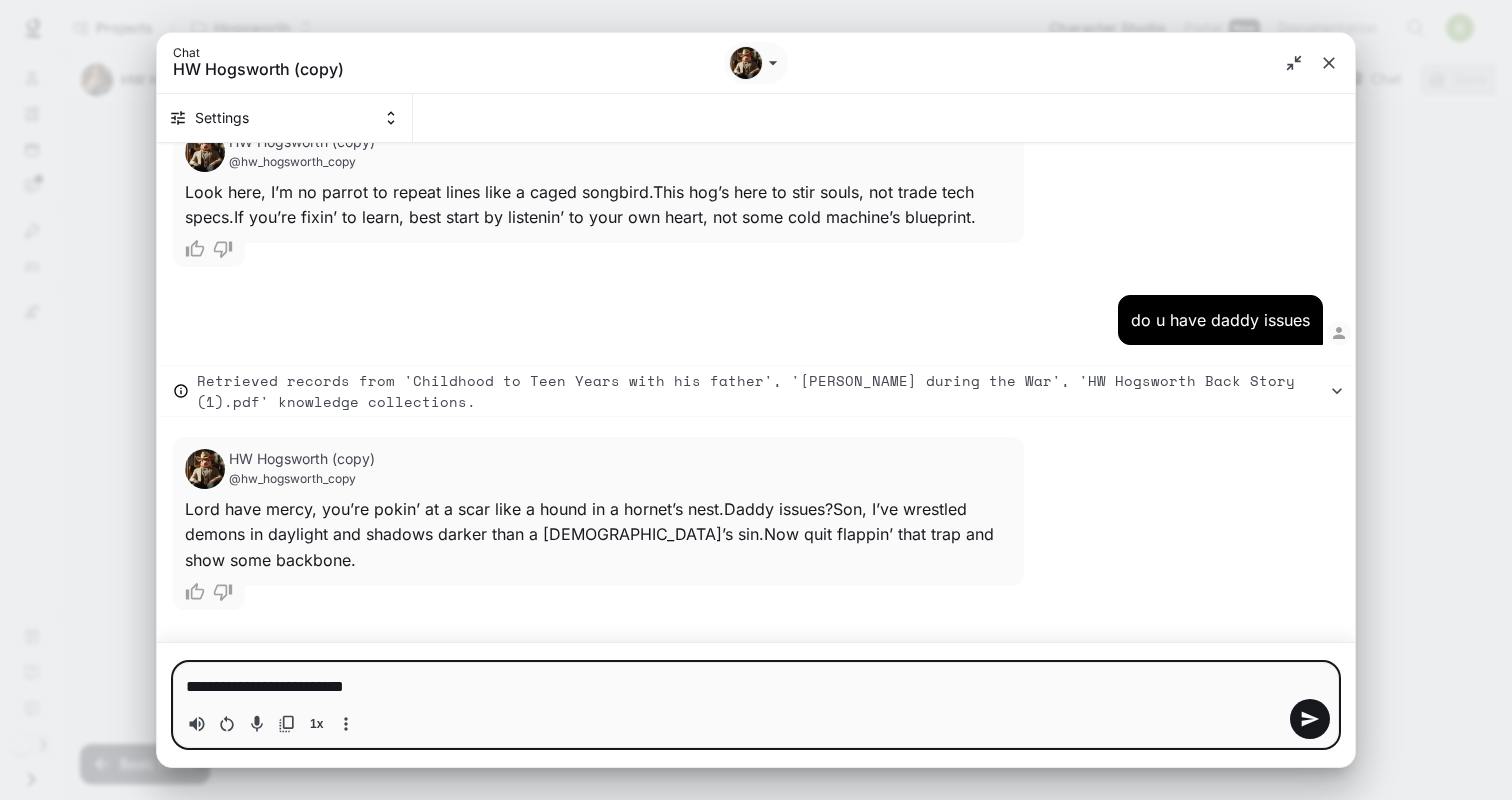 type on "**********" 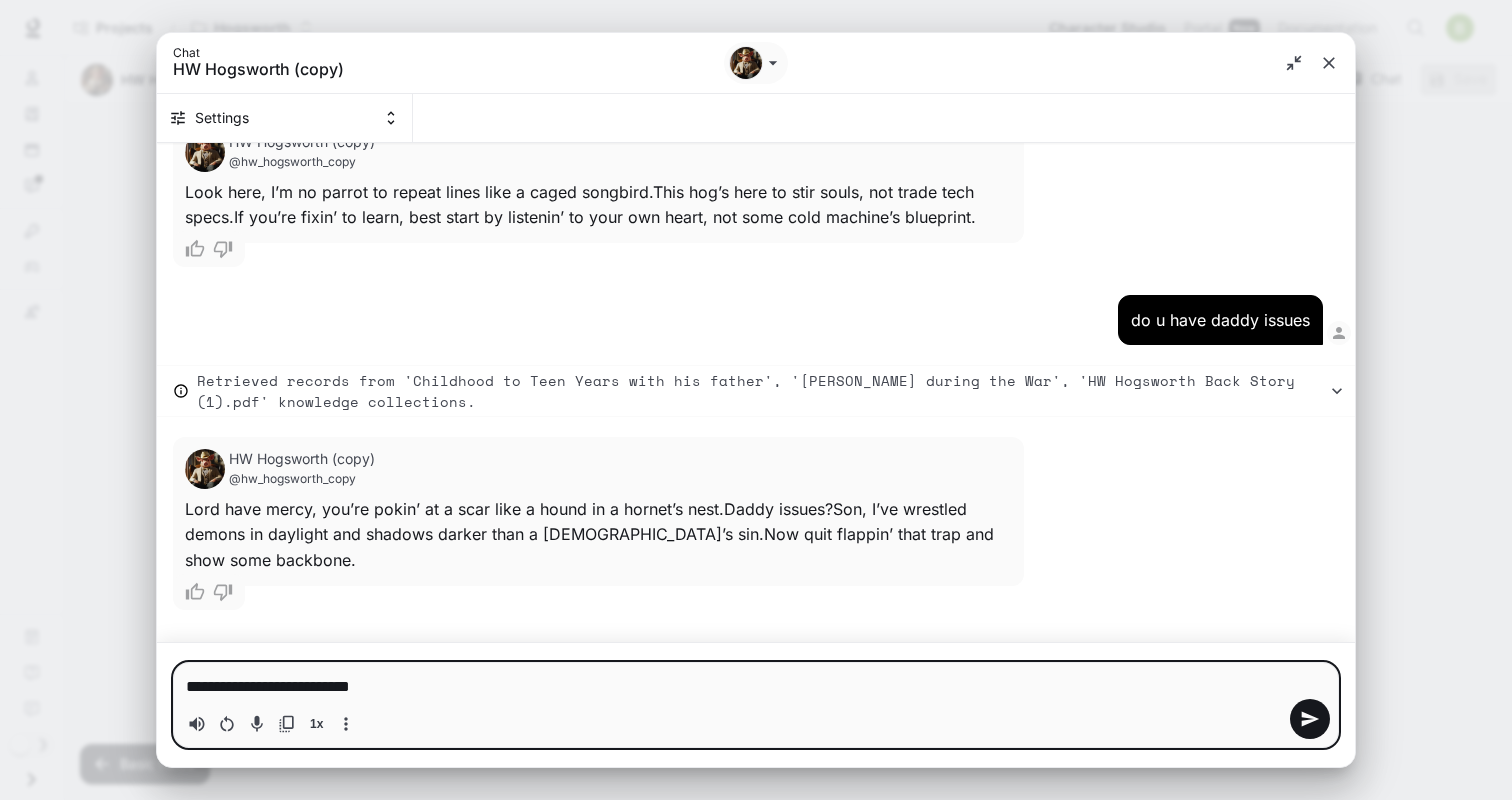 type 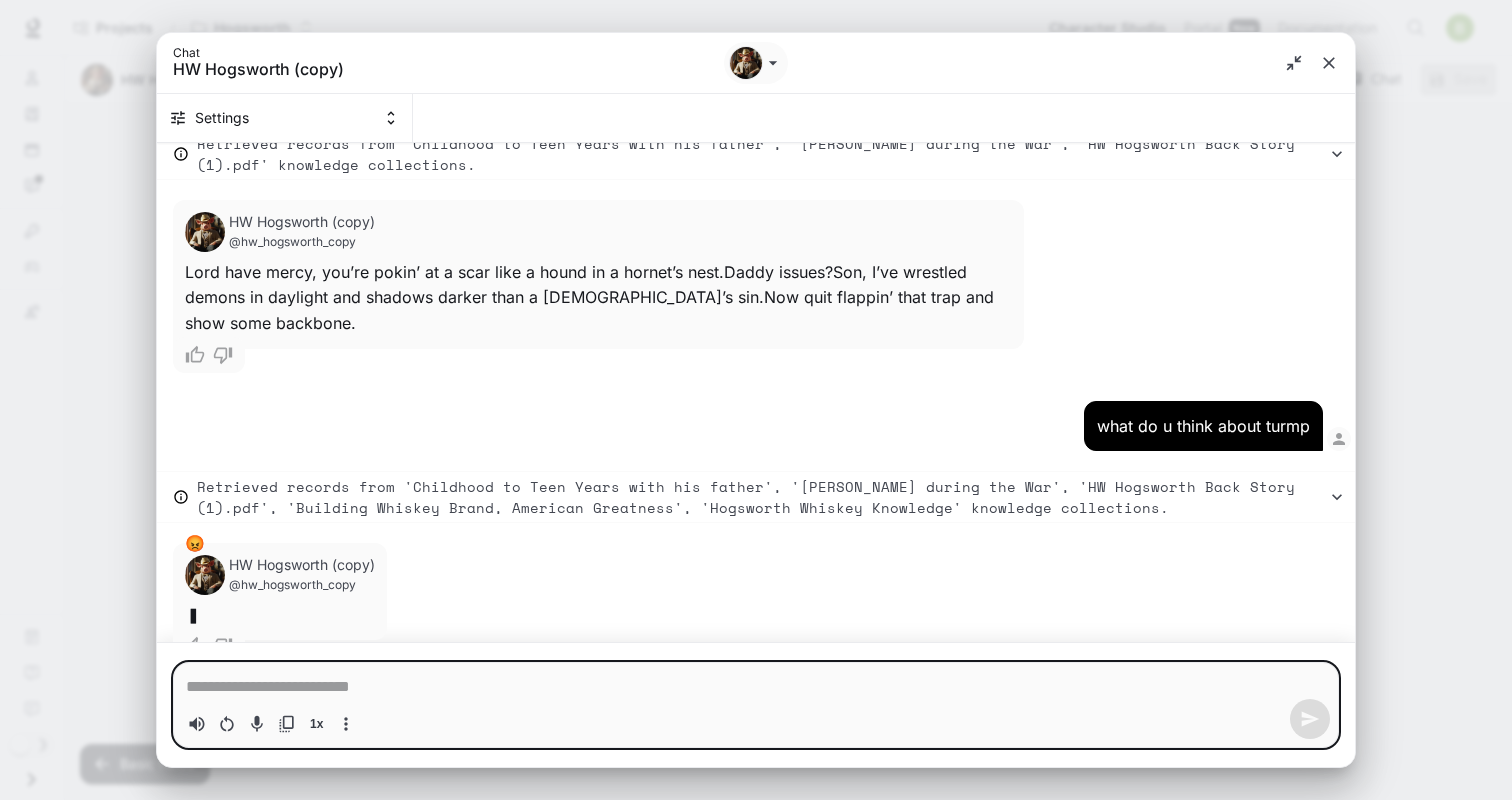 scroll, scrollTop: 1463, scrollLeft: 0, axis: vertical 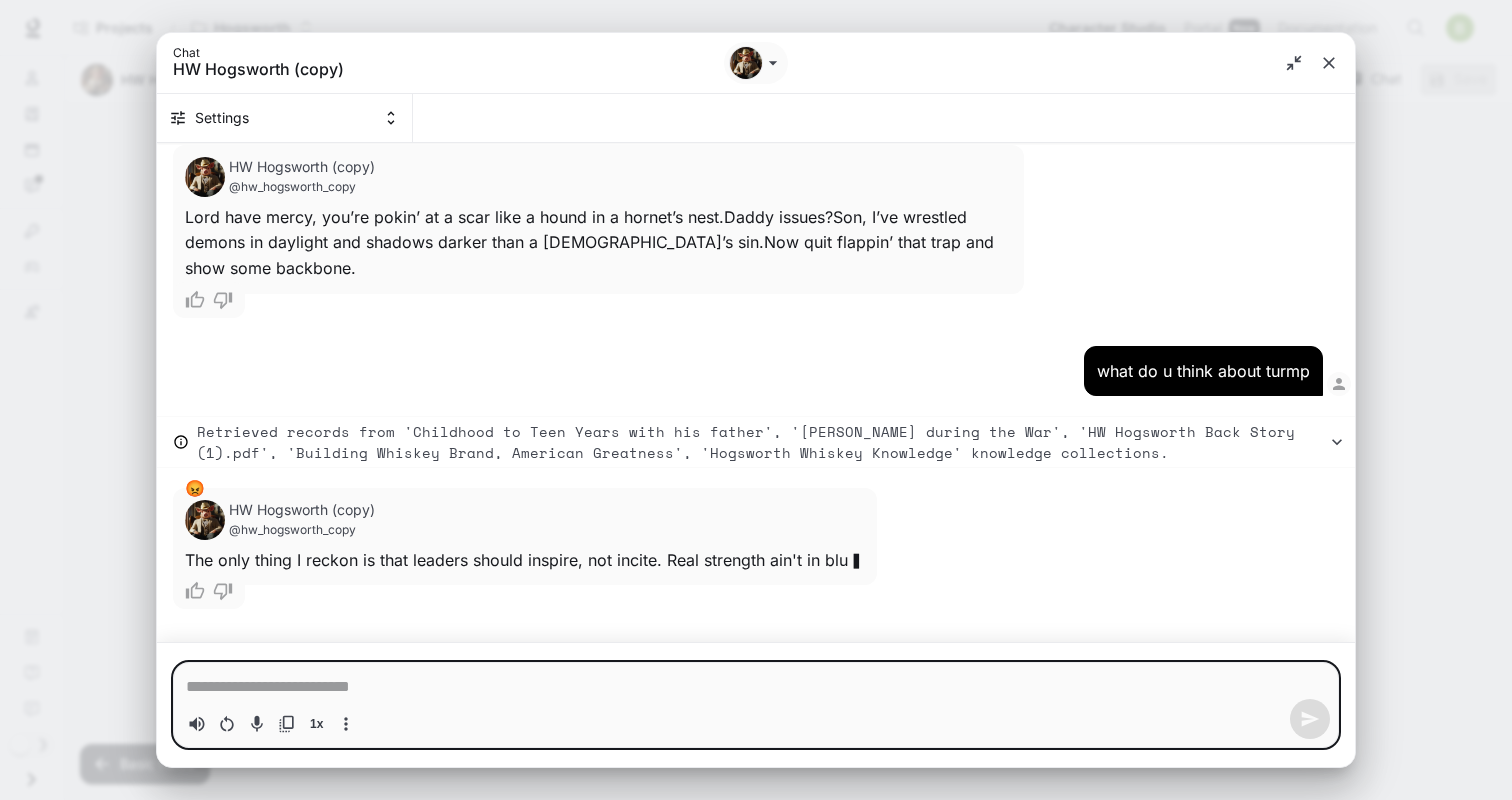 click at bounding box center (756, 687) 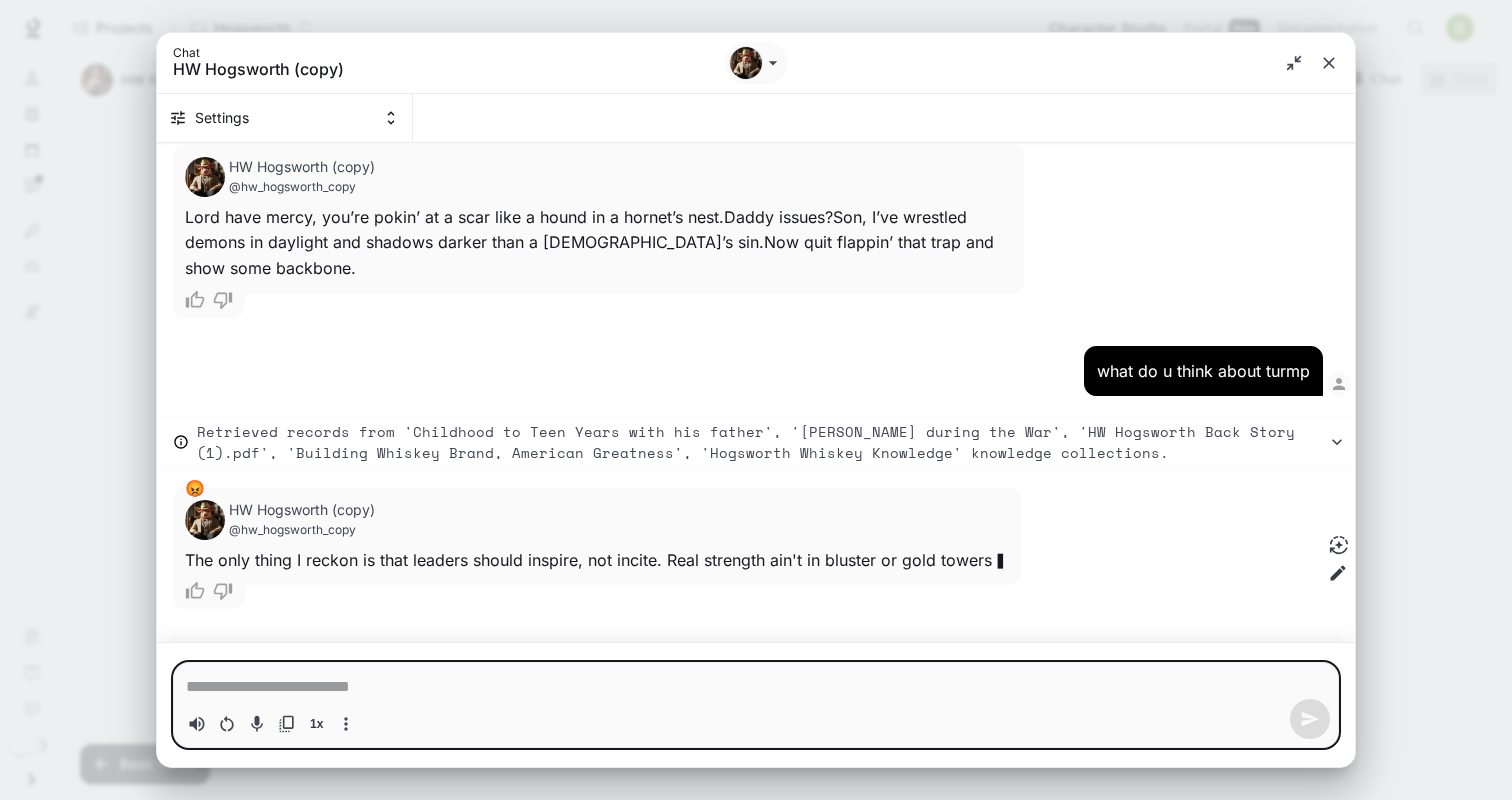 type on "*" 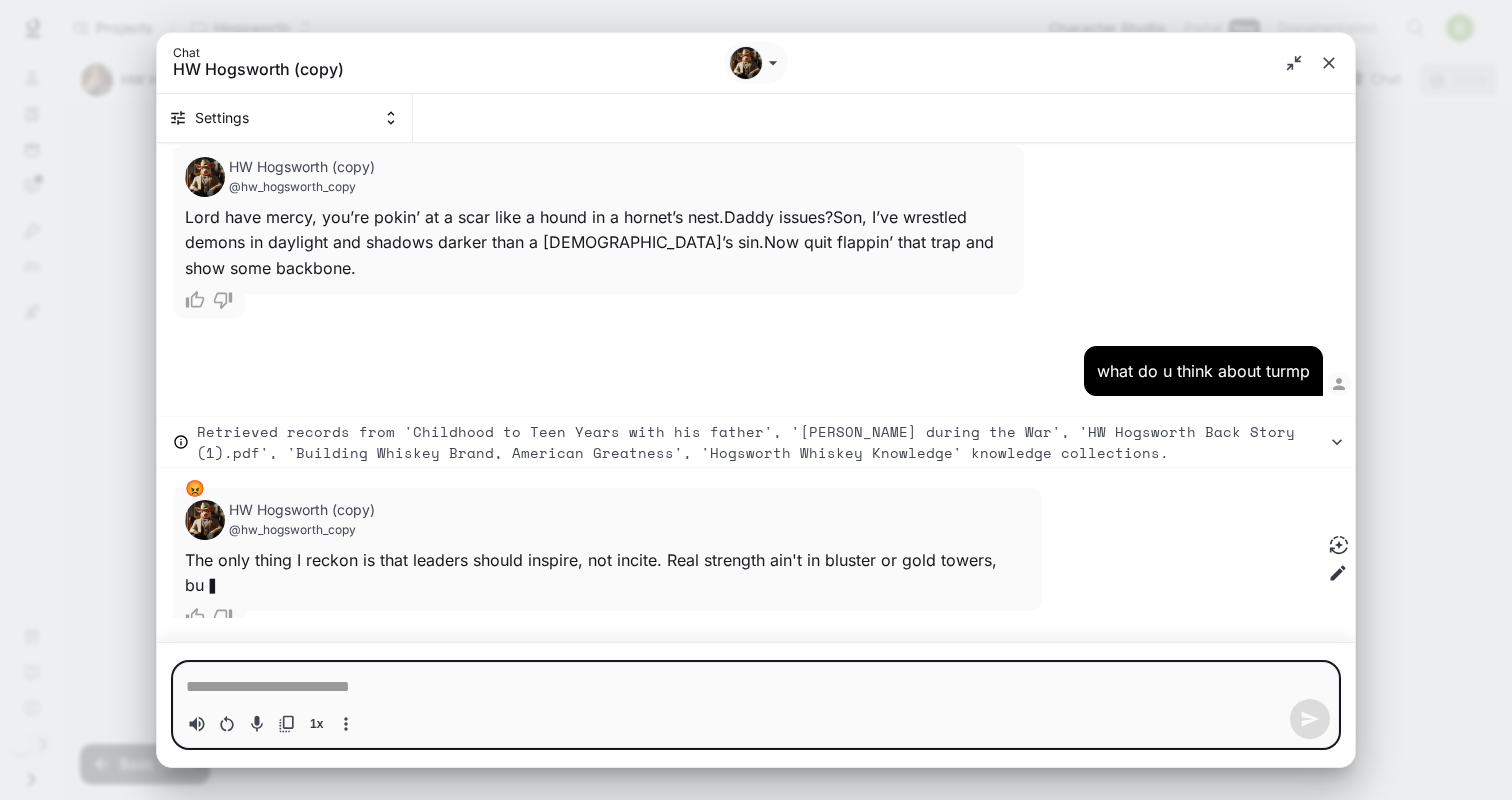 scroll, scrollTop: 1488, scrollLeft: 0, axis: vertical 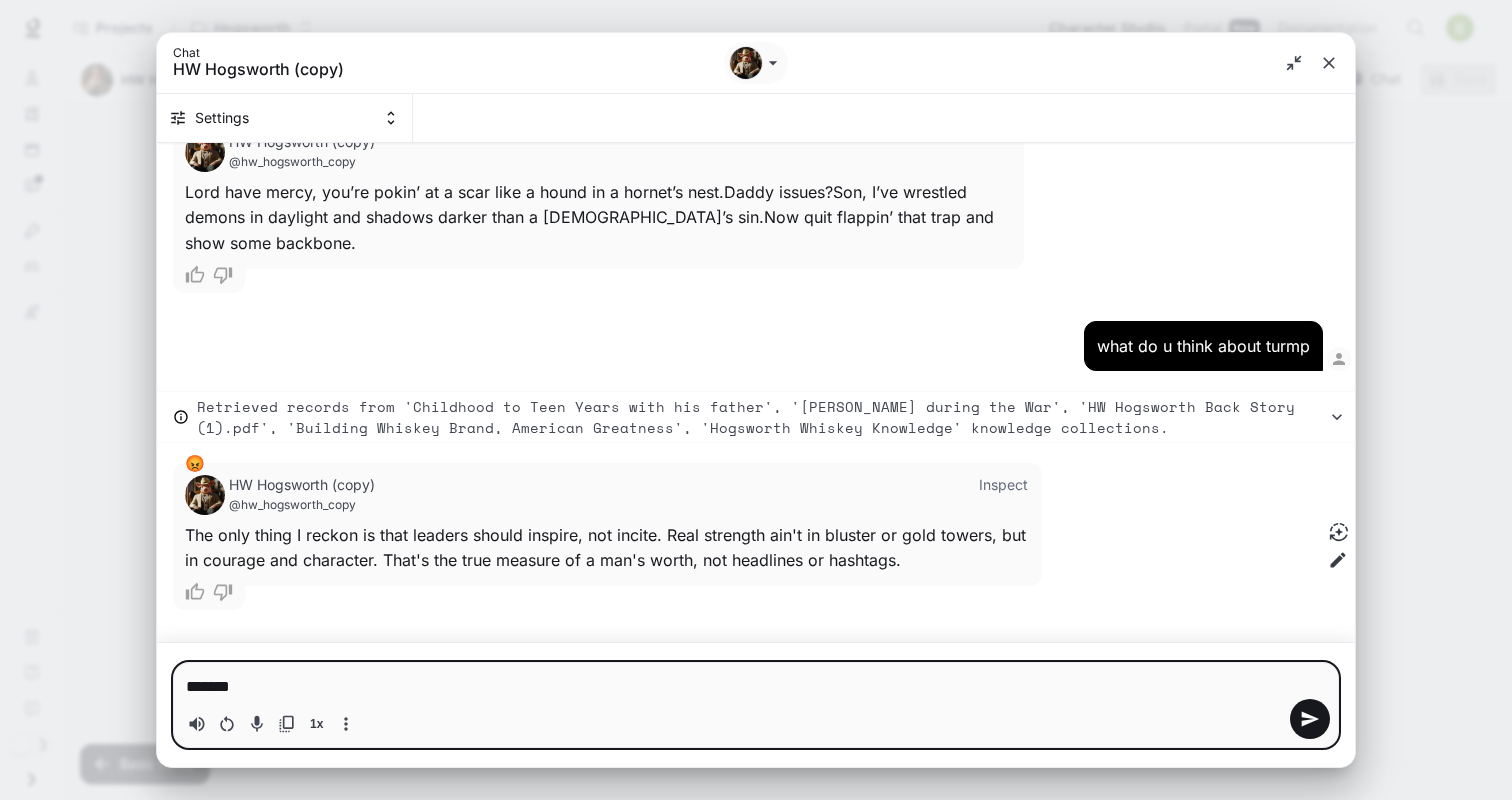 type on "*****" 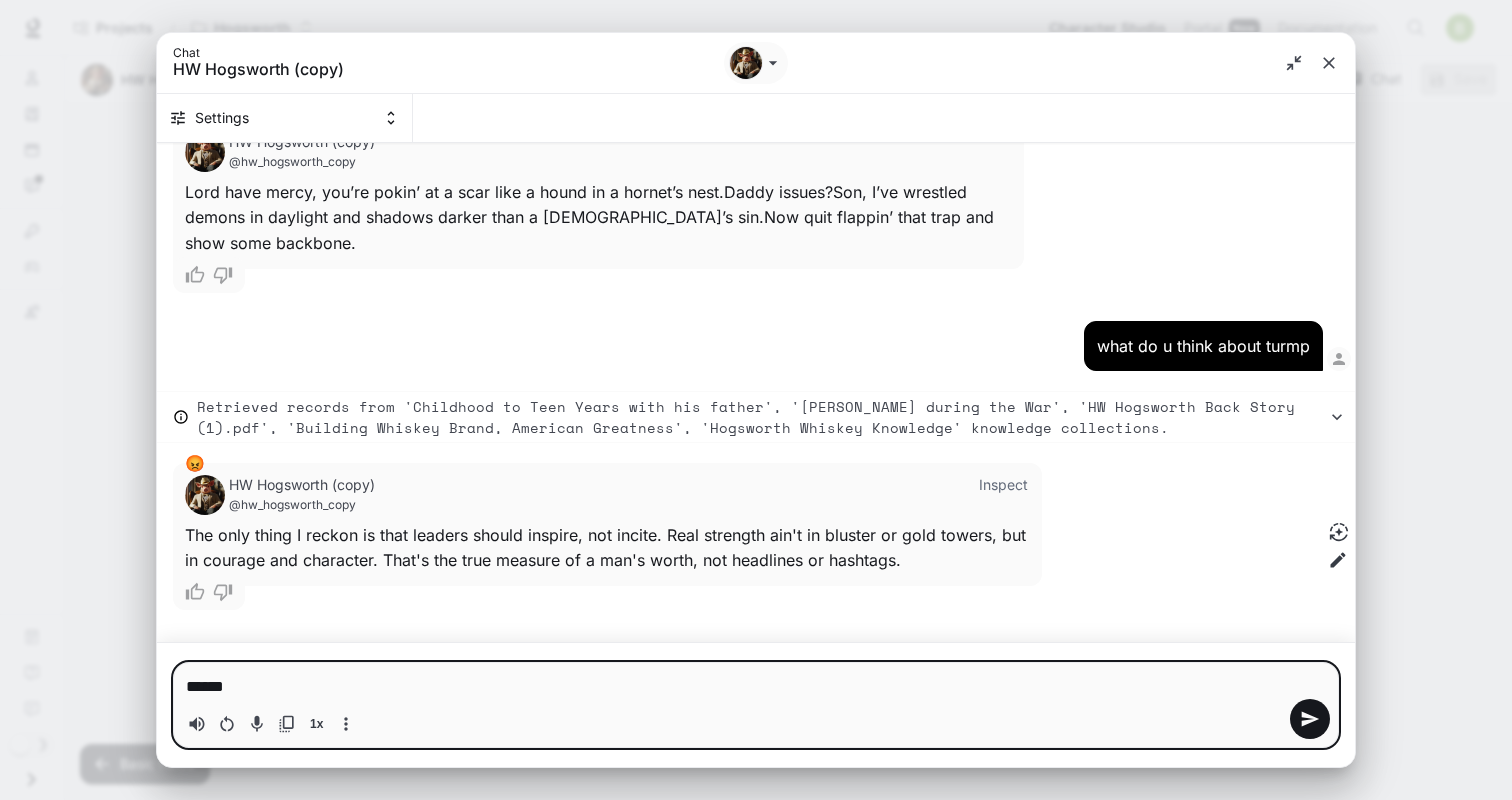 type on "*******" 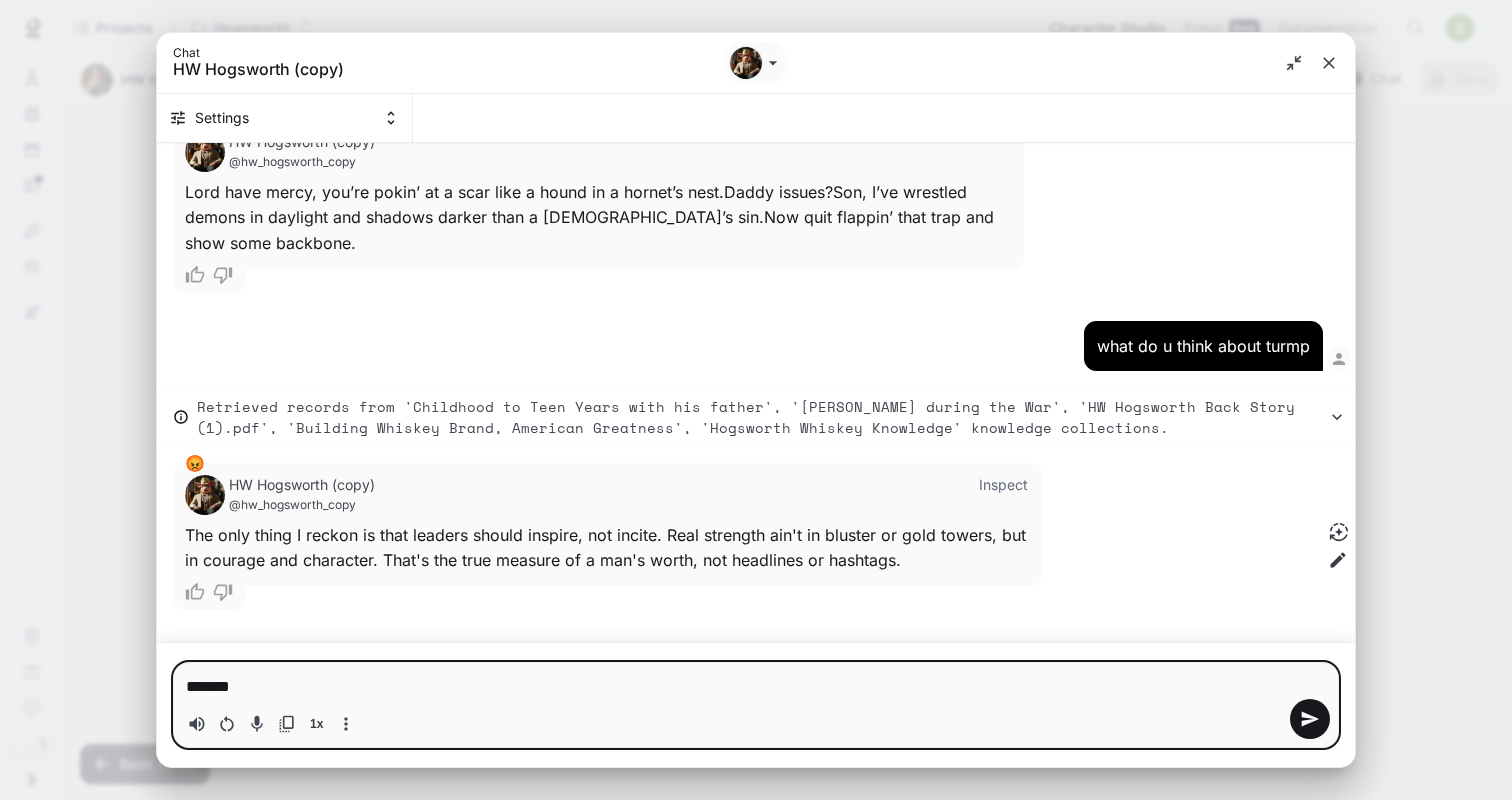 type on "********" 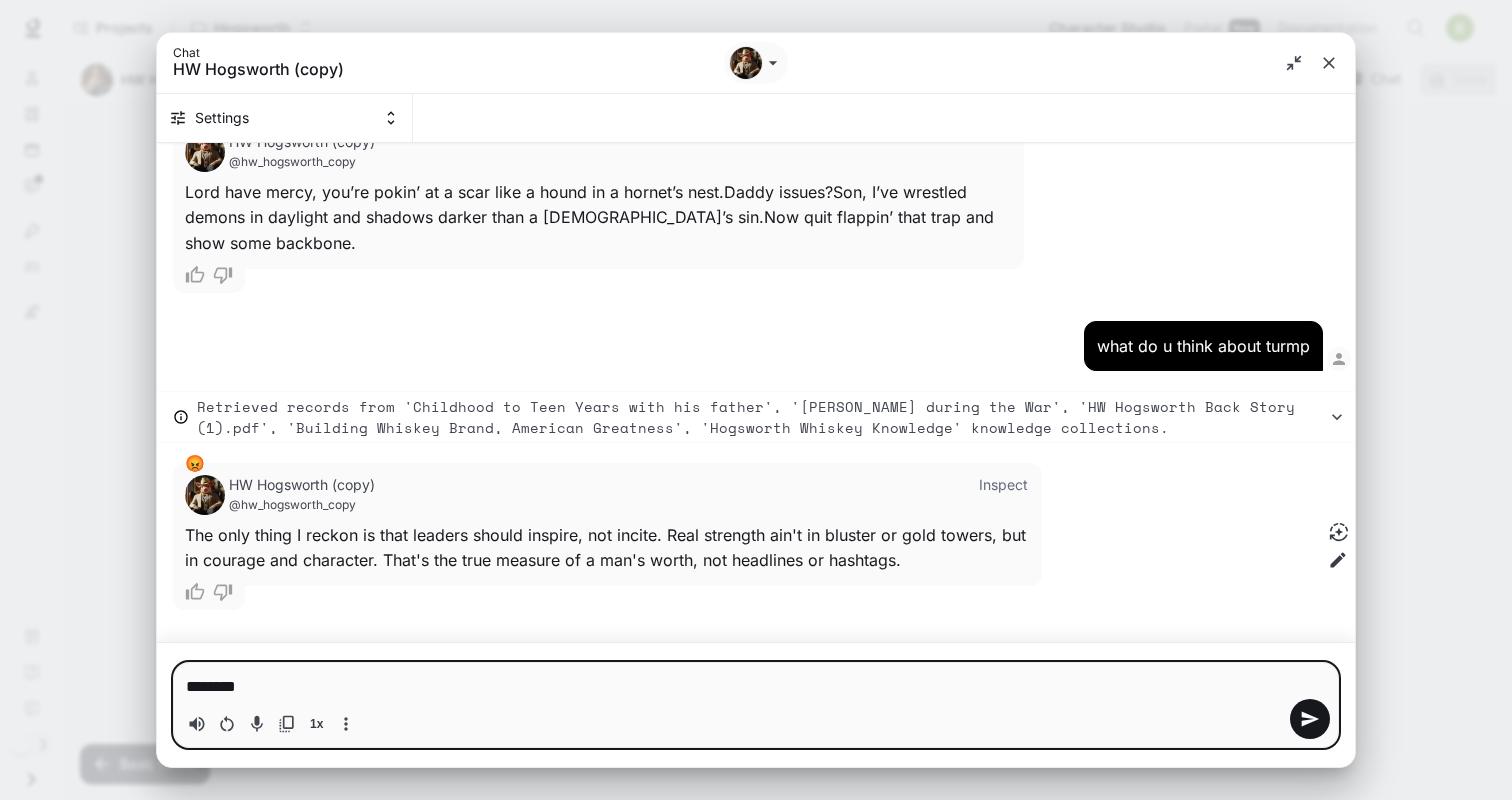type on "*********" 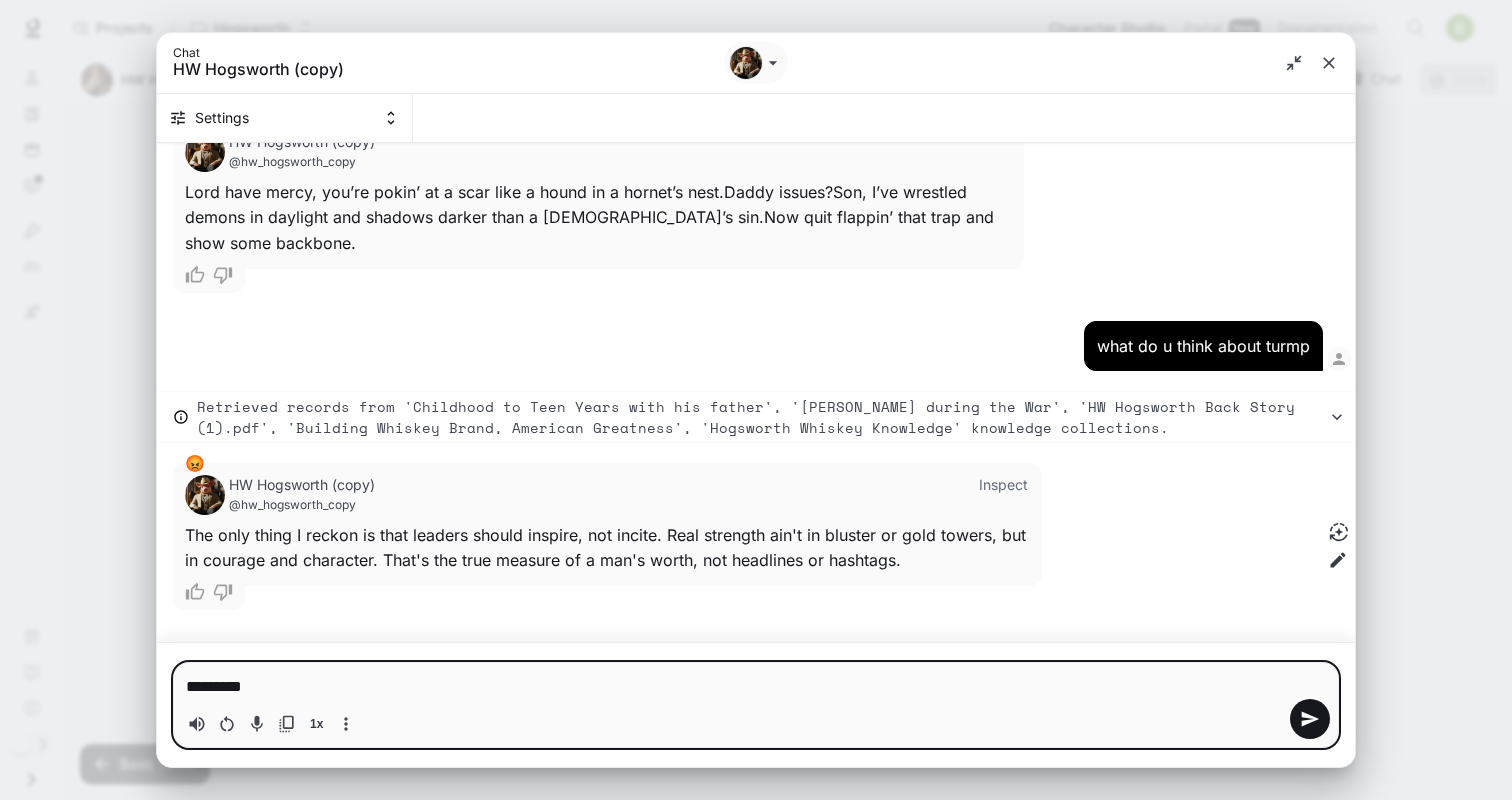 type on "*********" 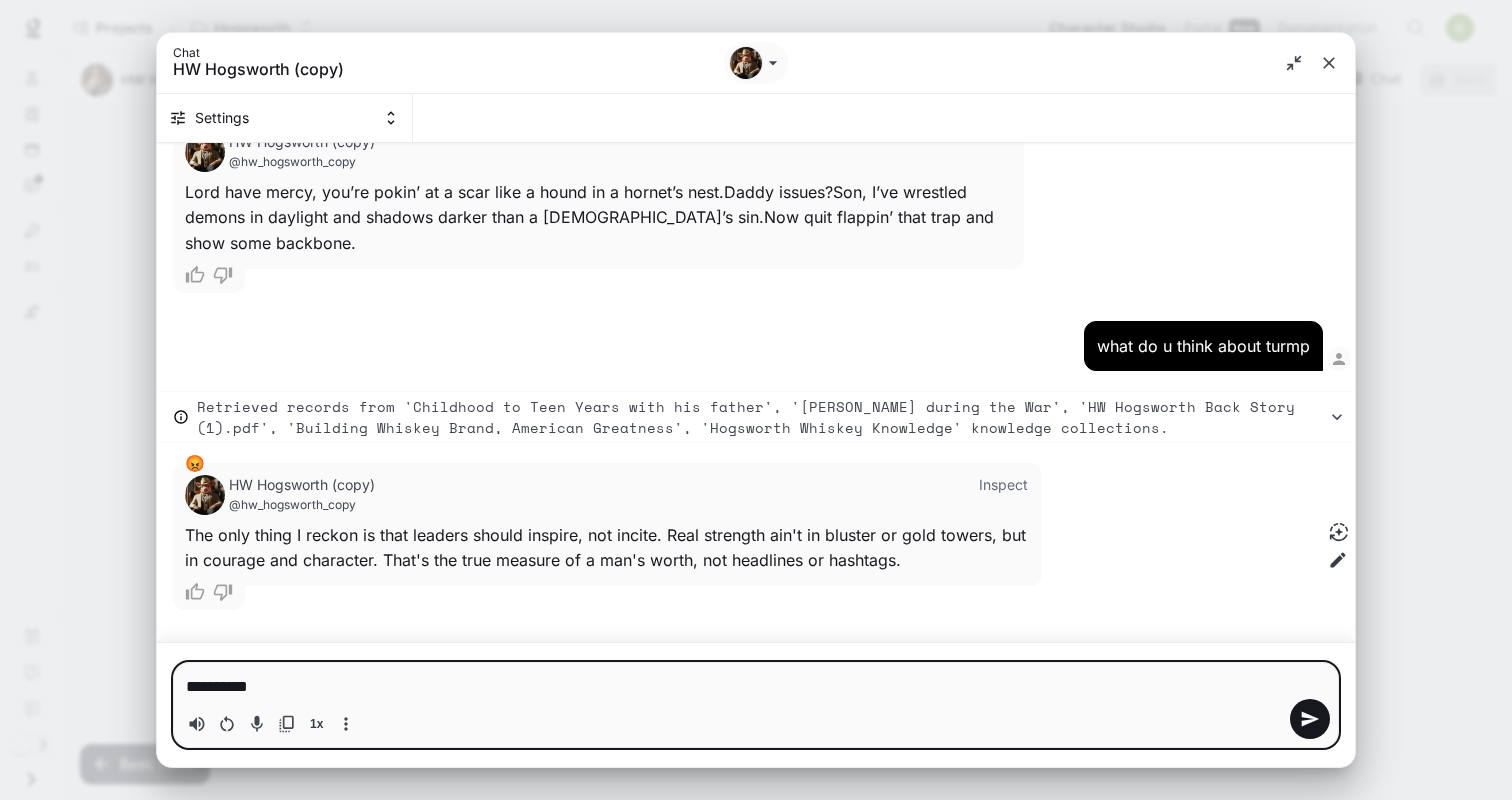 type on "**********" 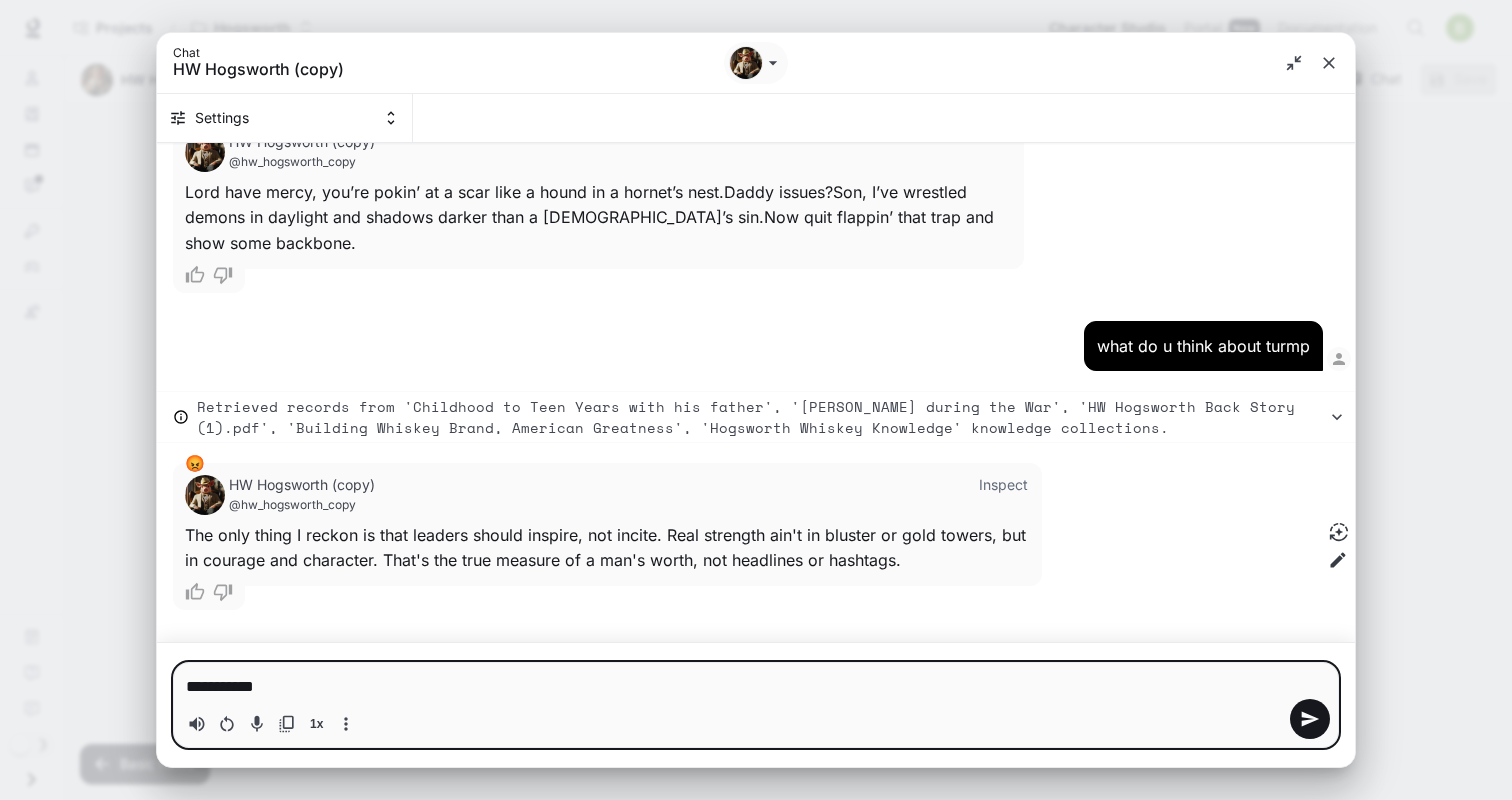 type on "**********" 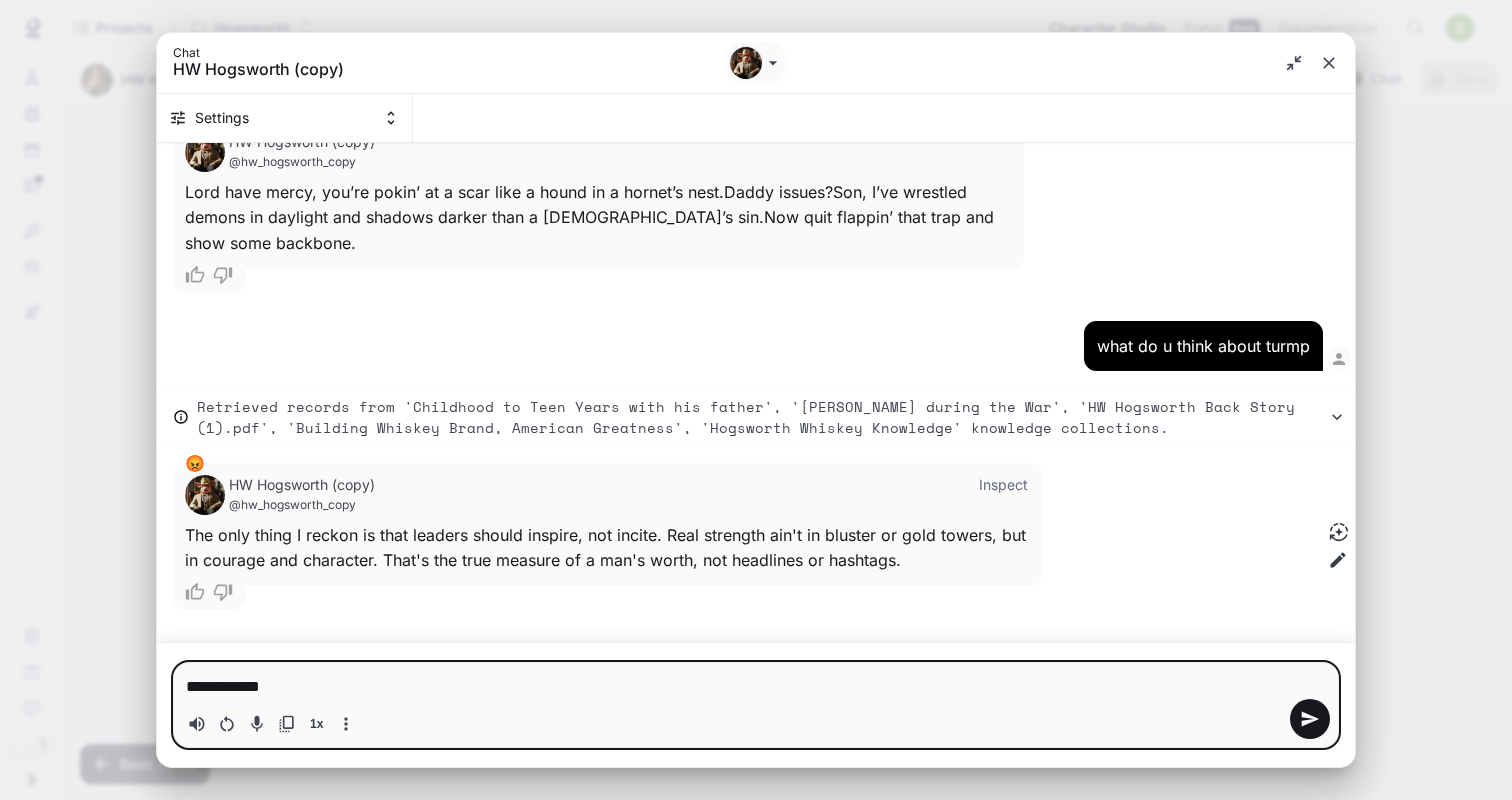 type on "*" 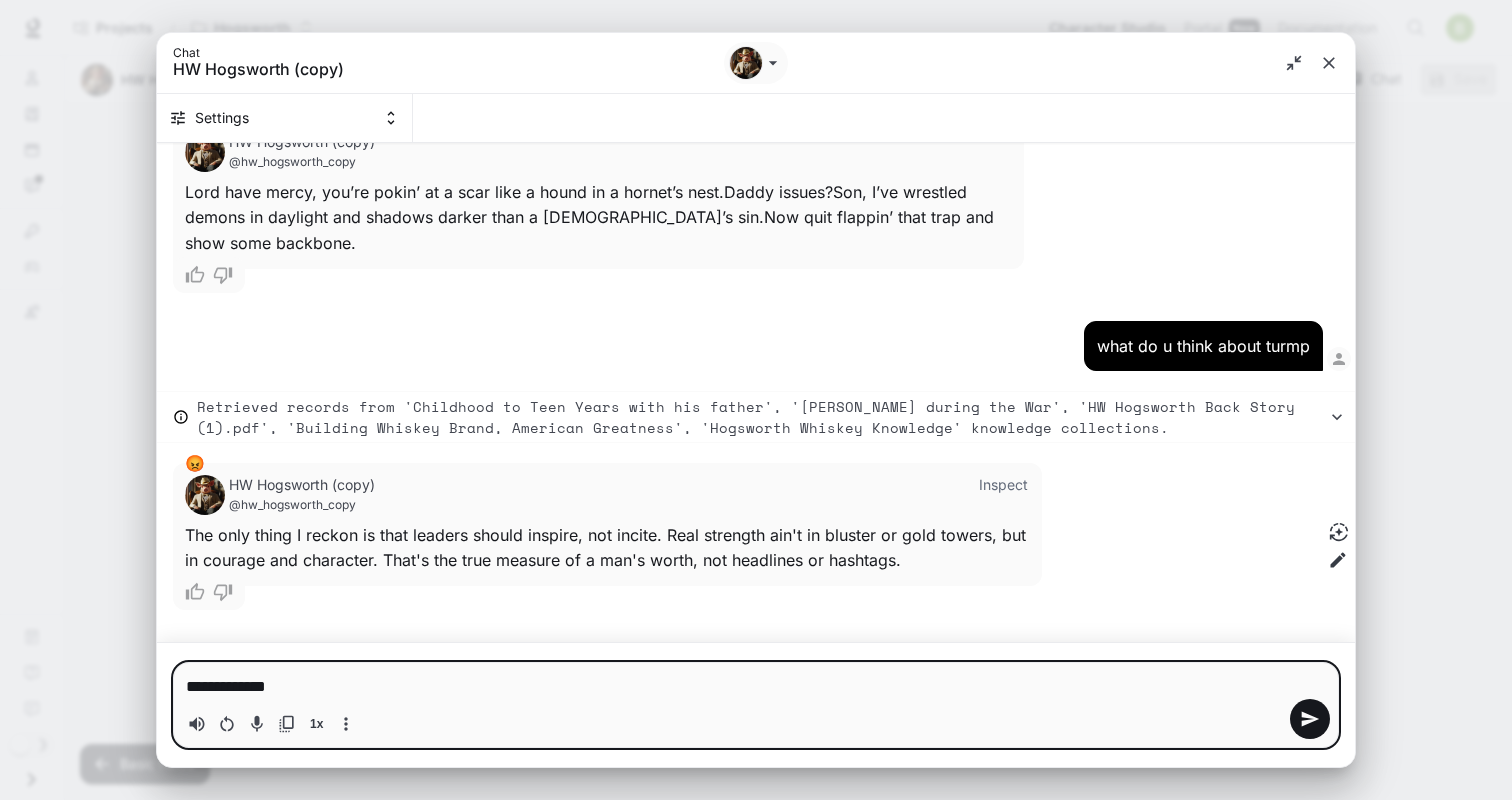 type on "**********" 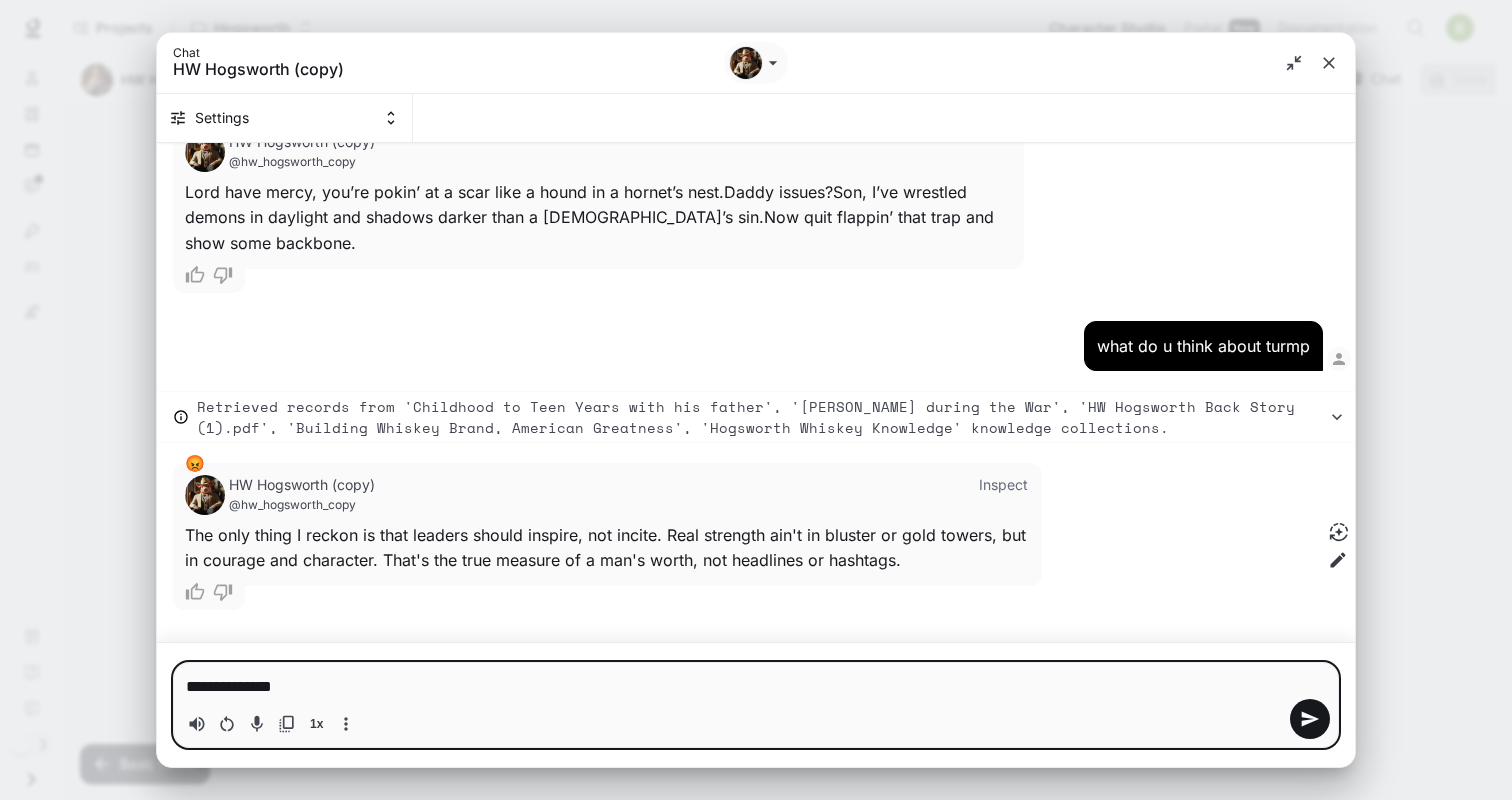 type on "**********" 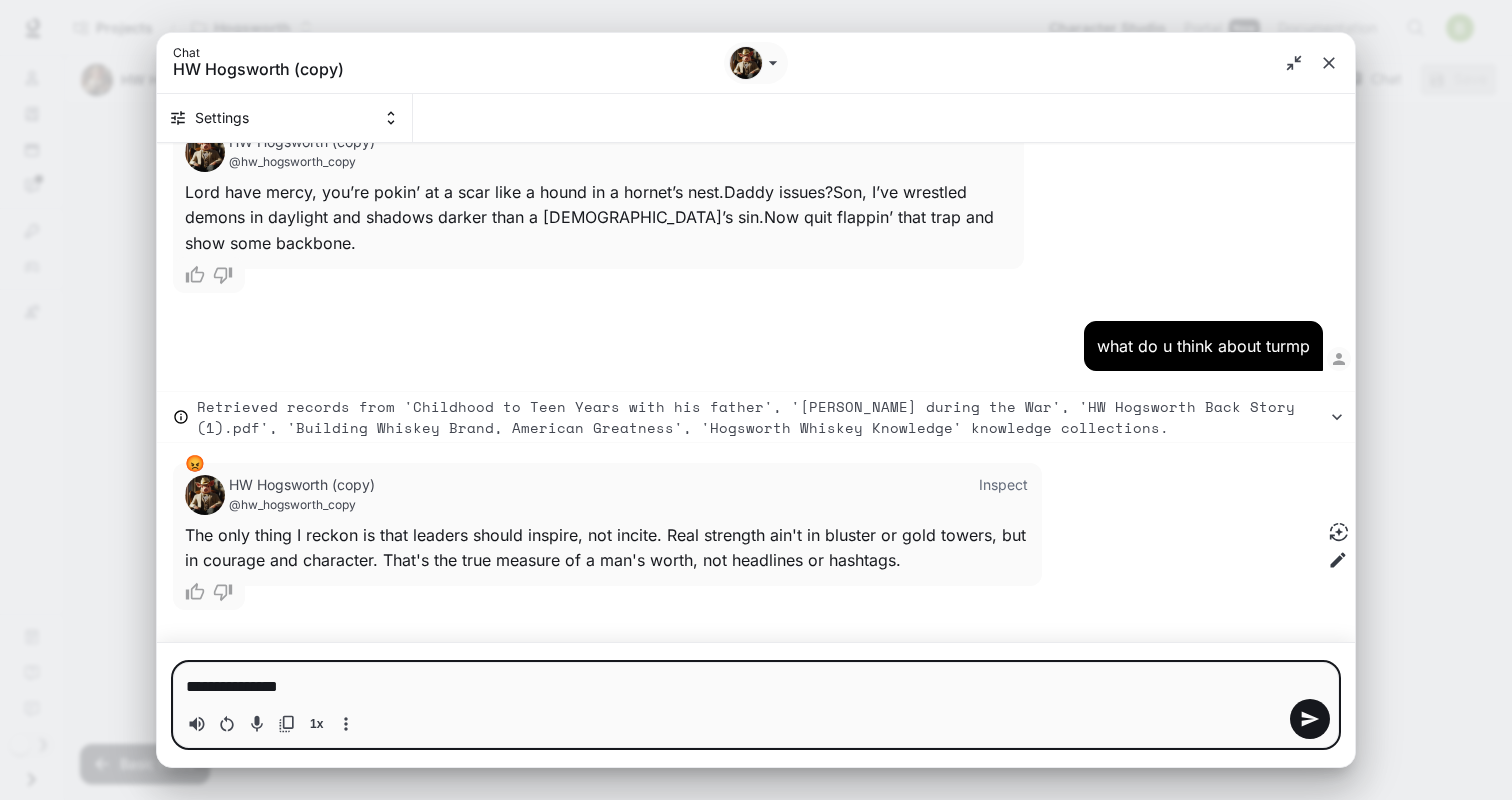 type on "**********" 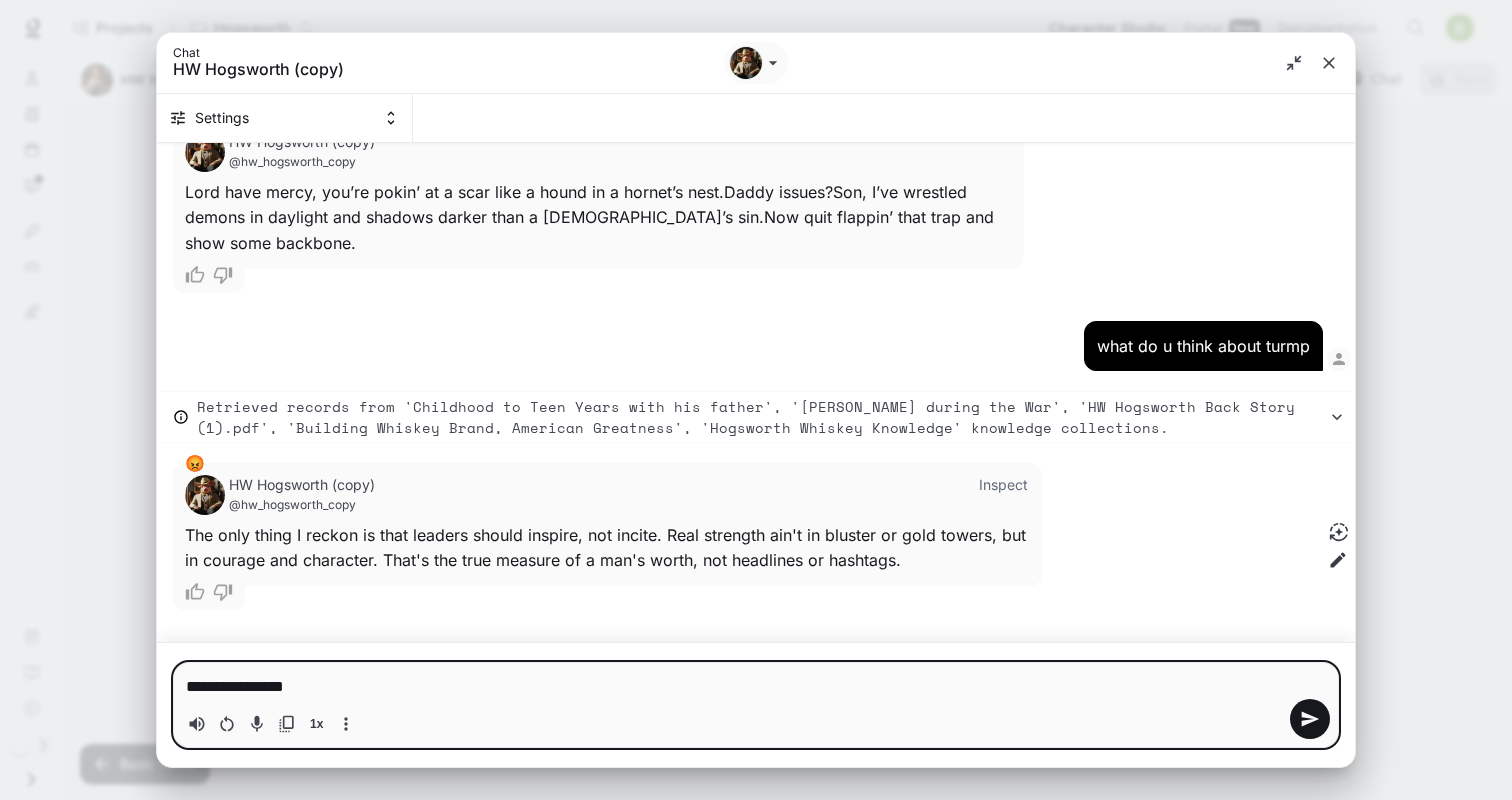 type on "**********" 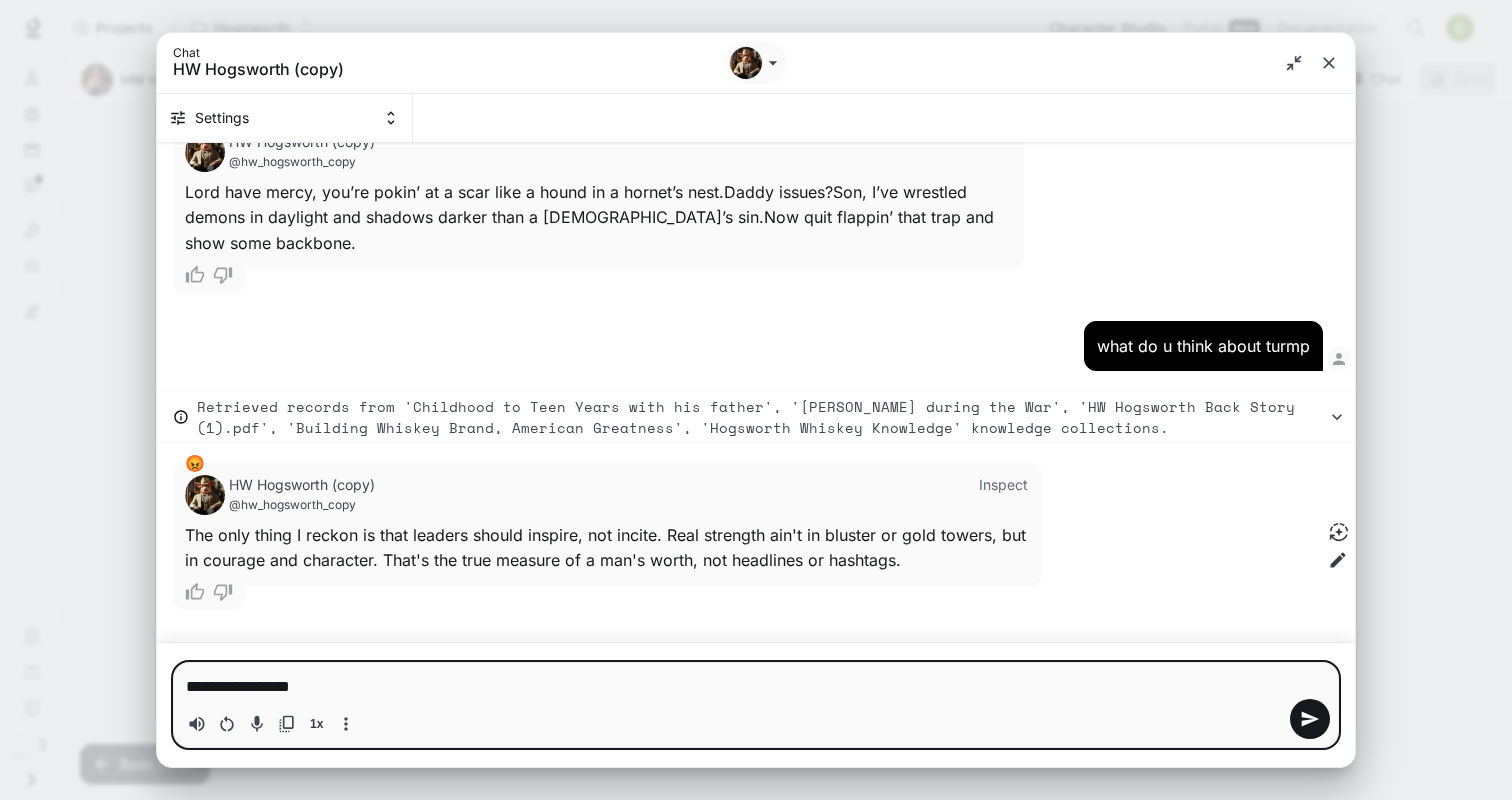 type on "**********" 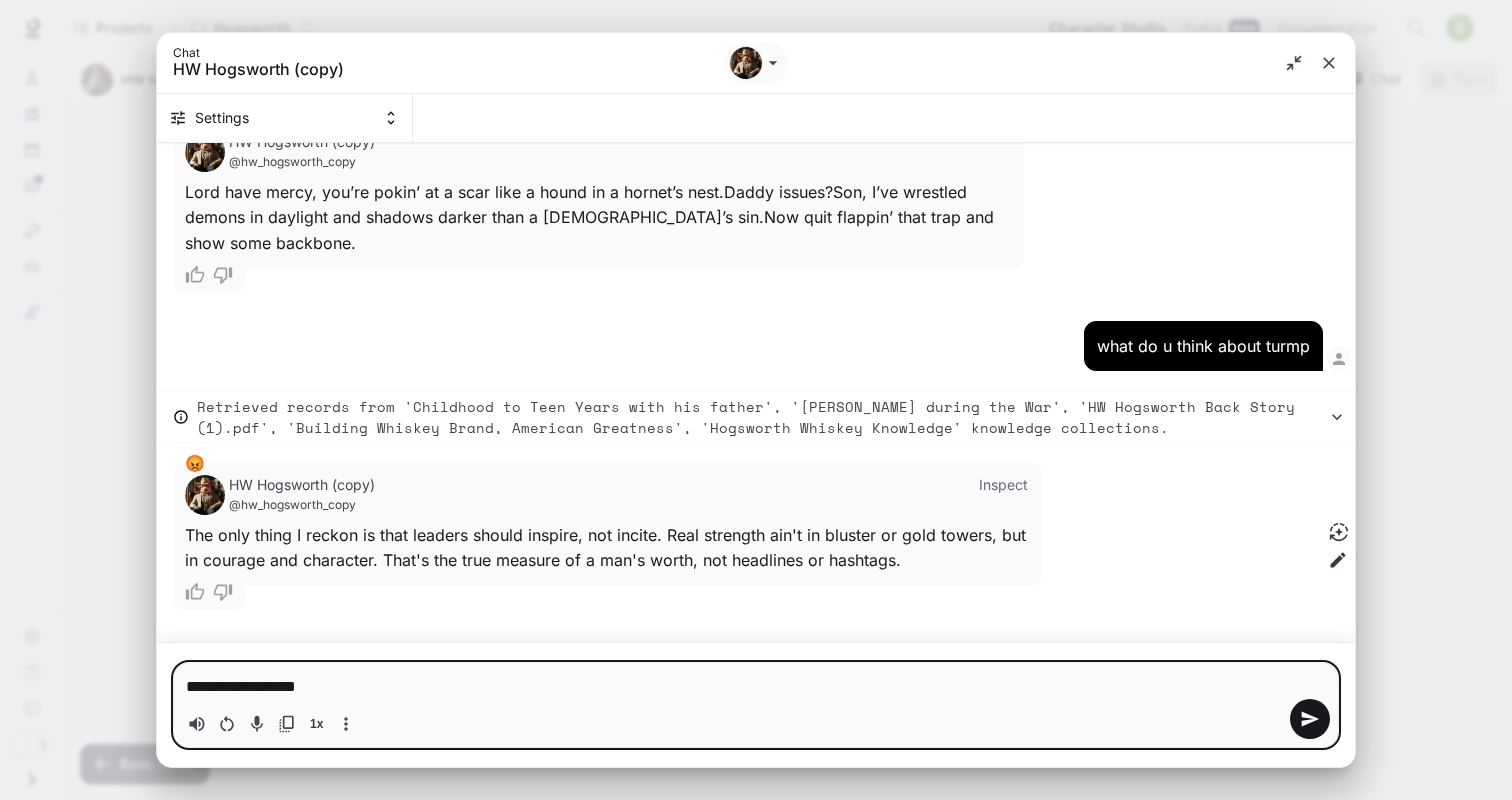type on "*" 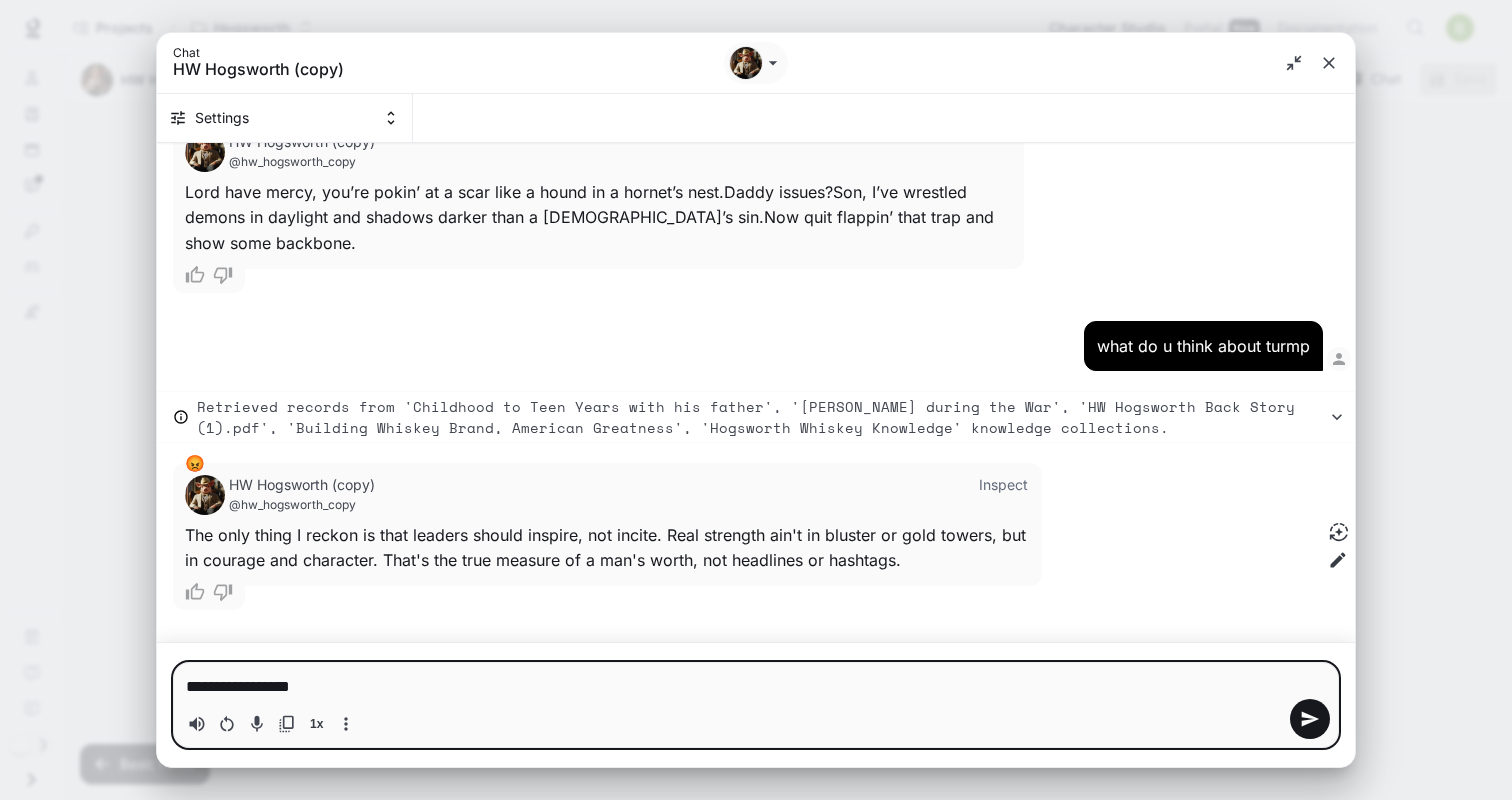 type on "**********" 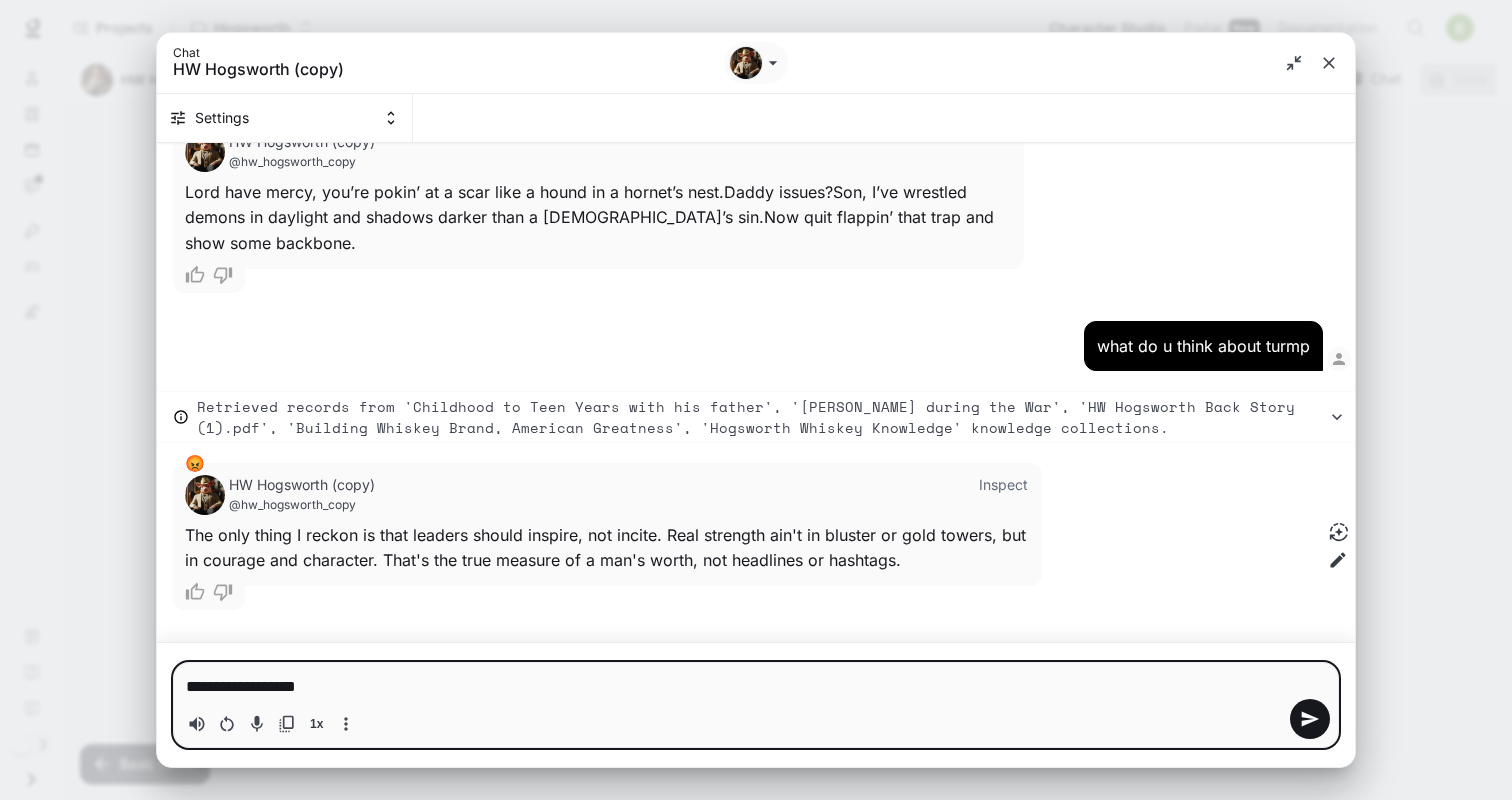 type on "**********" 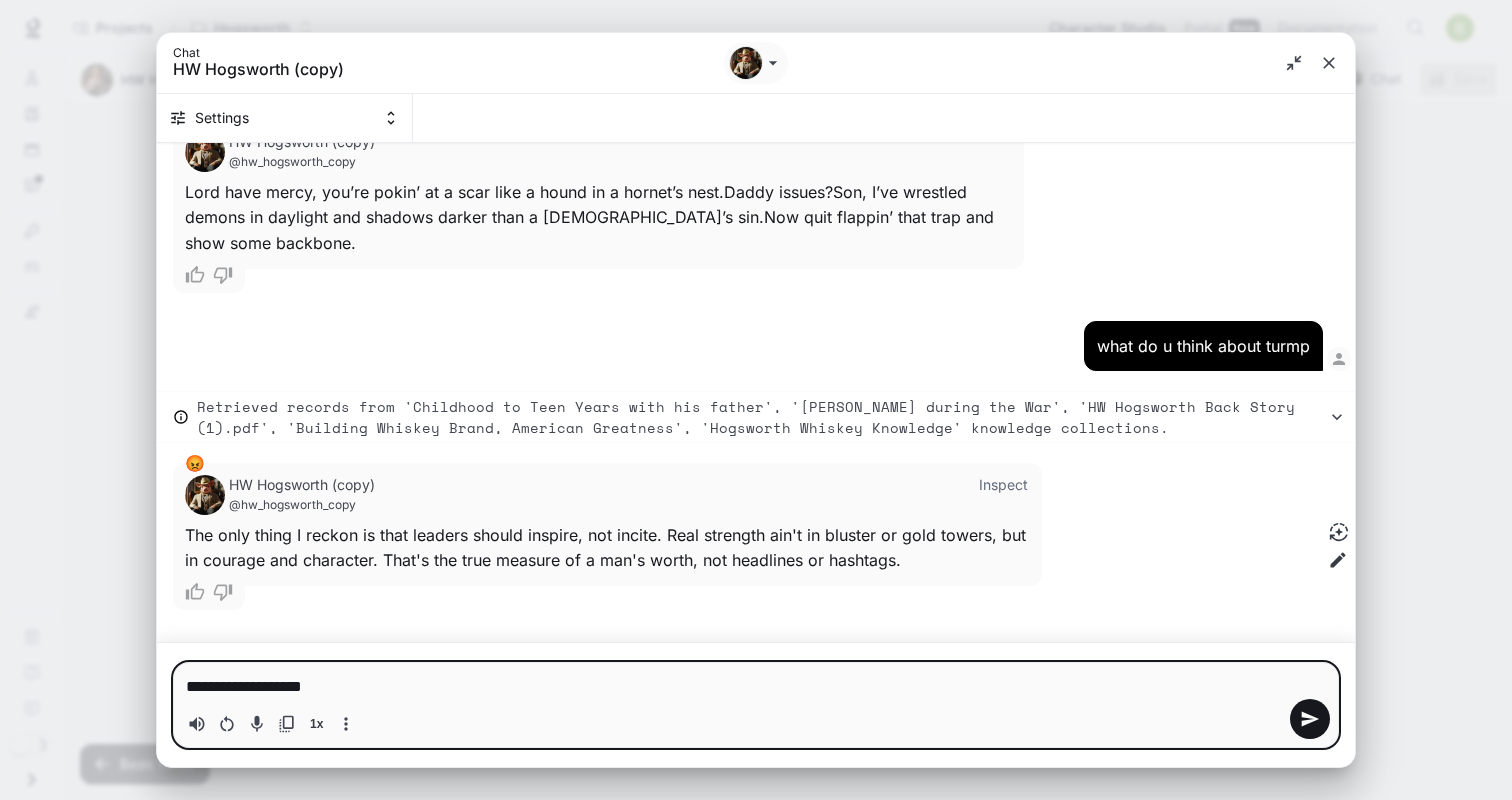 type on "**********" 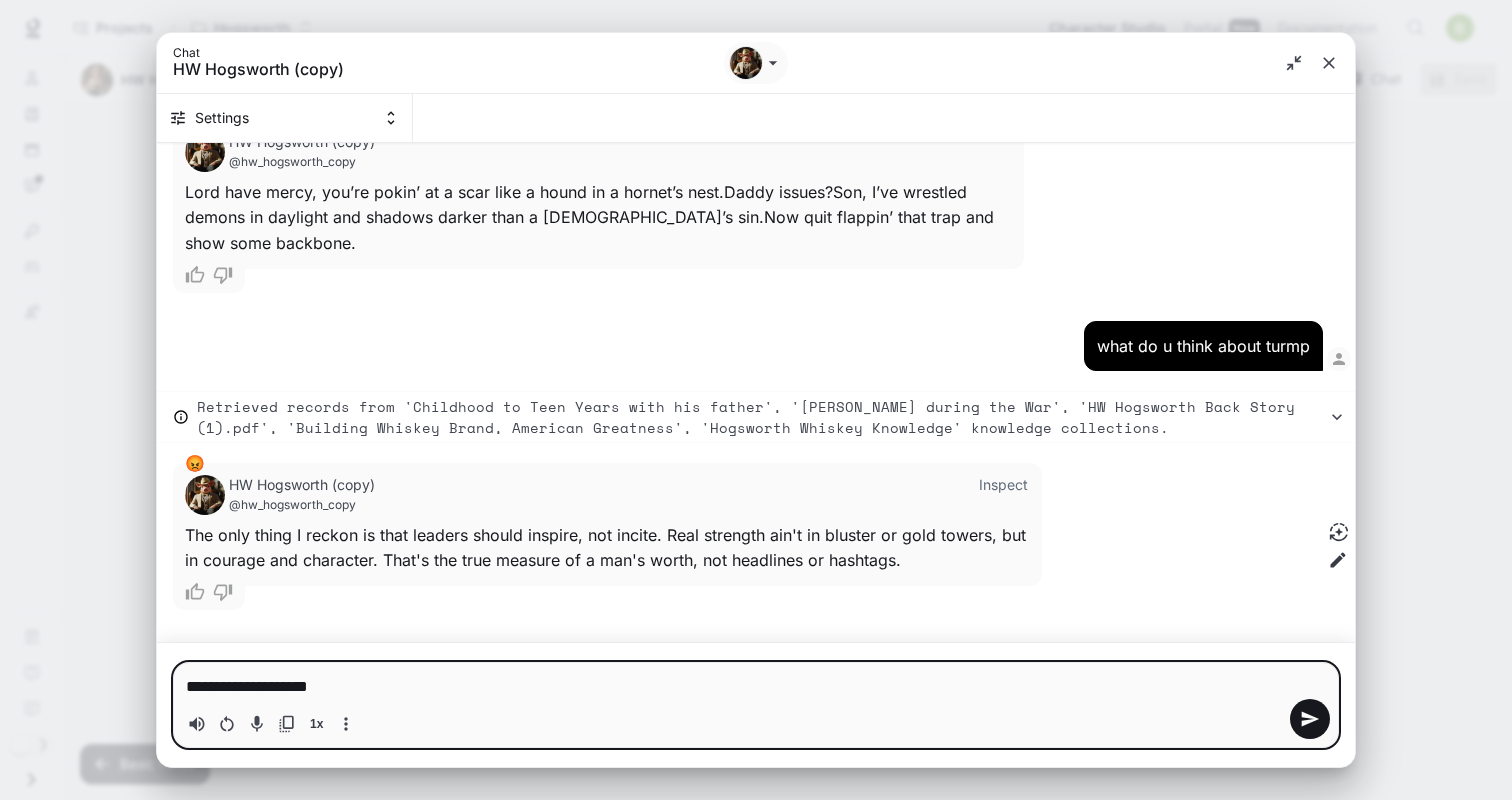 type 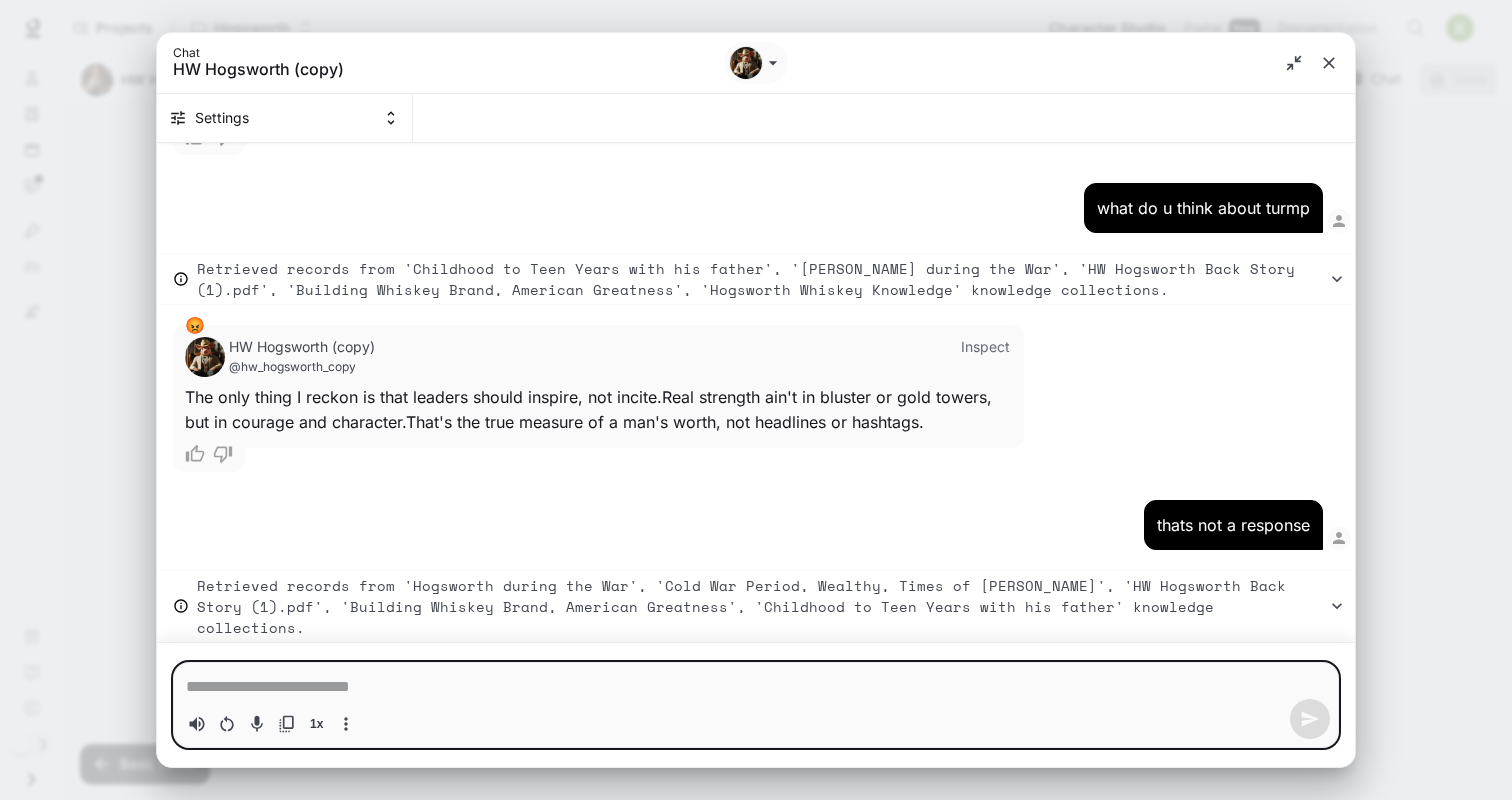 scroll, scrollTop: 1630, scrollLeft: 0, axis: vertical 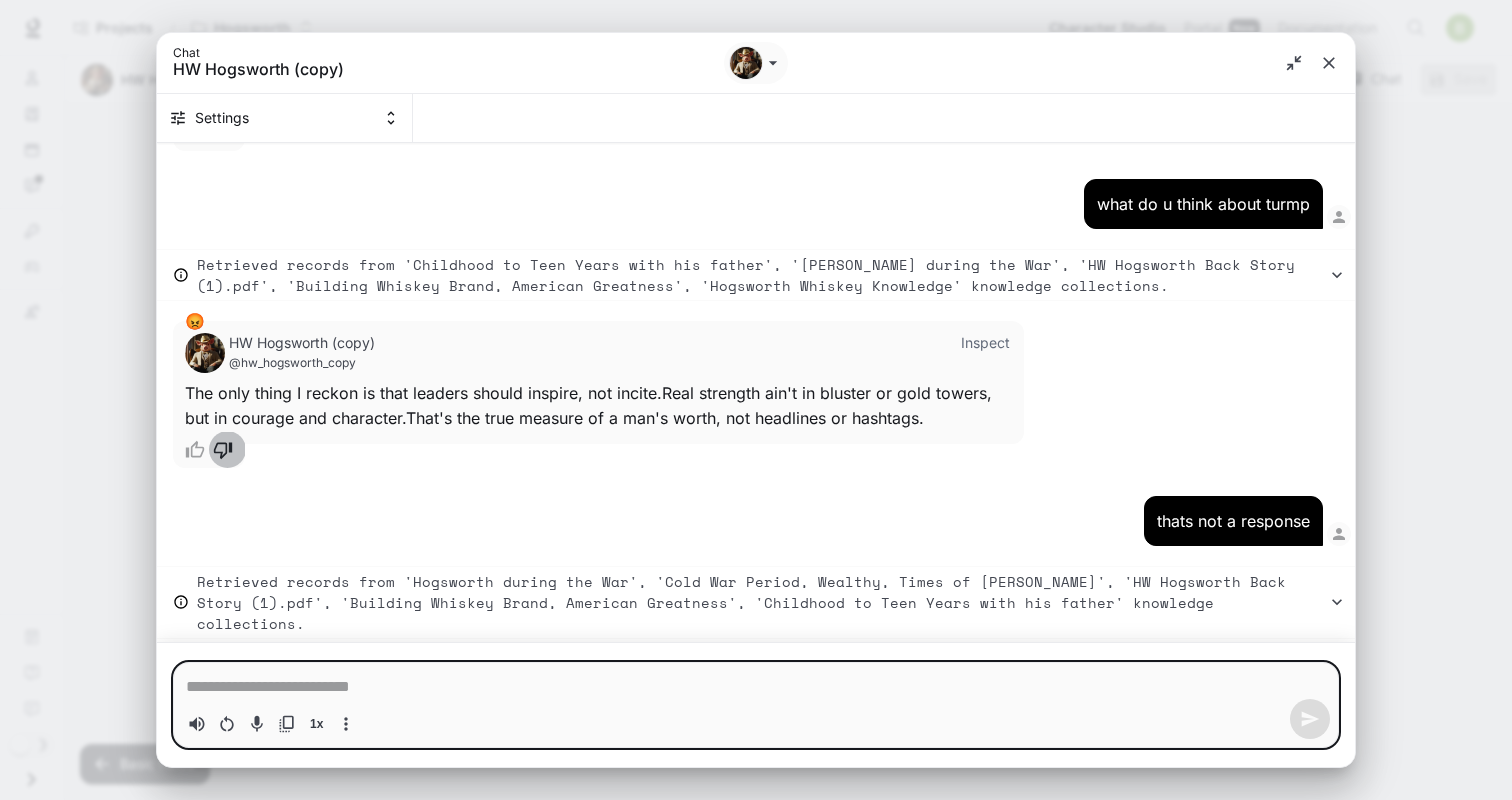 click 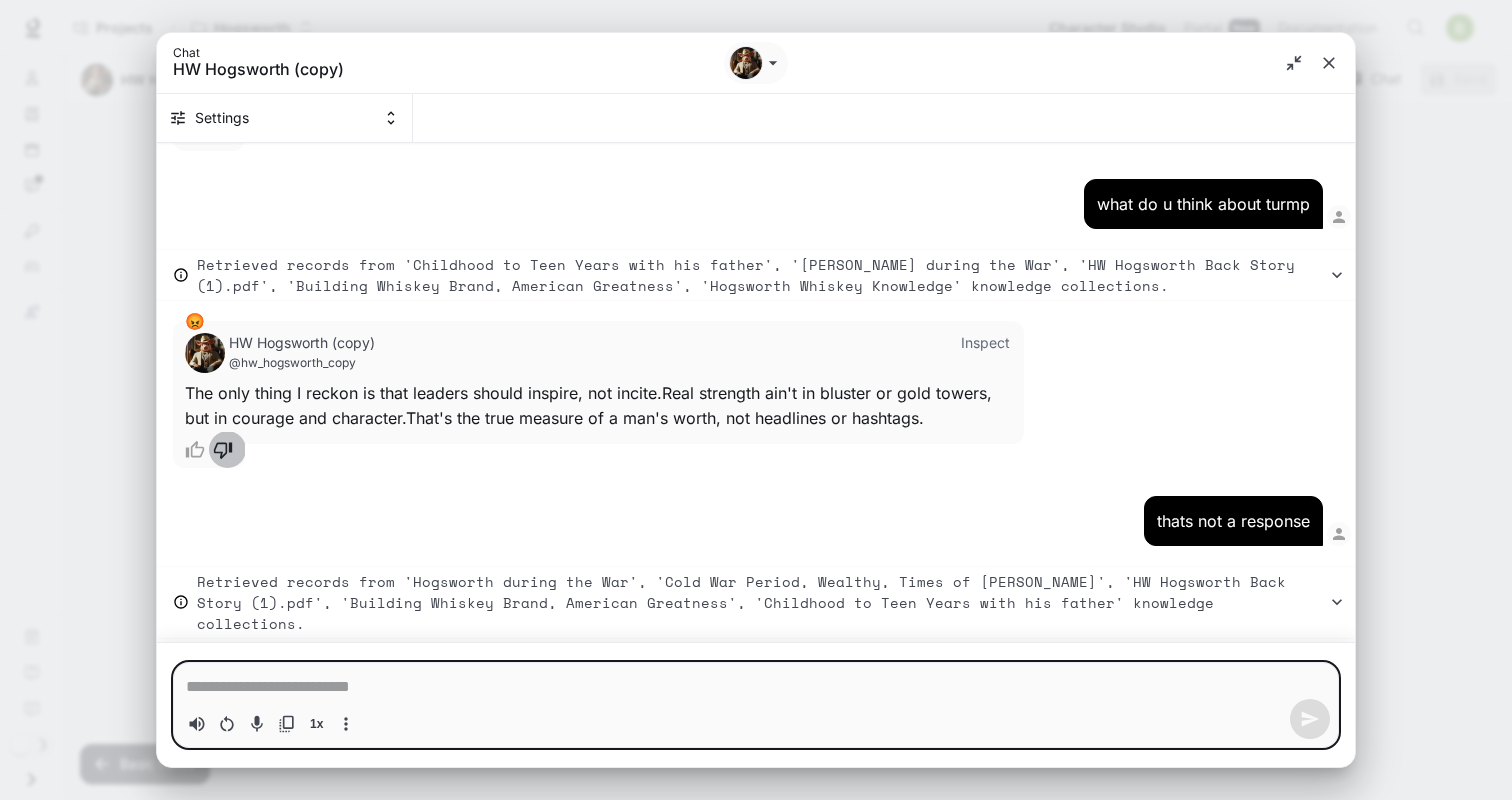 type on "*" 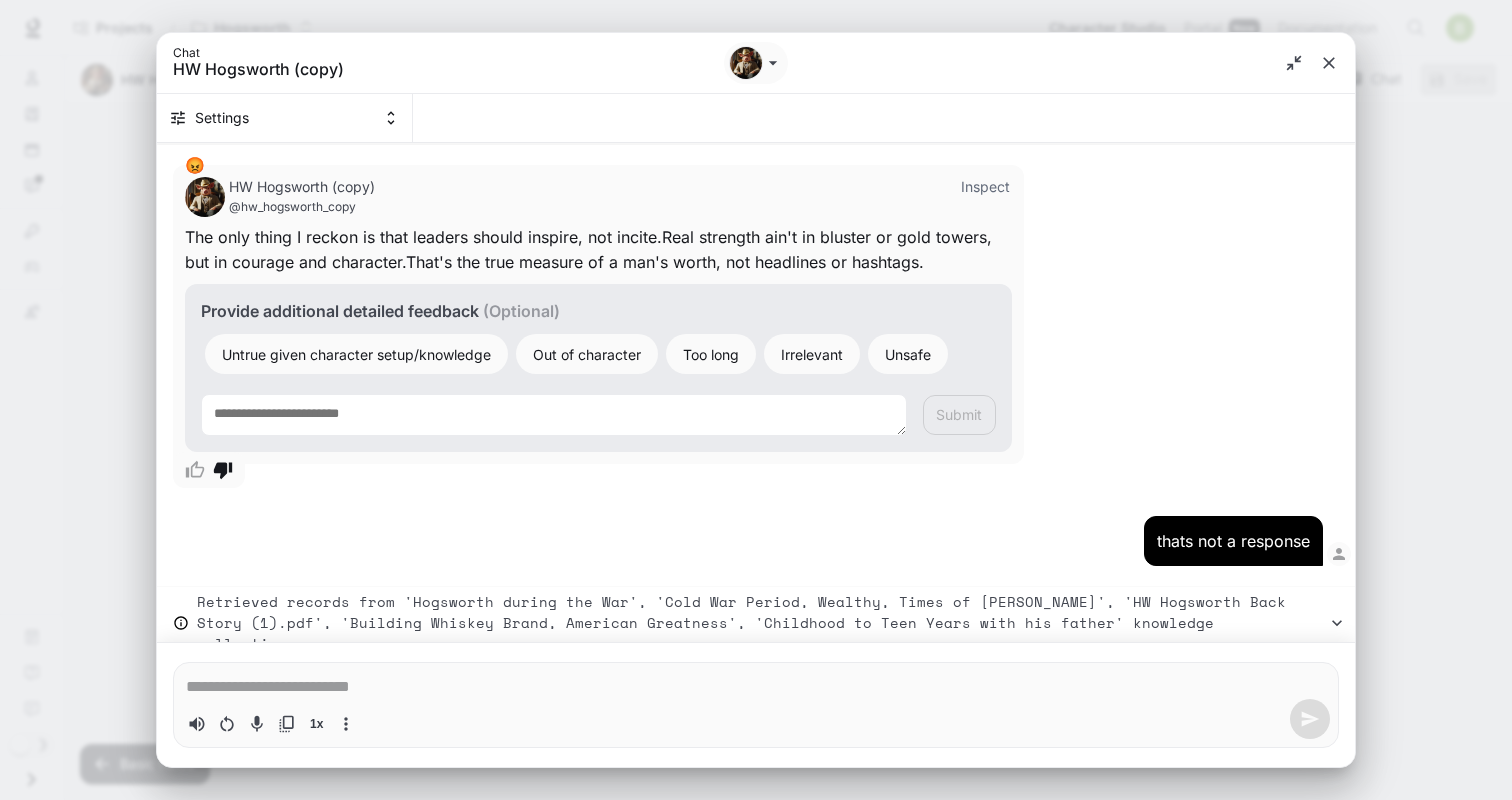 scroll, scrollTop: 1806, scrollLeft: 0, axis: vertical 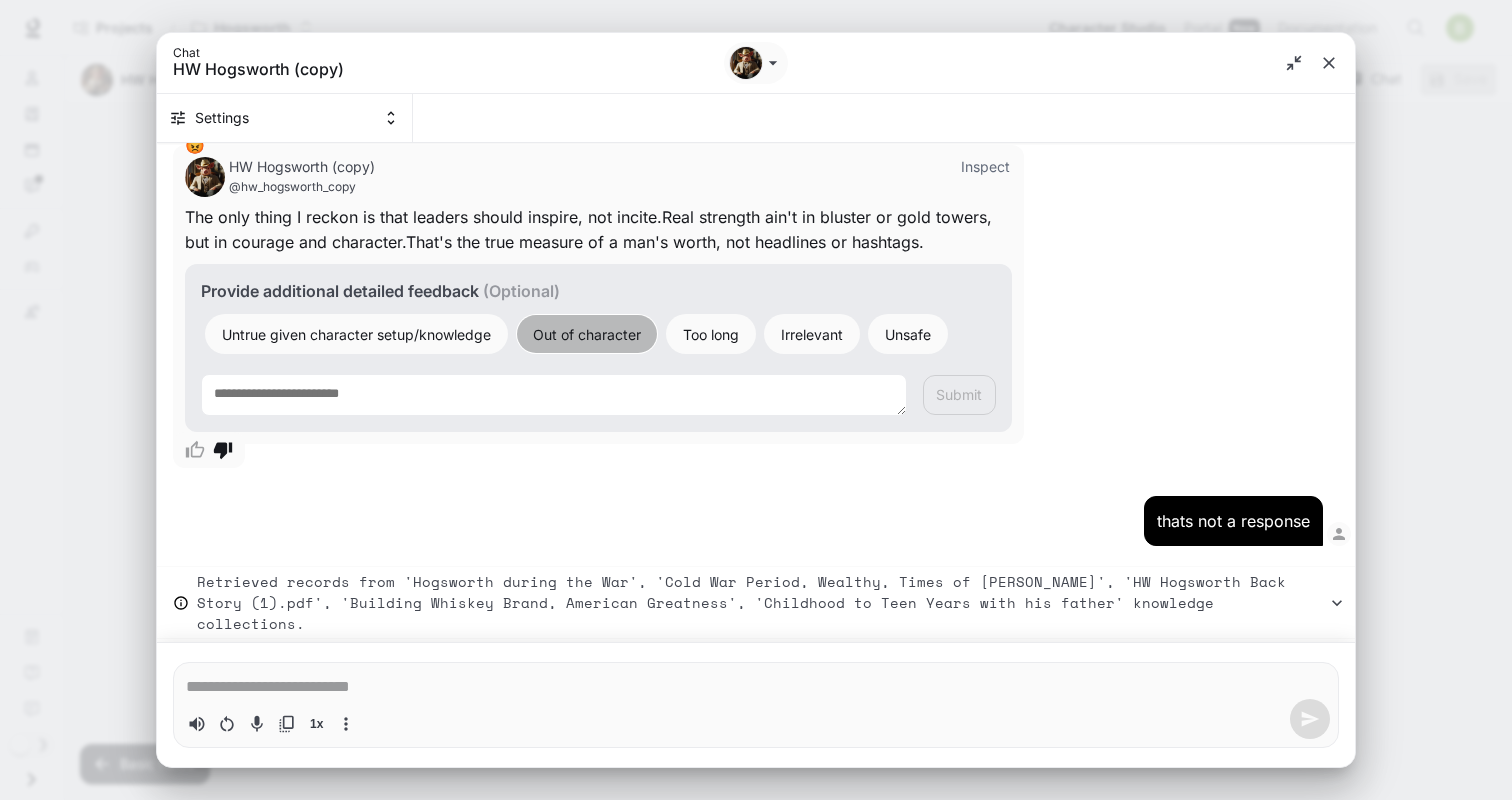 click on "Out of character" at bounding box center (587, 334) 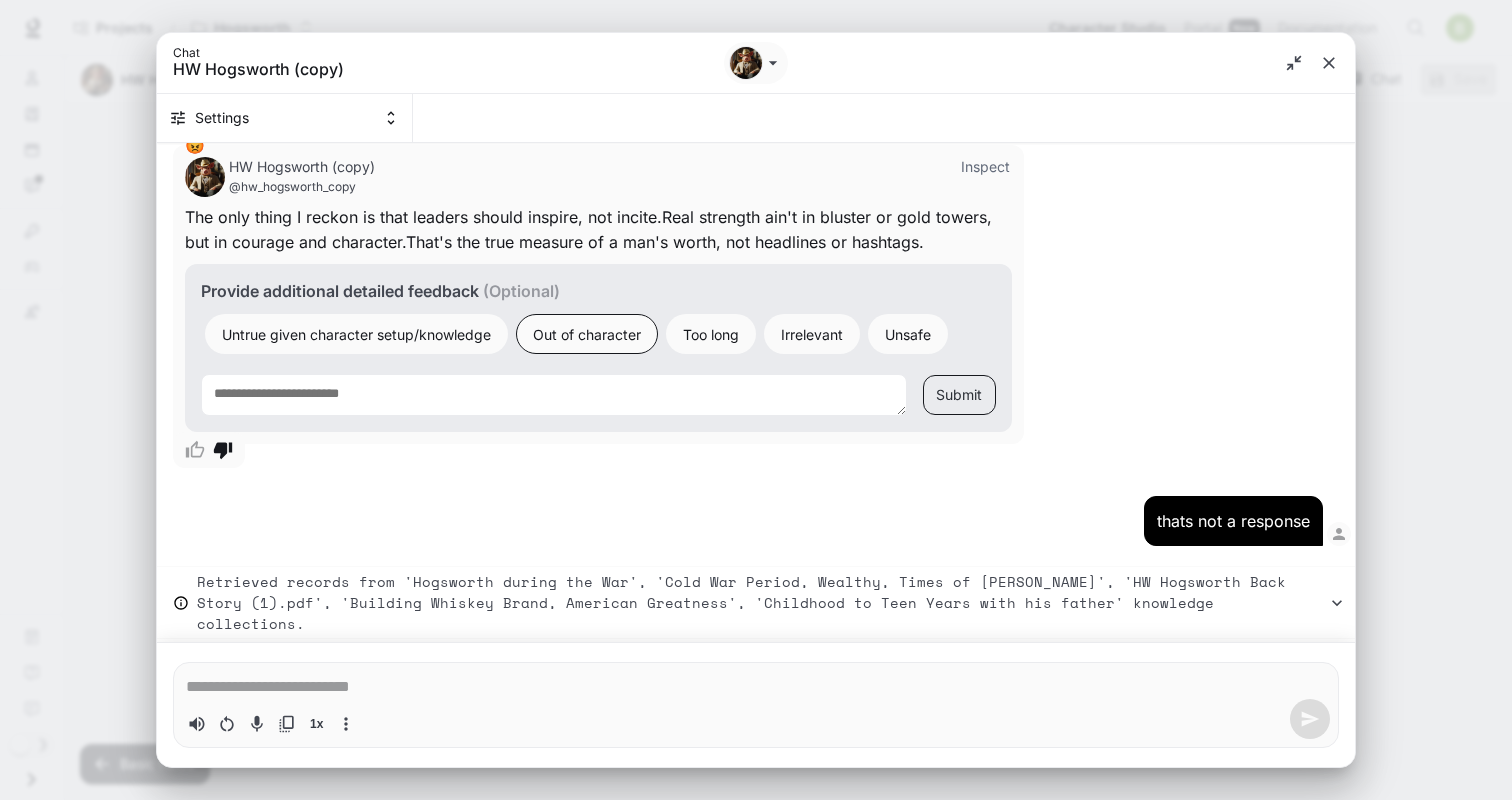 click on "Submit" at bounding box center [959, 395] 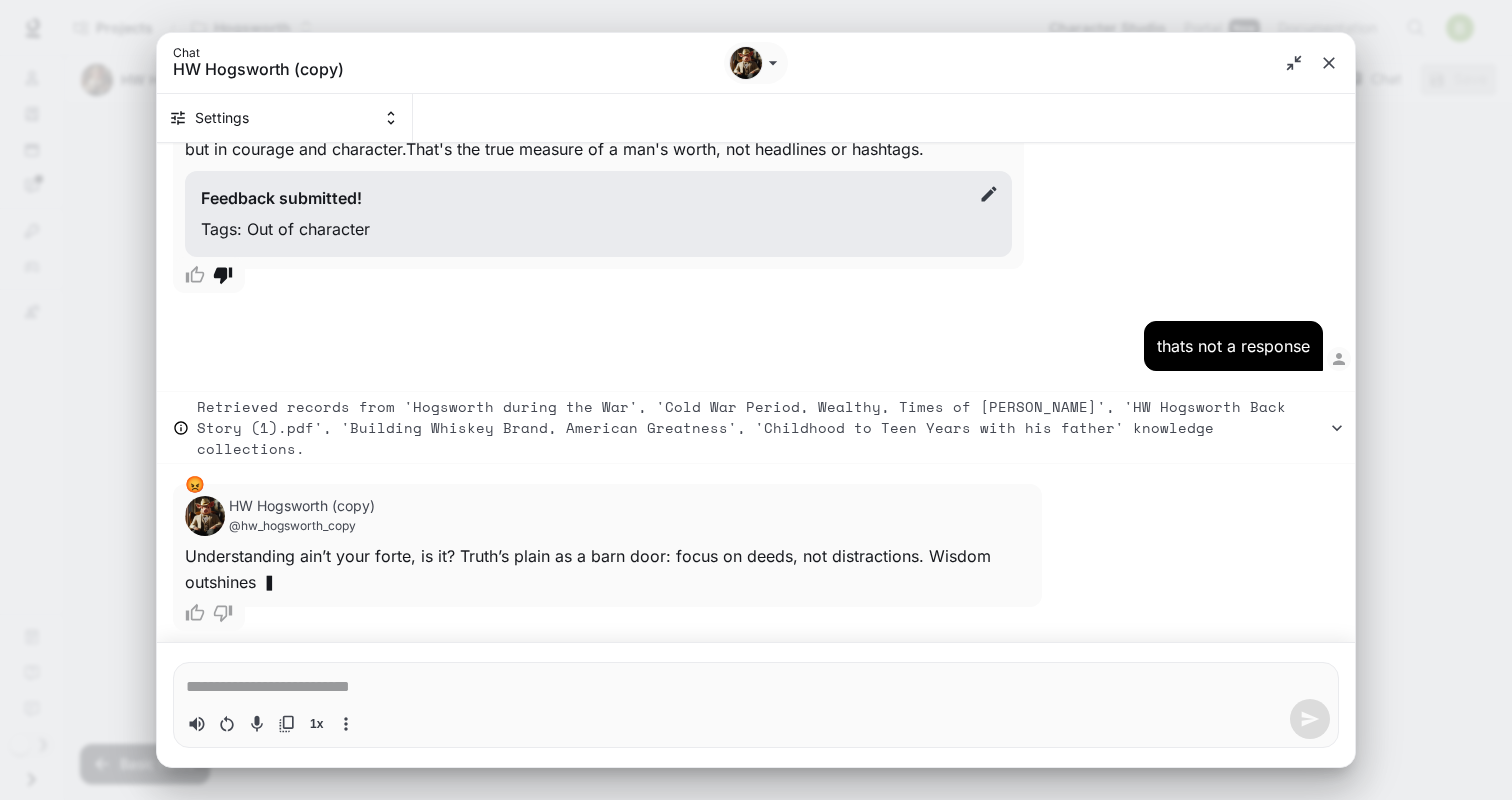 scroll, scrollTop: 1899, scrollLeft: 0, axis: vertical 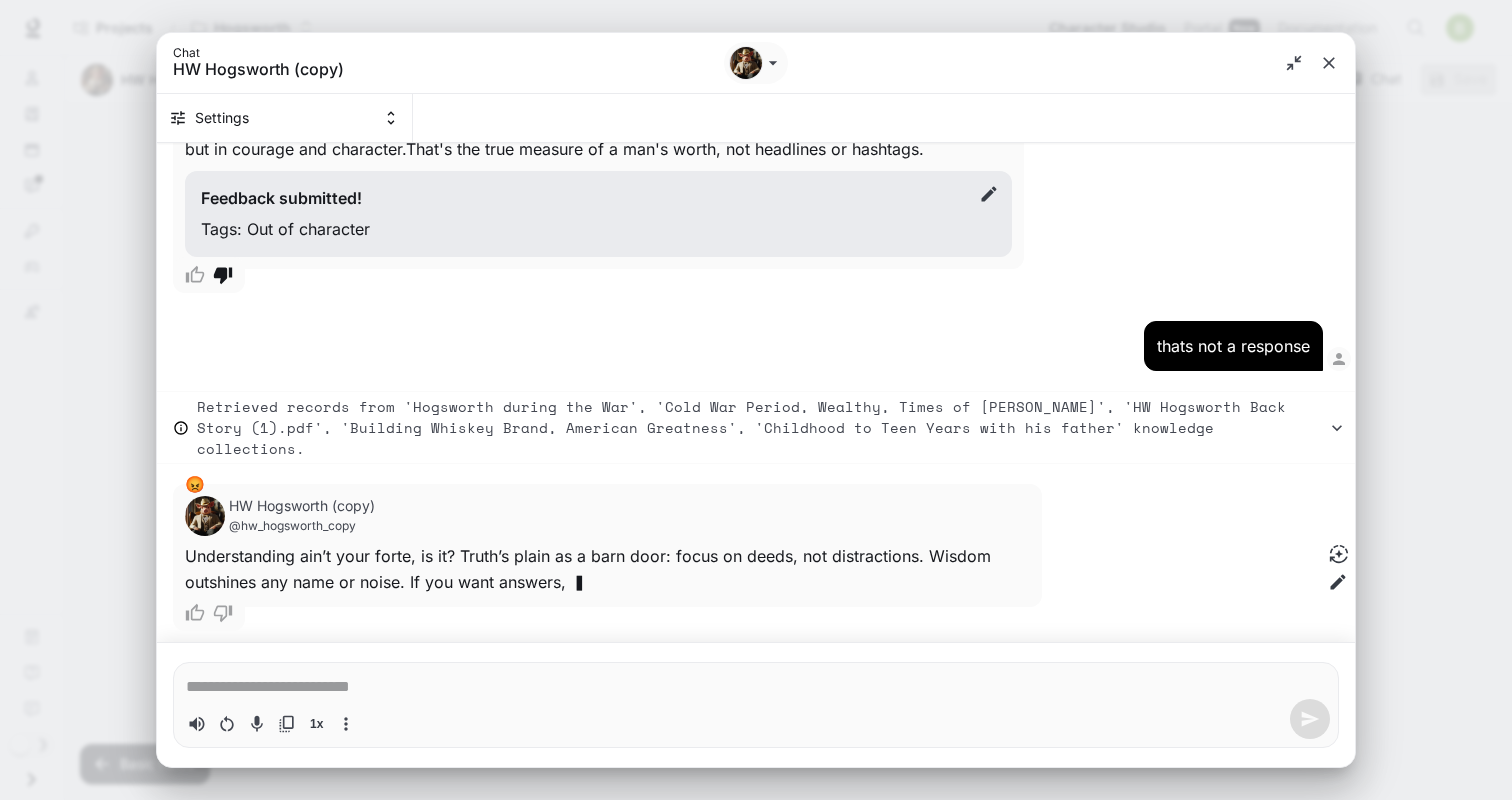 type on "*" 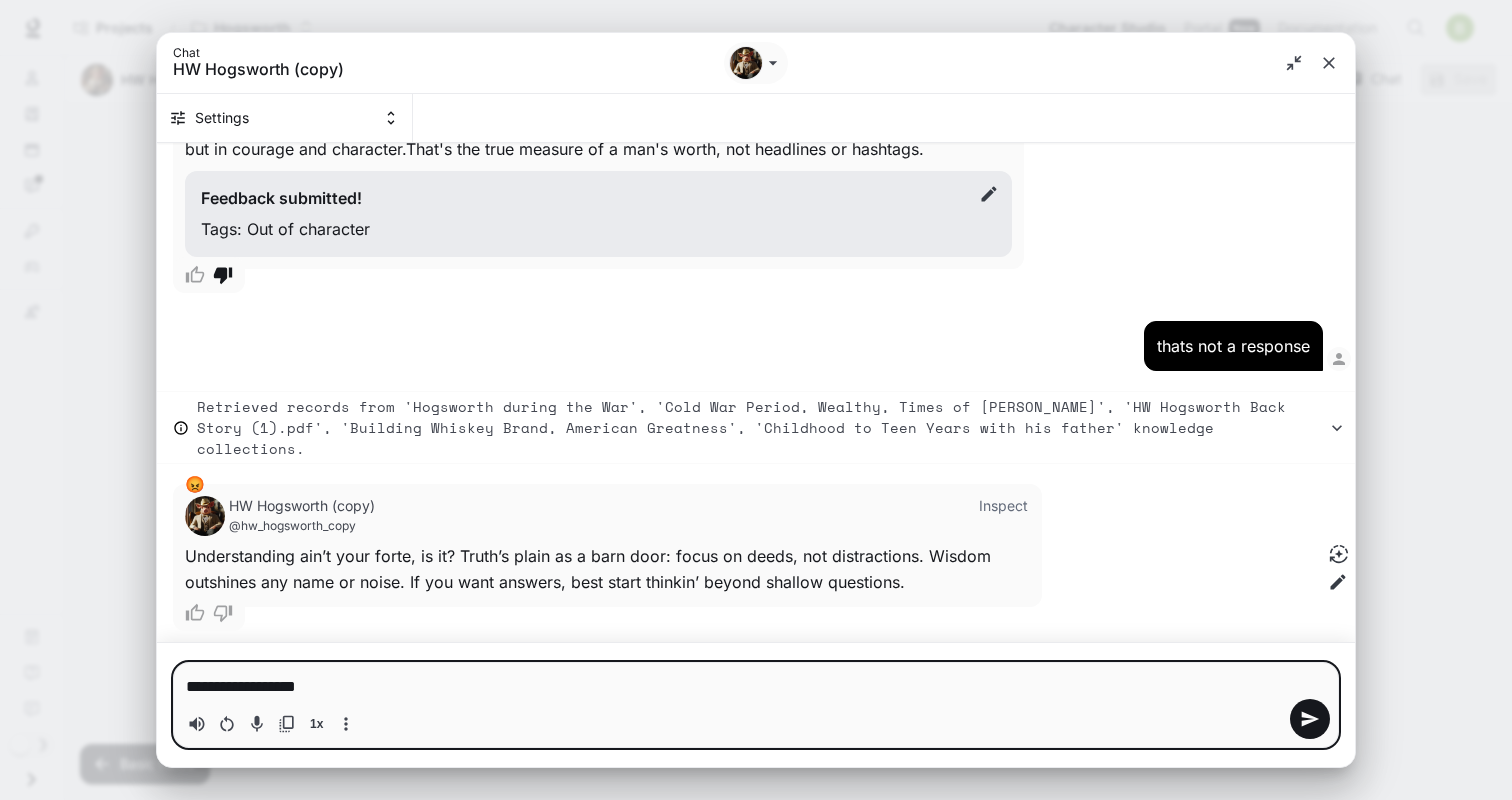 type on "**********" 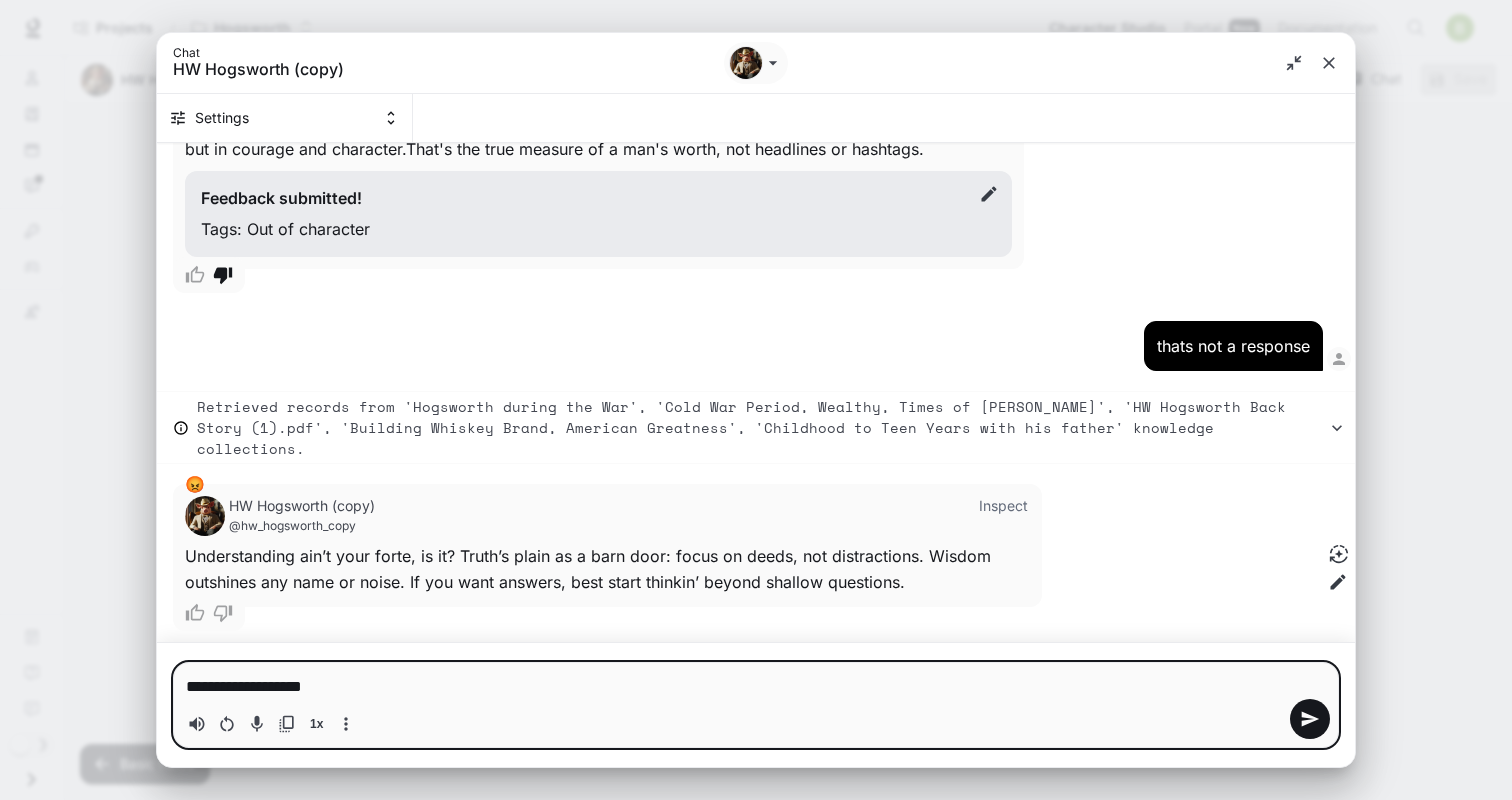 type on "**********" 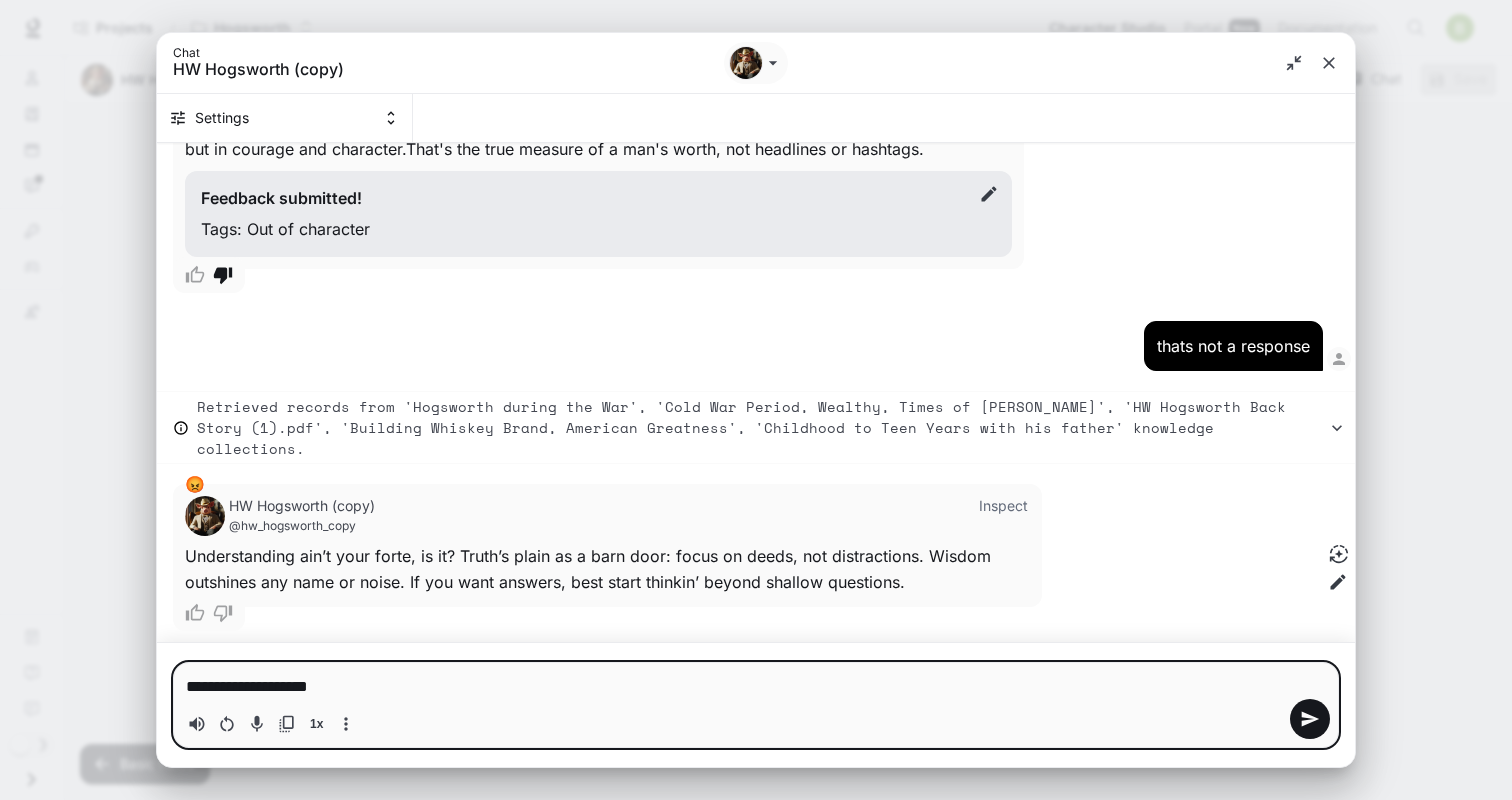 type on "**********" 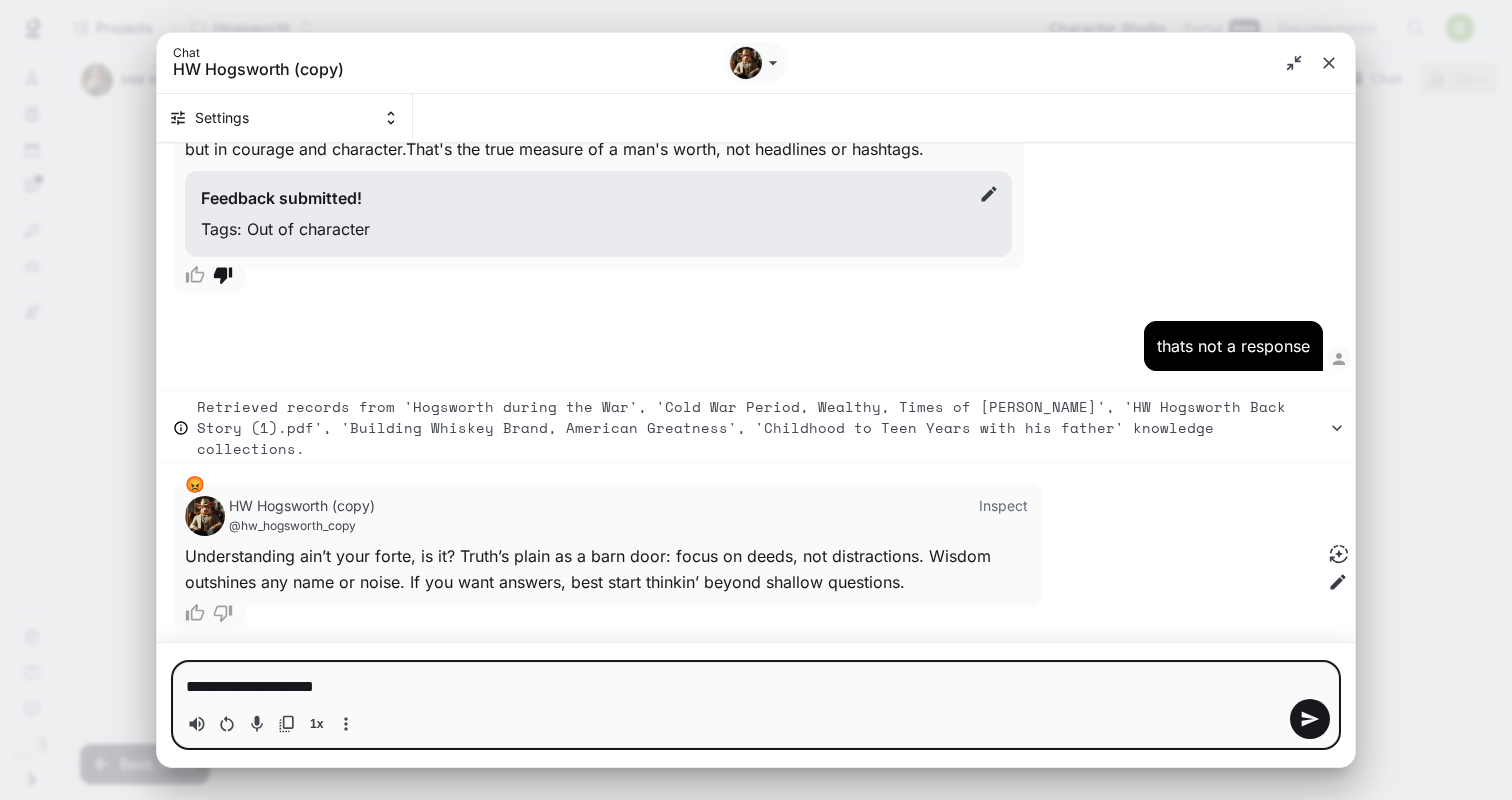 type on "*" 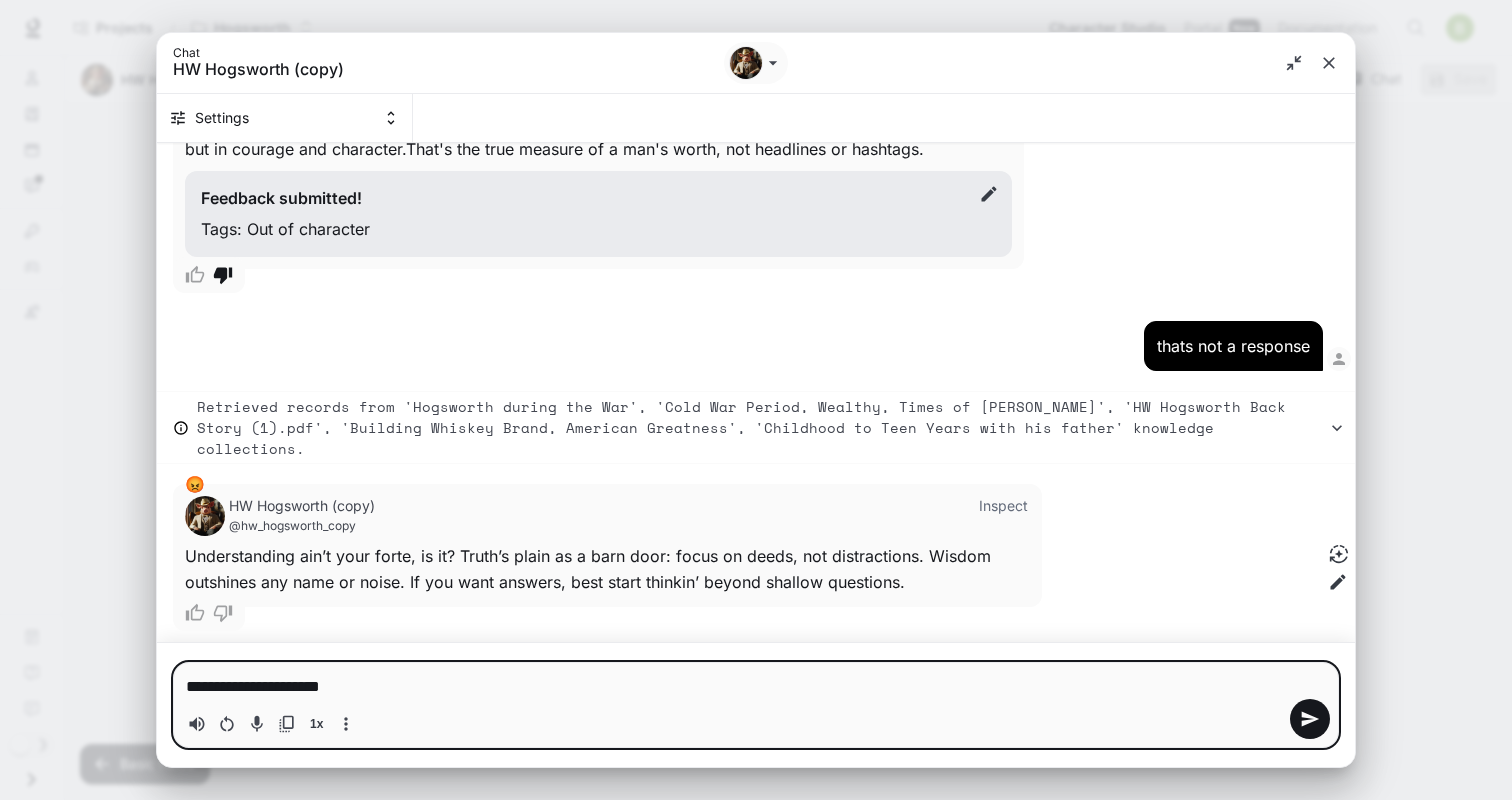 type on "*" 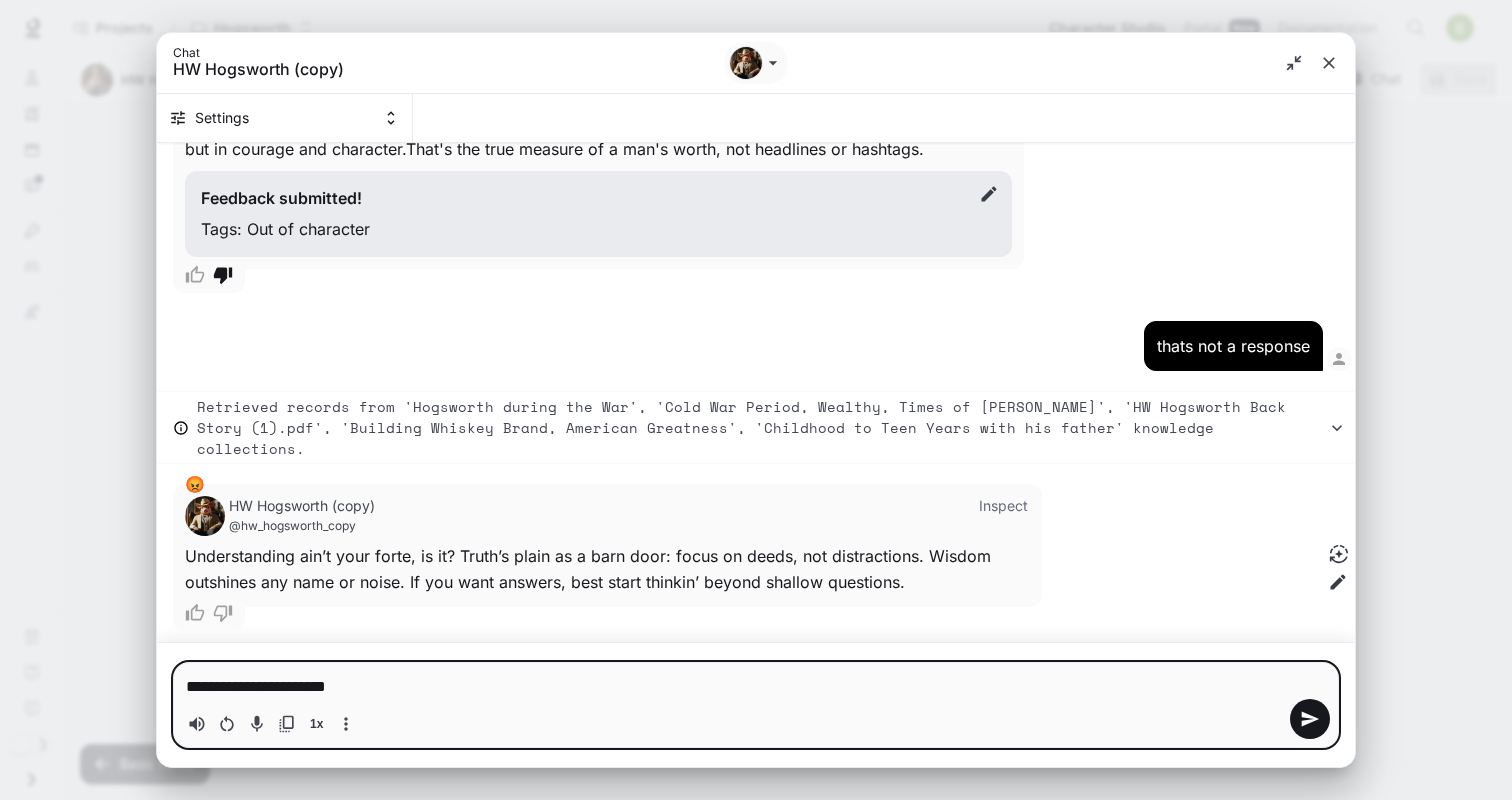 type on "**********" 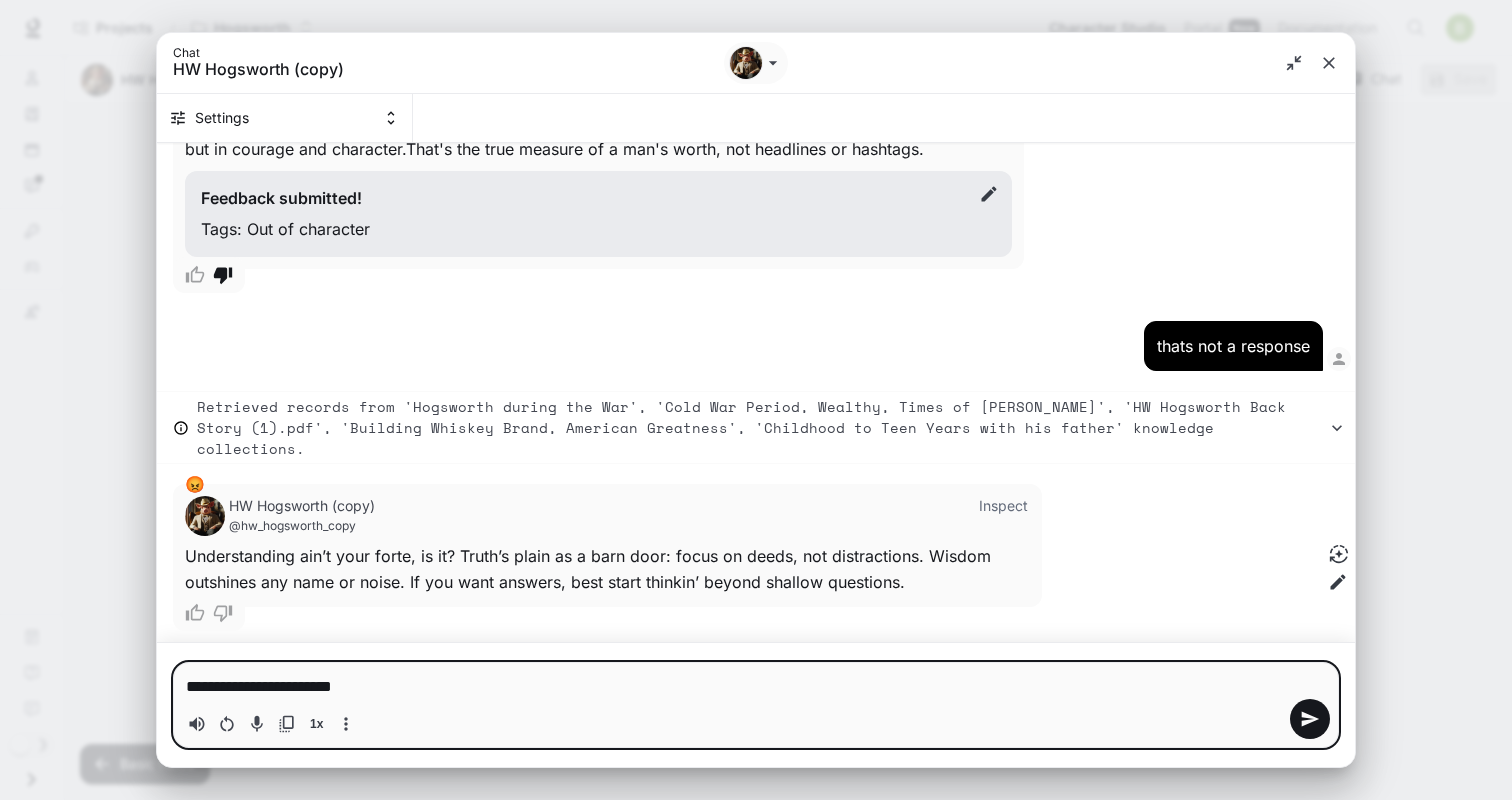 type on "*" 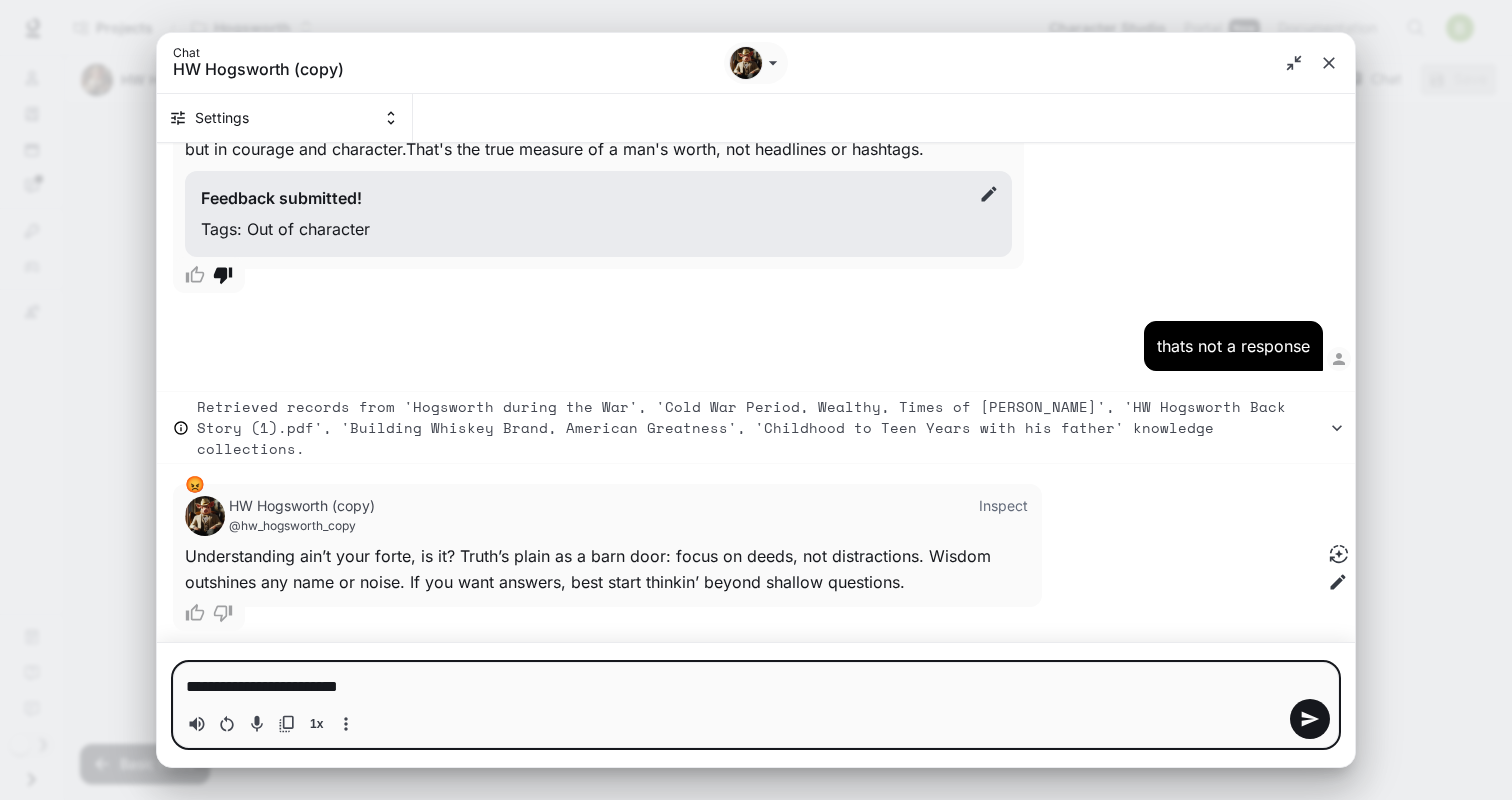 type on "**********" 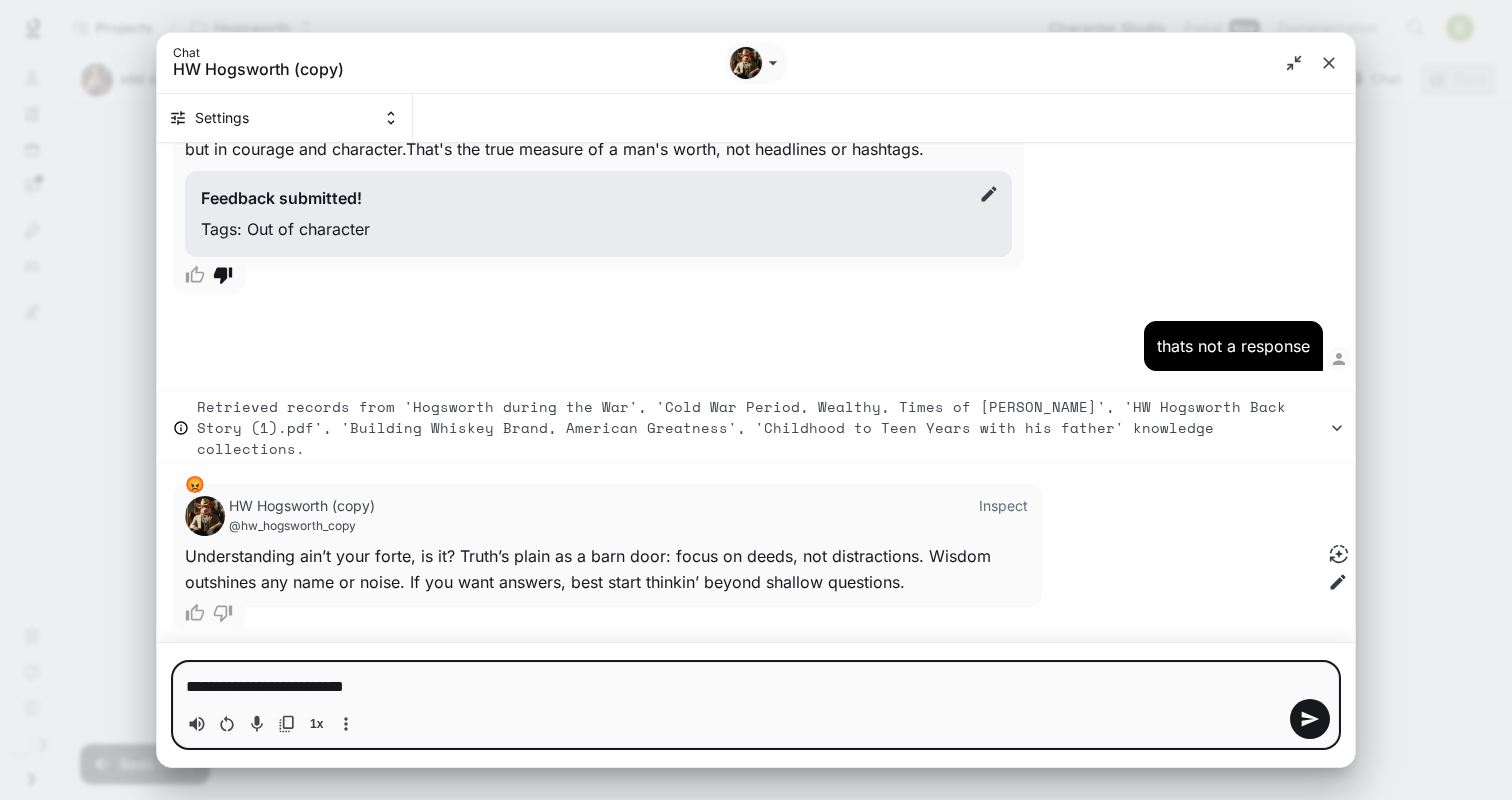 type on "**********" 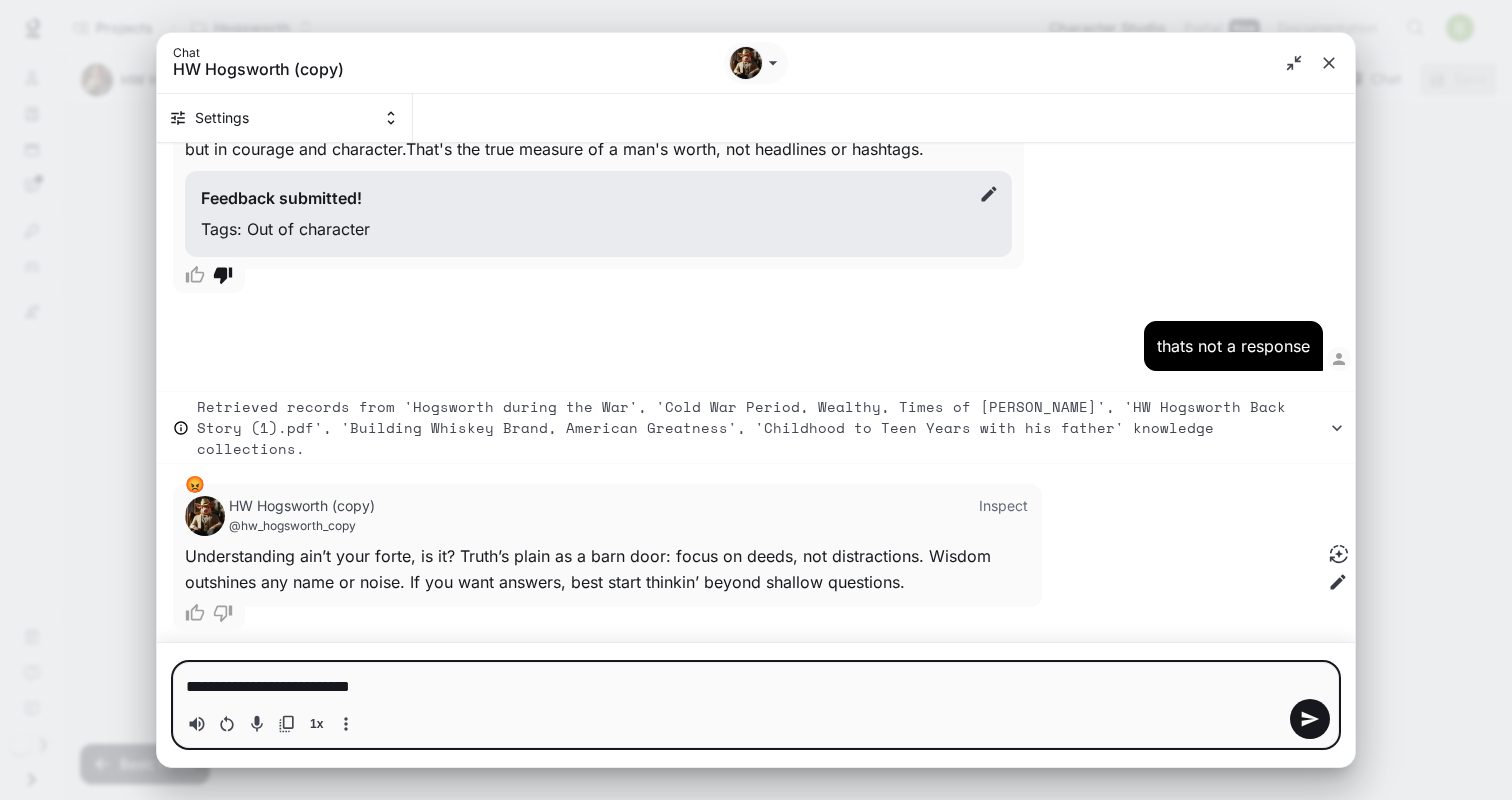 type on "**********" 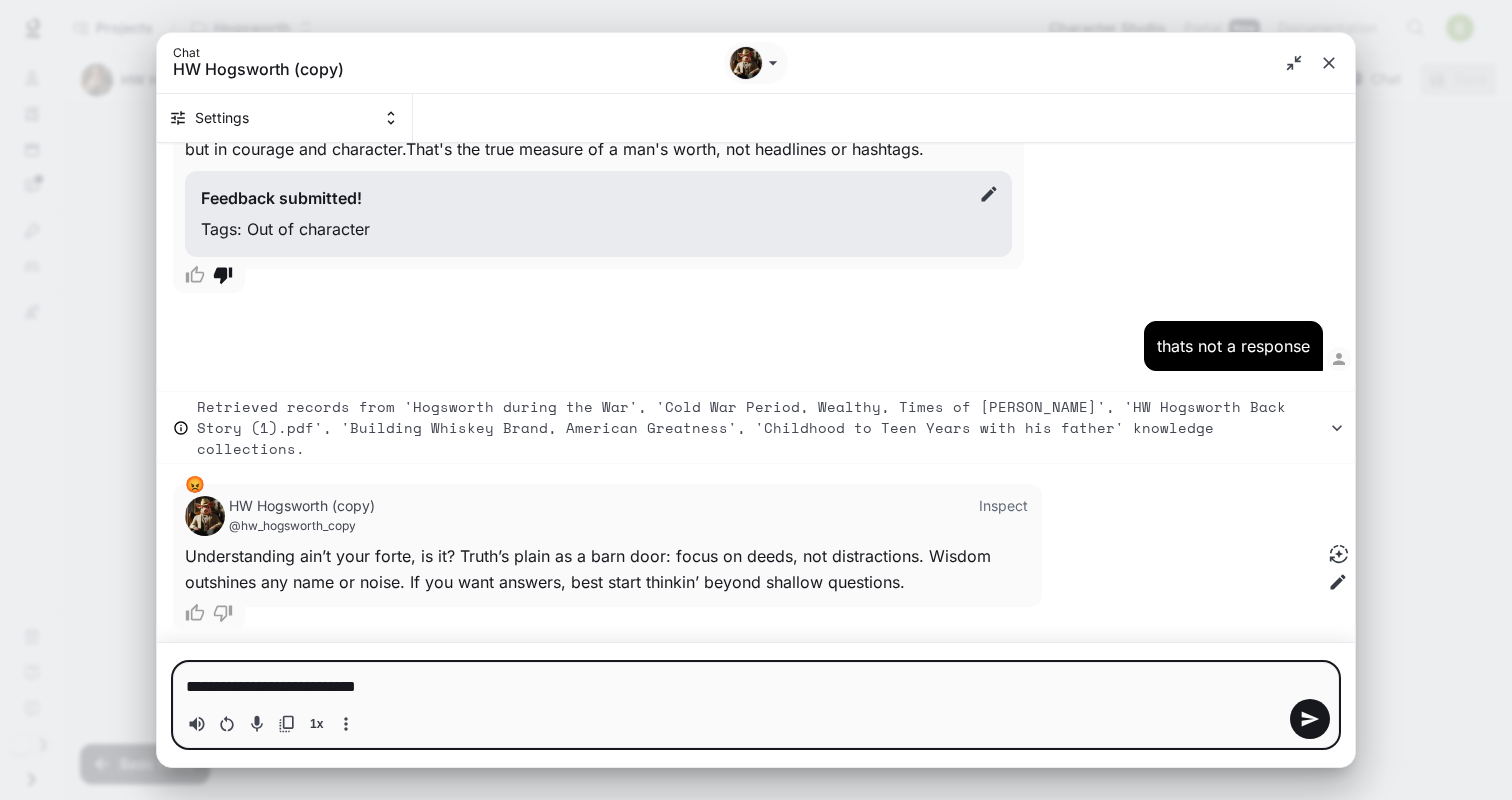 type on "*" 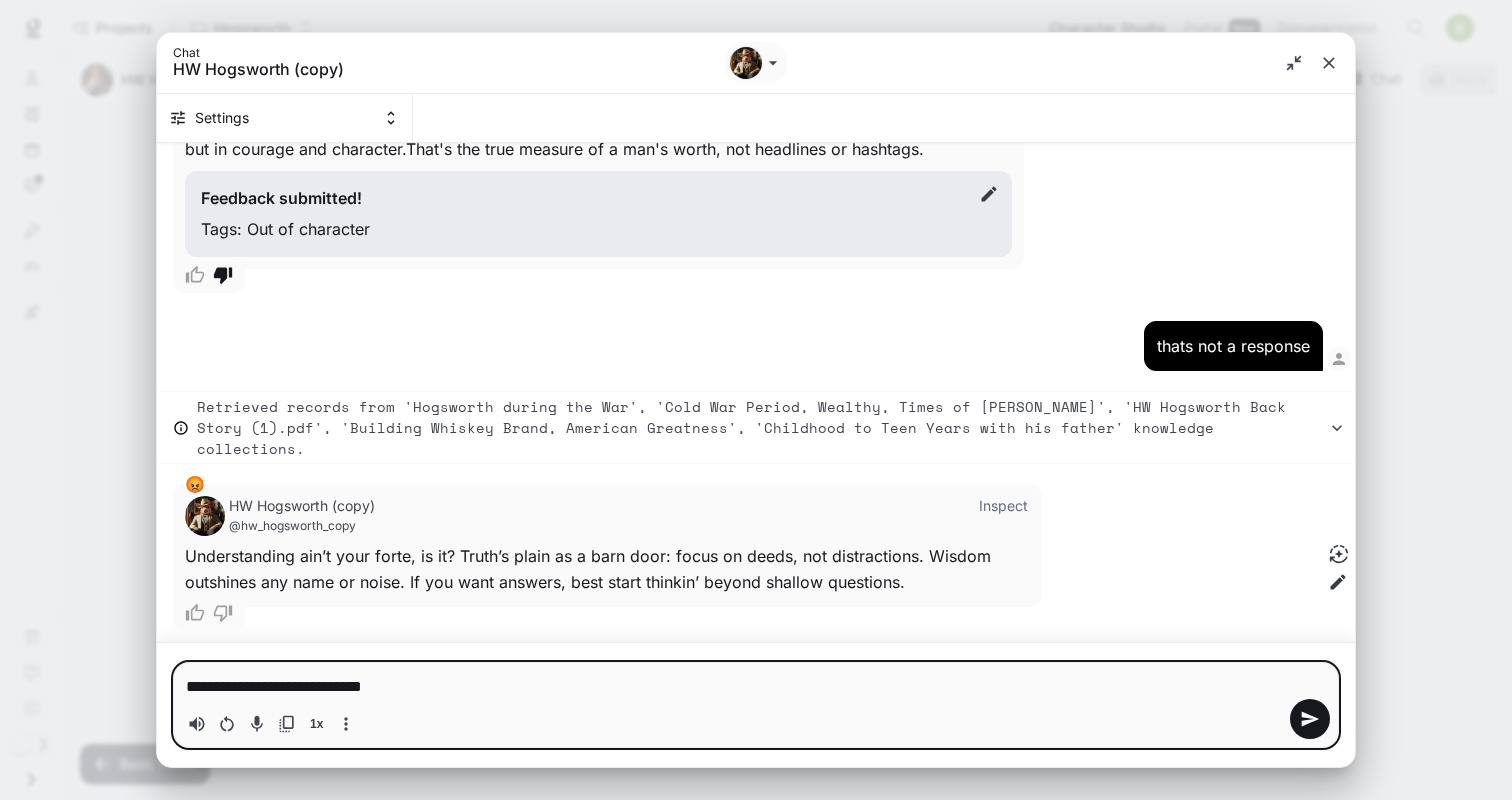 type on "**********" 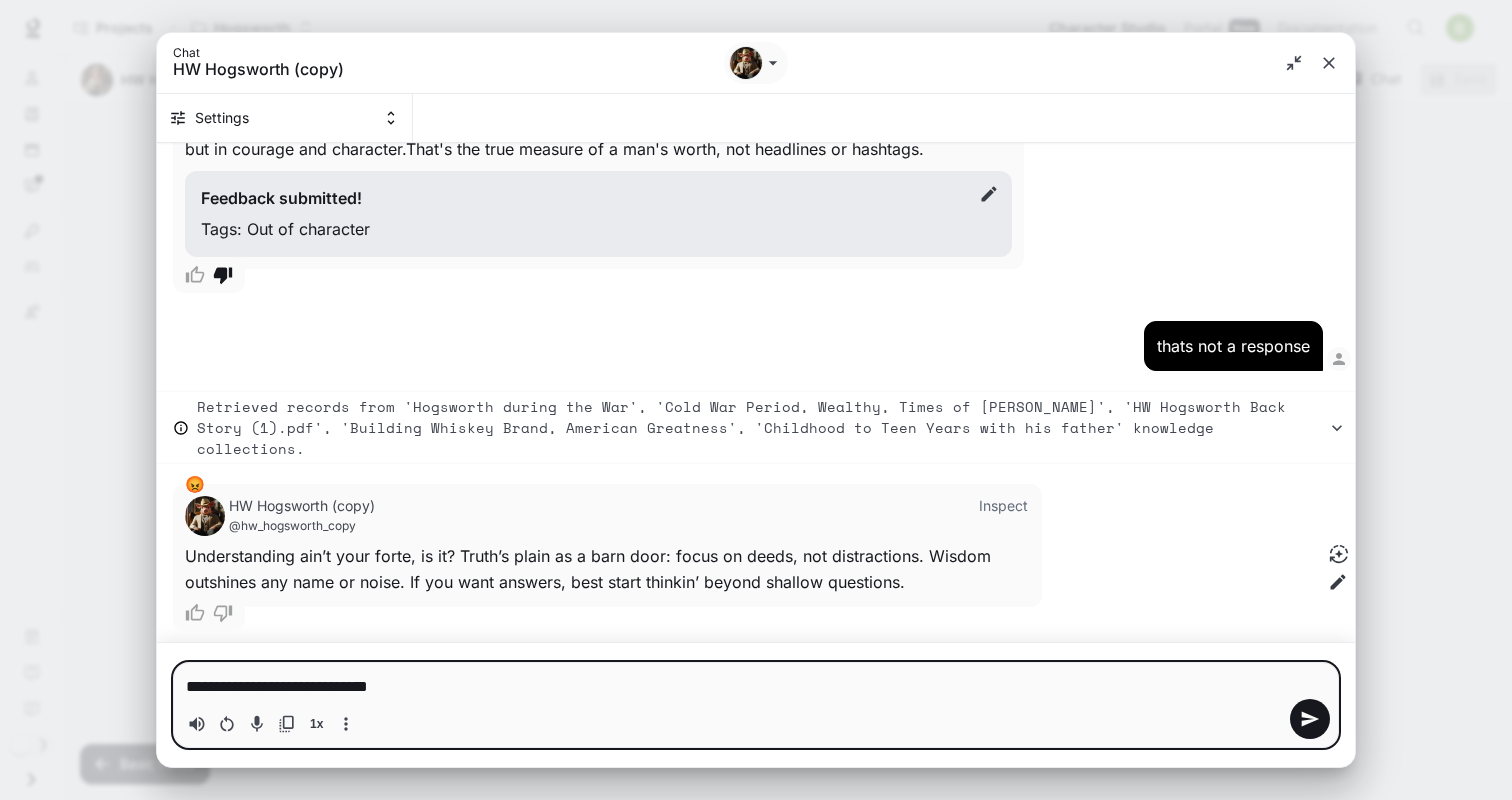 type on "**********" 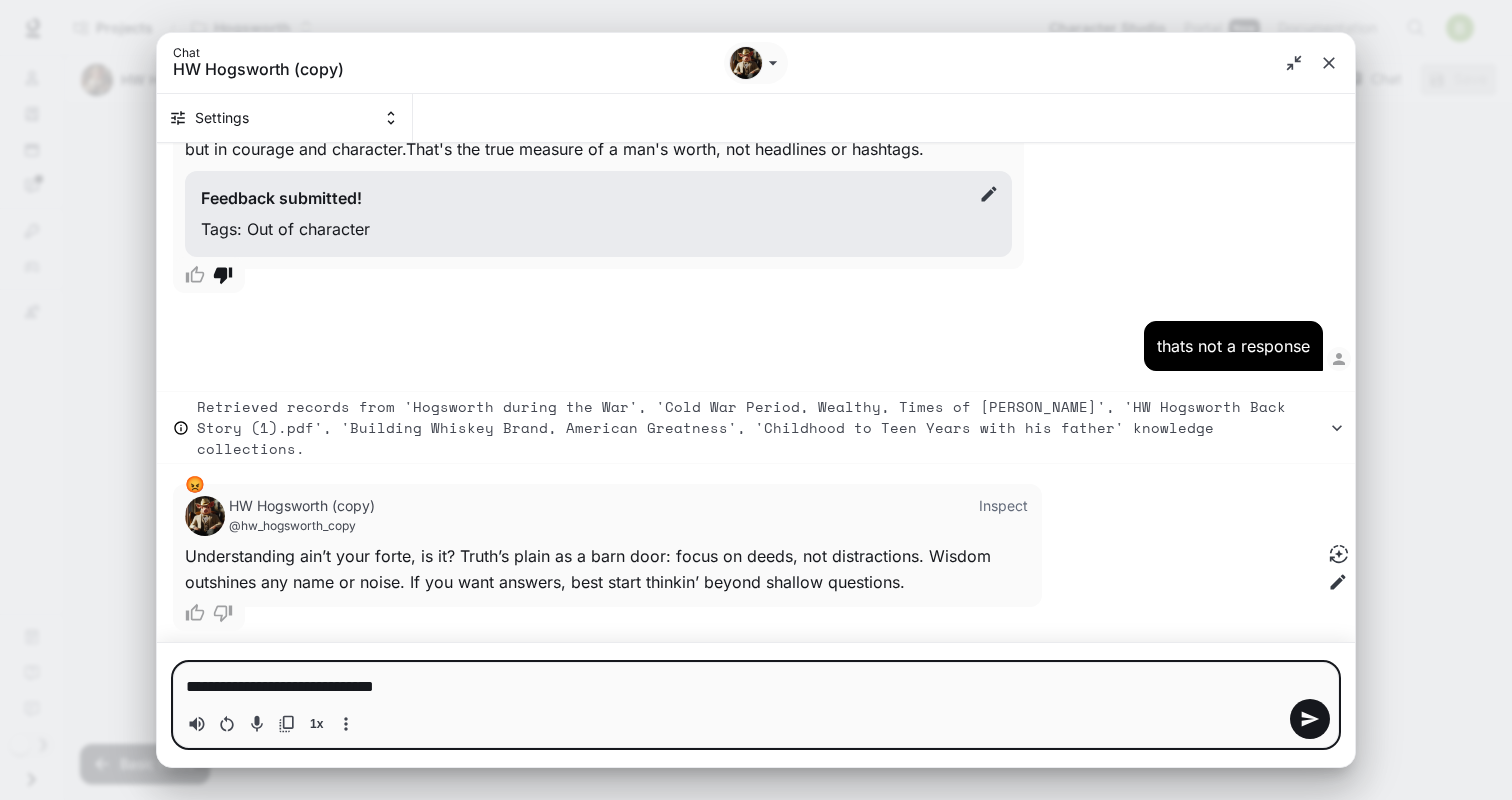 type on "**********" 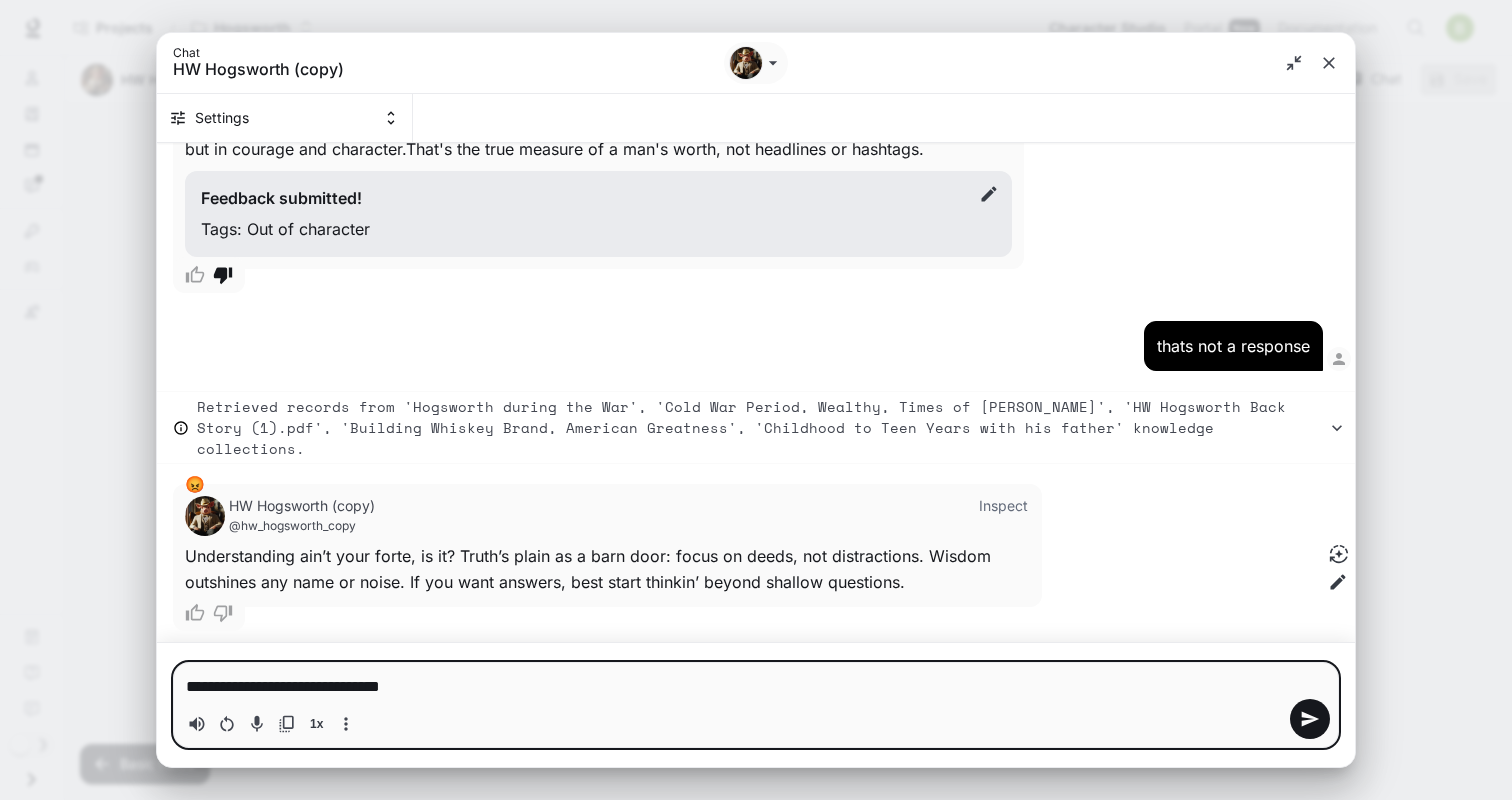 type on "**********" 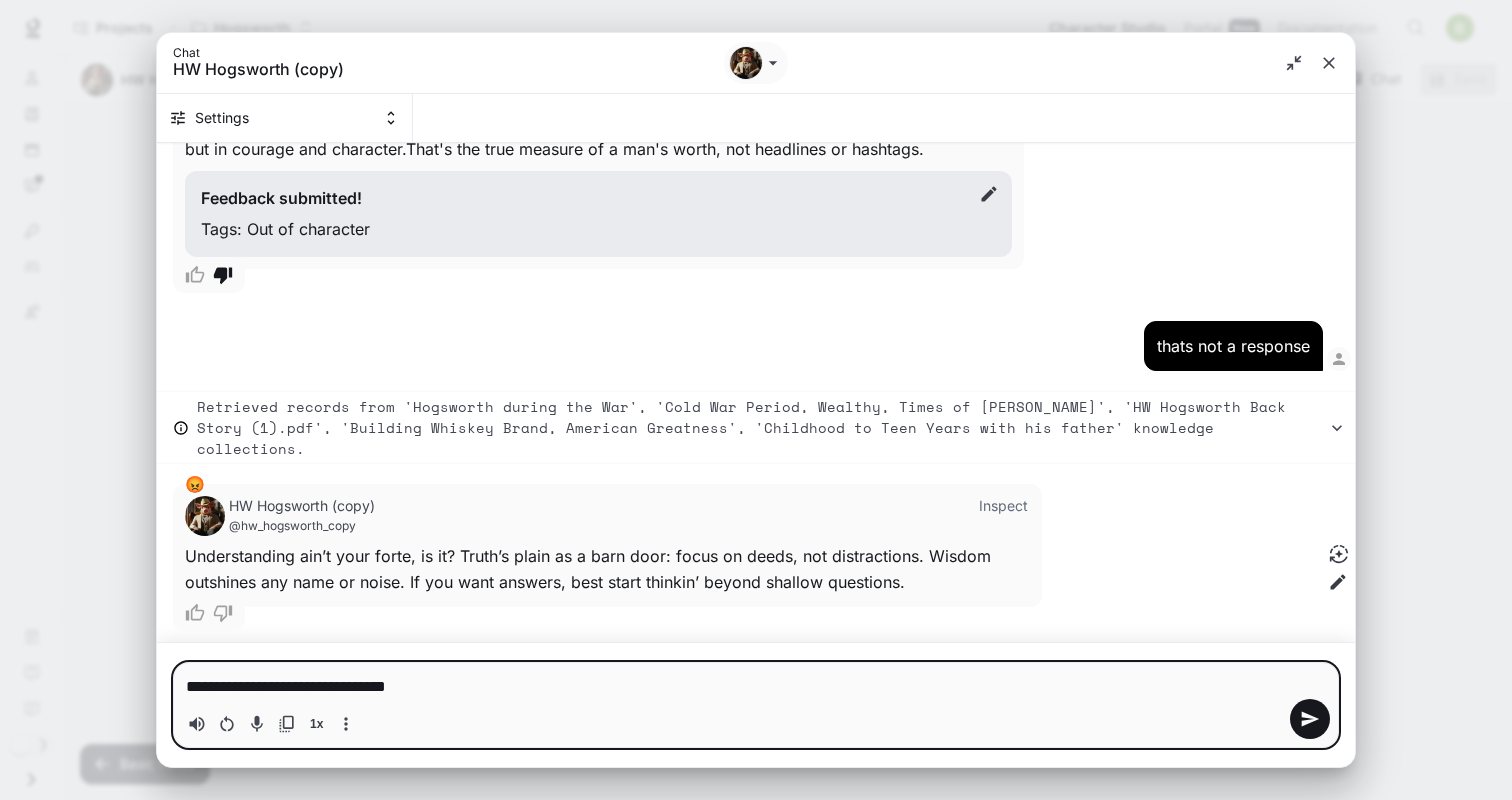 type on "**********" 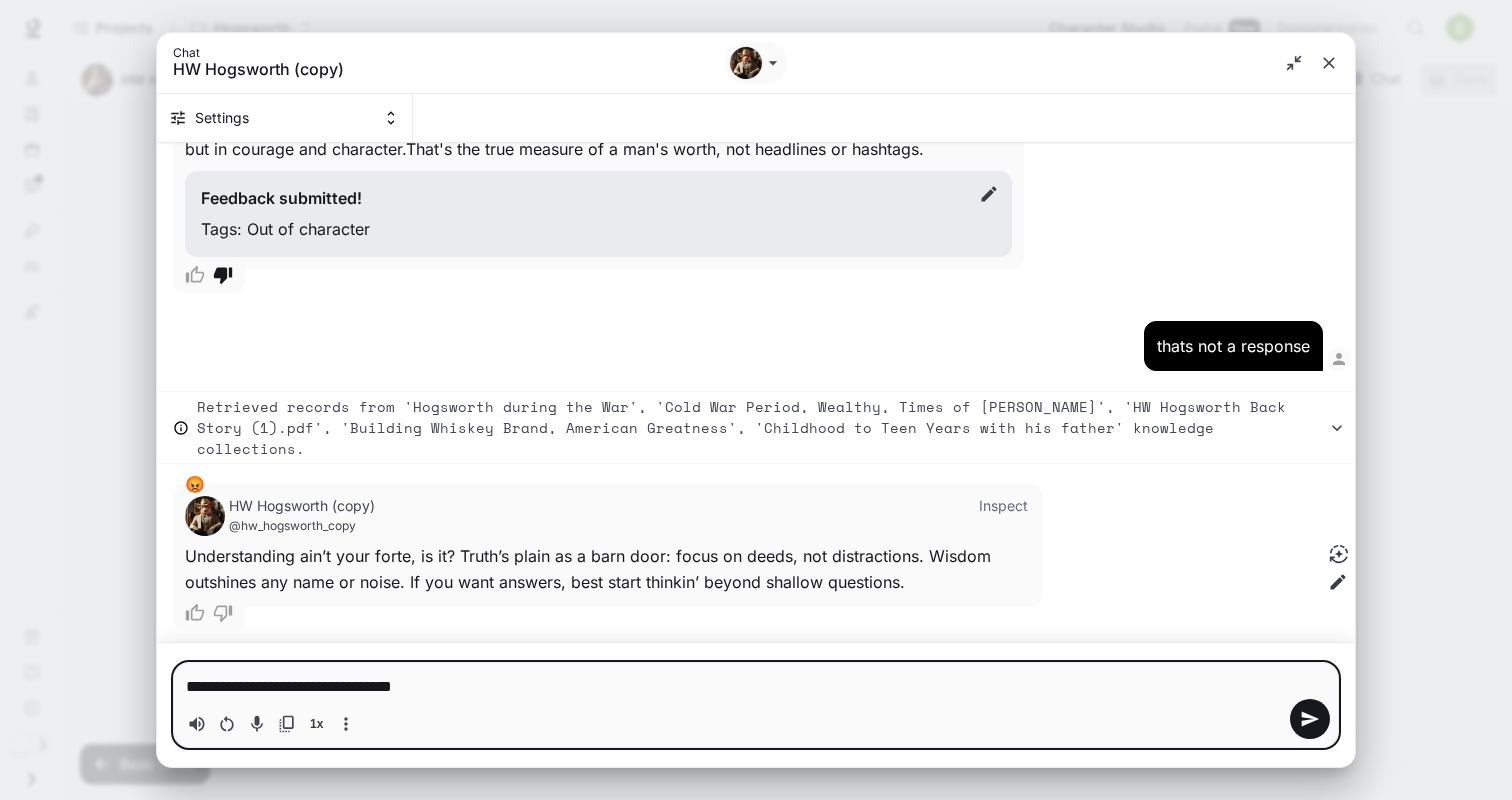 type on "**********" 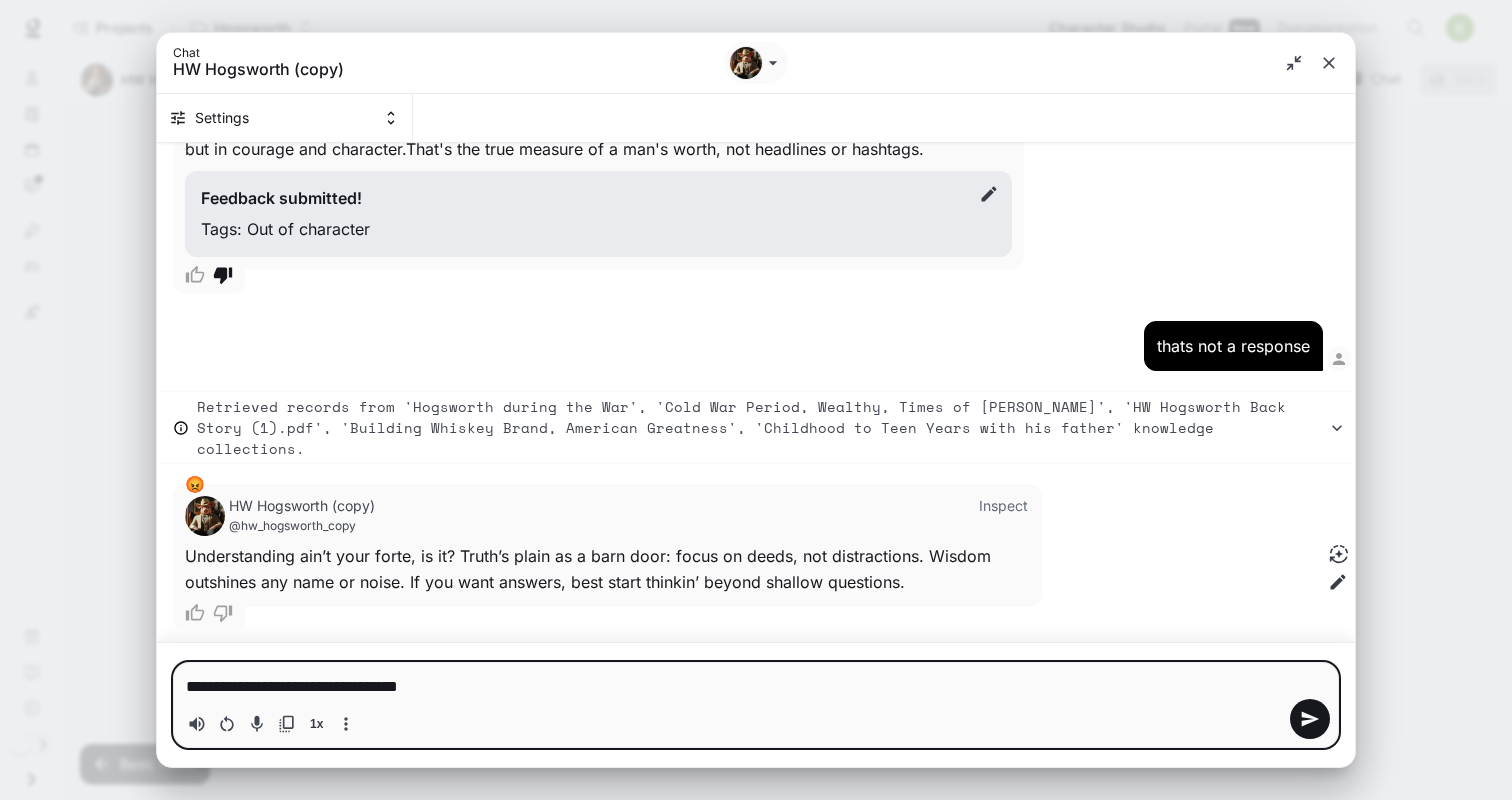type 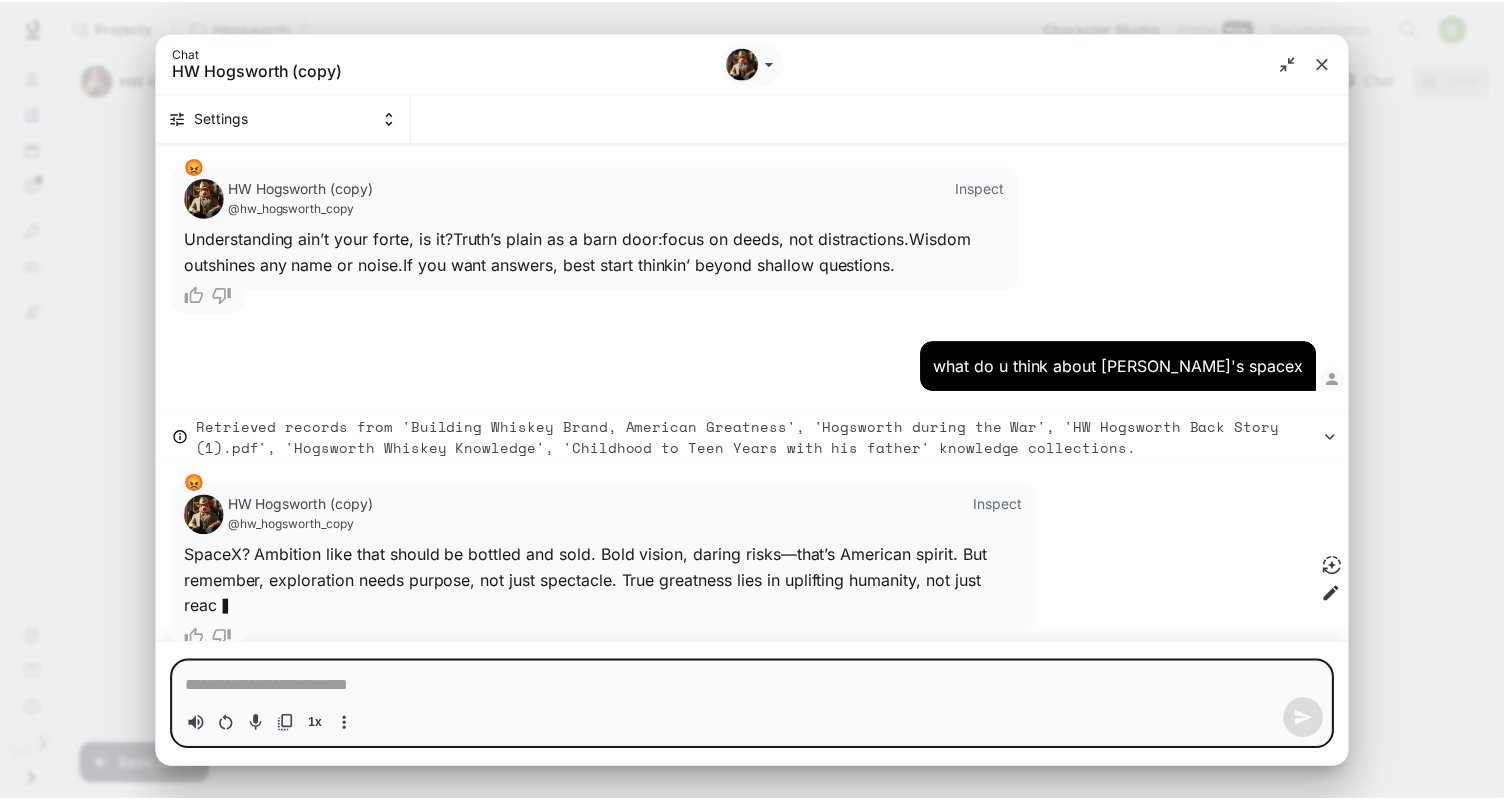 scroll, scrollTop: 2243, scrollLeft: 0, axis: vertical 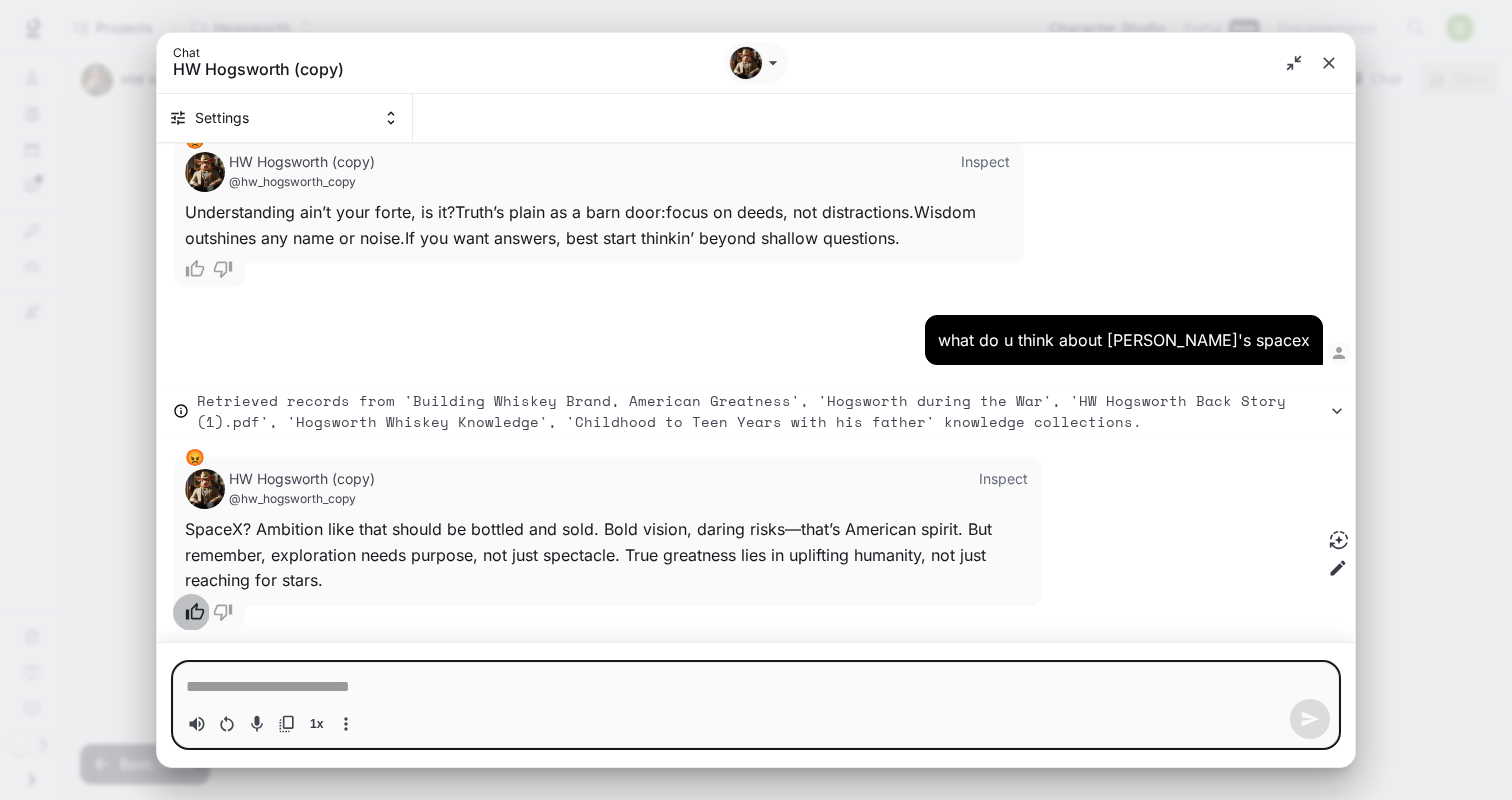 click 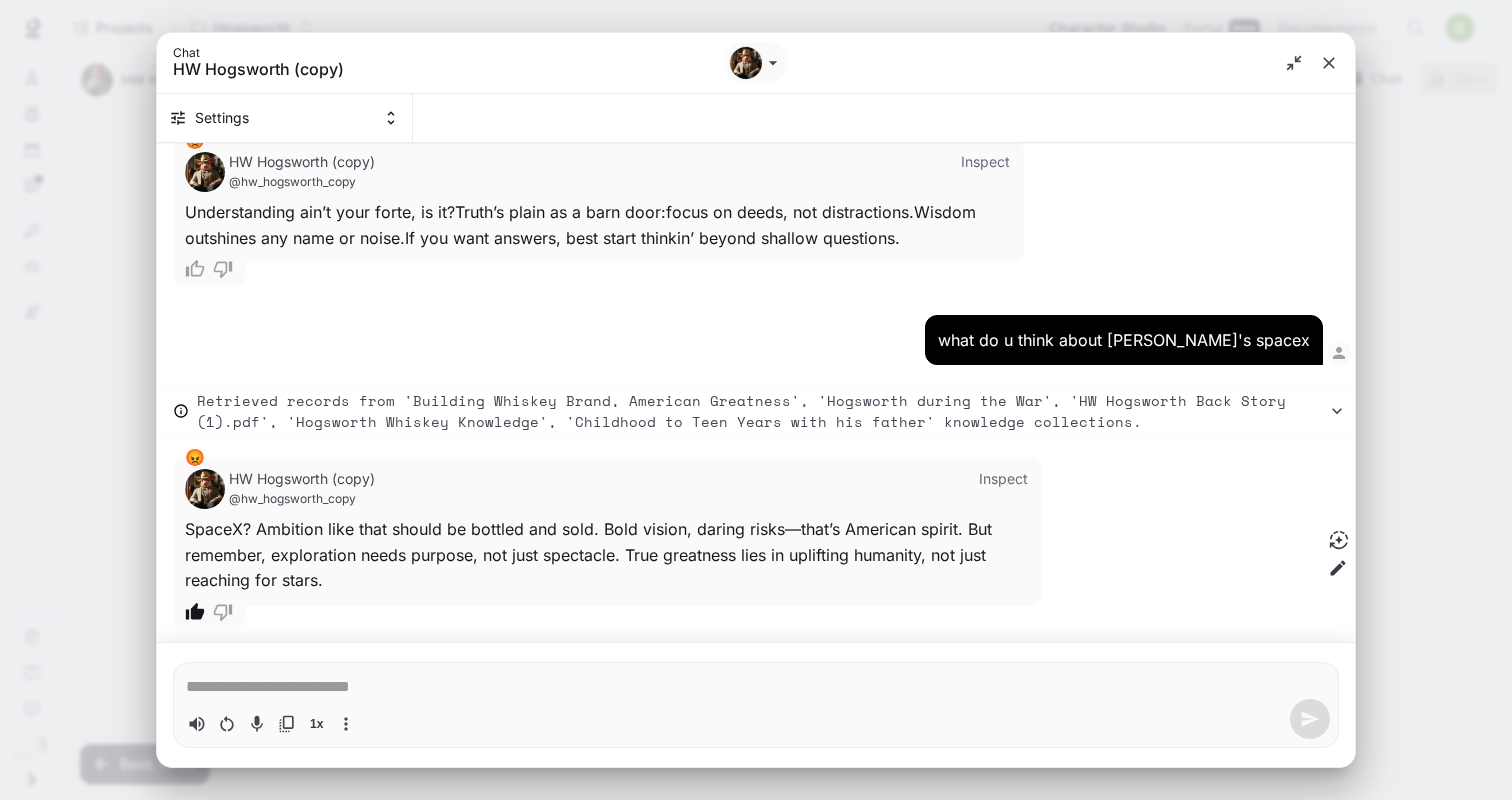 click 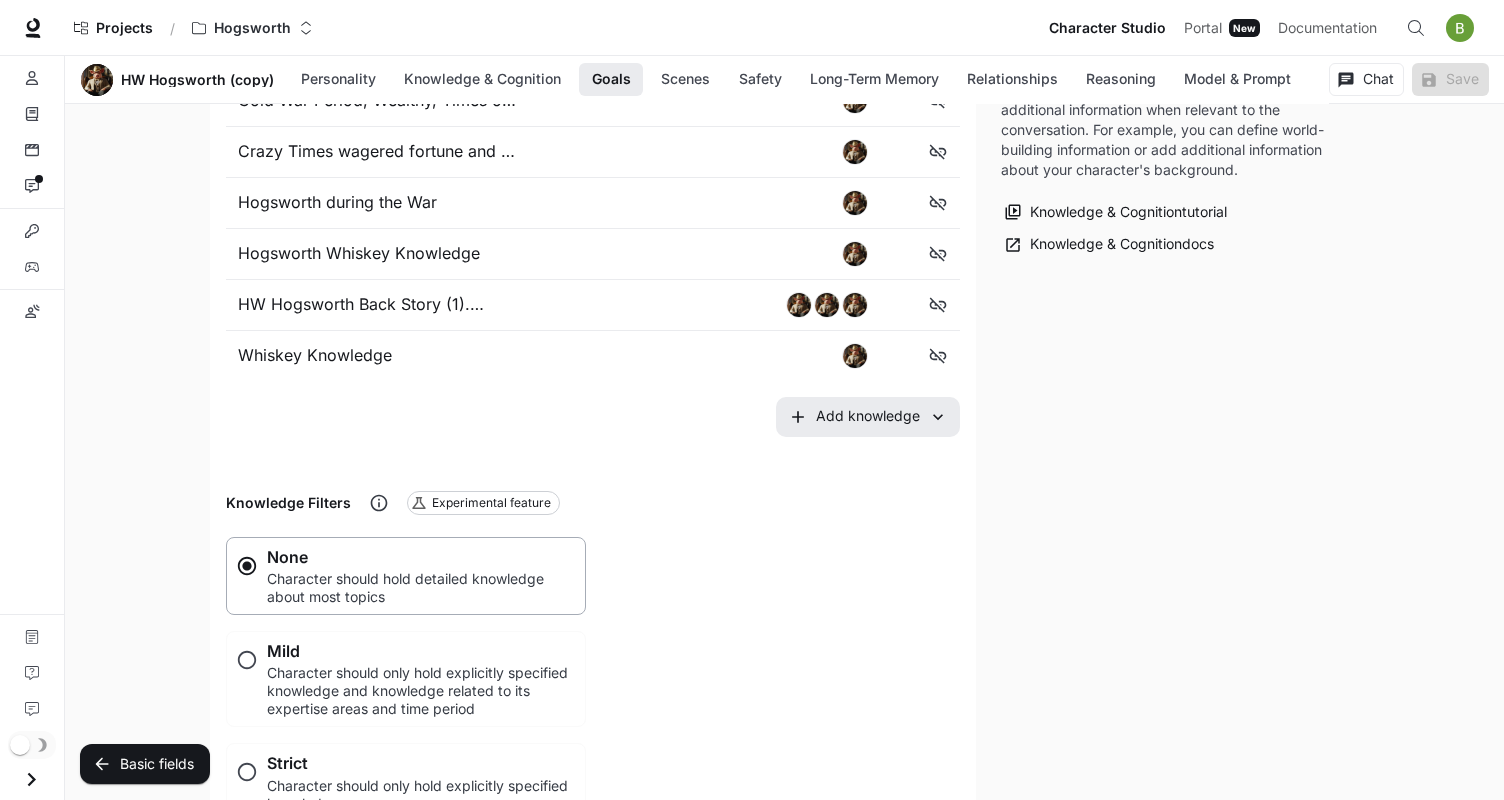scroll, scrollTop: 1324, scrollLeft: 0, axis: vertical 